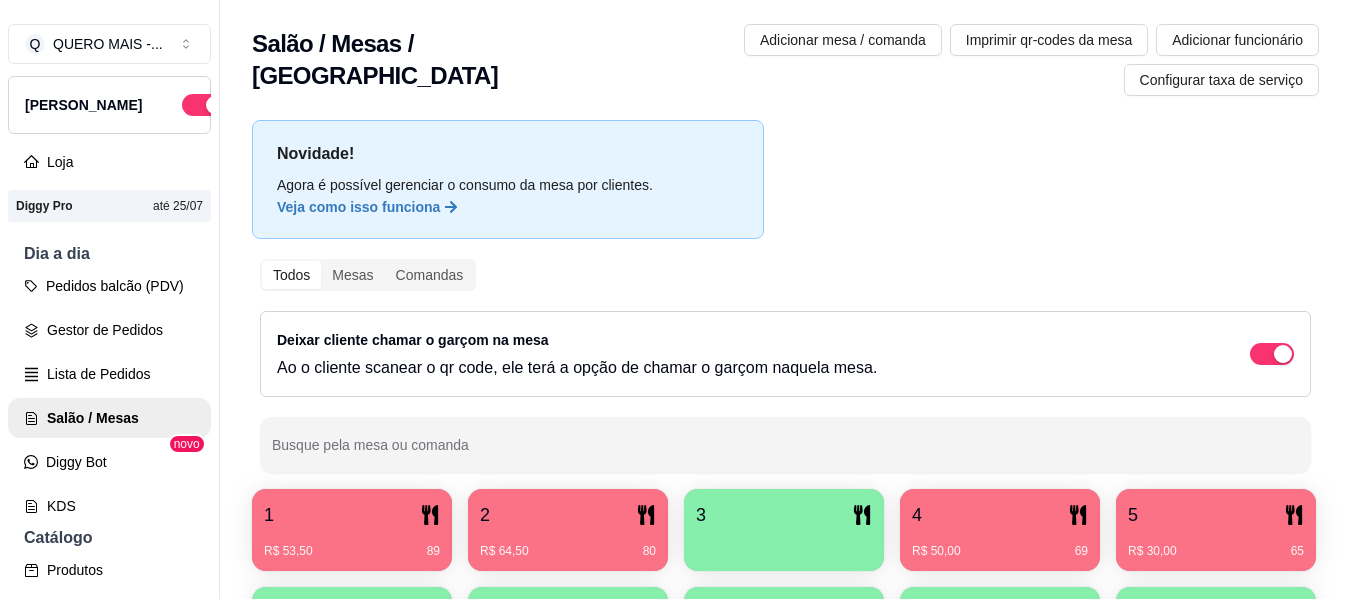 scroll, scrollTop: 0, scrollLeft: 0, axis: both 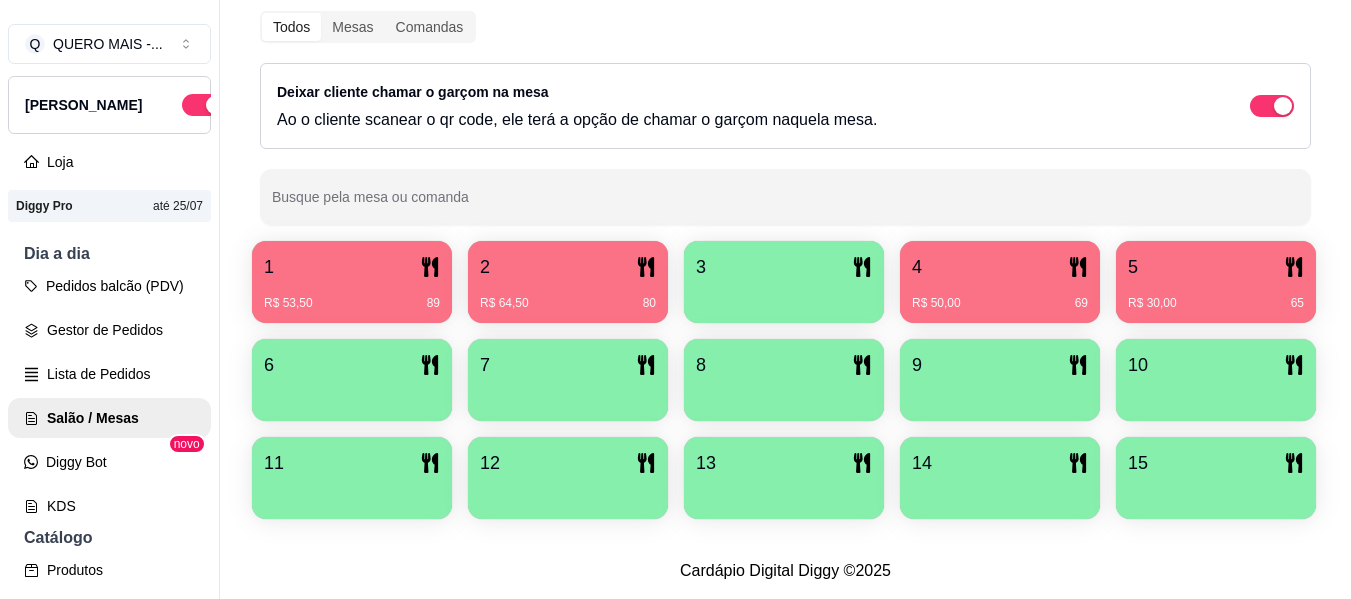 click on "3" at bounding box center (784, 267) 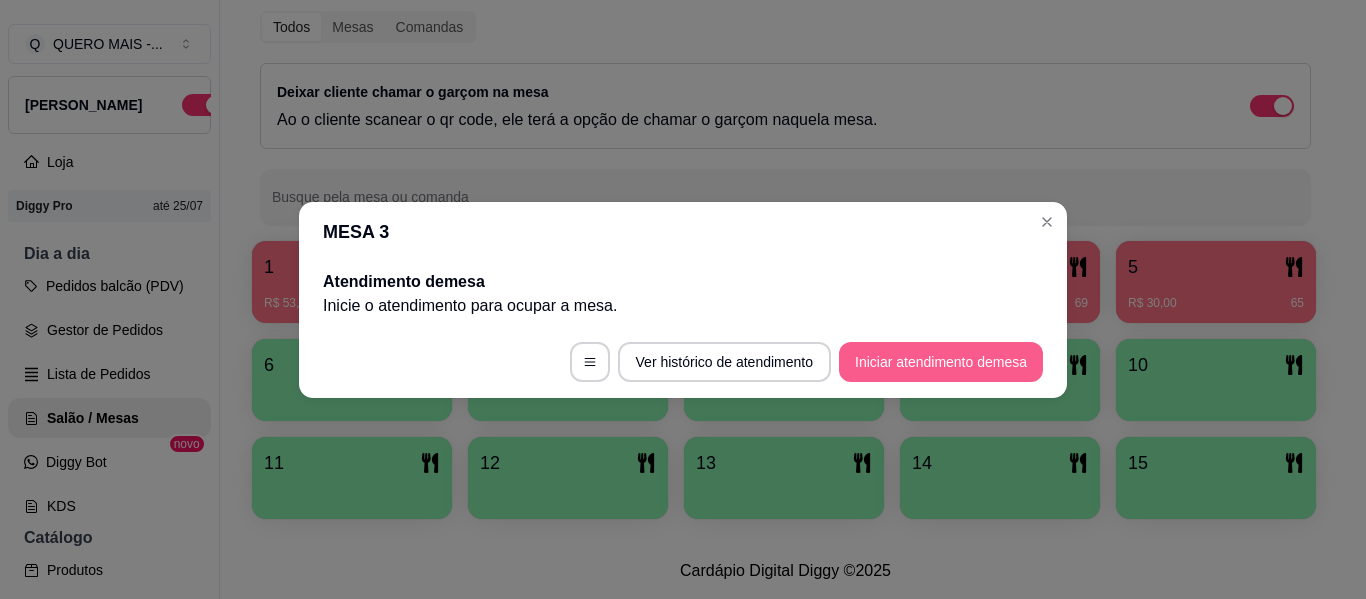 click on "Iniciar atendimento de  mesa" at bounding box center [941, 362] 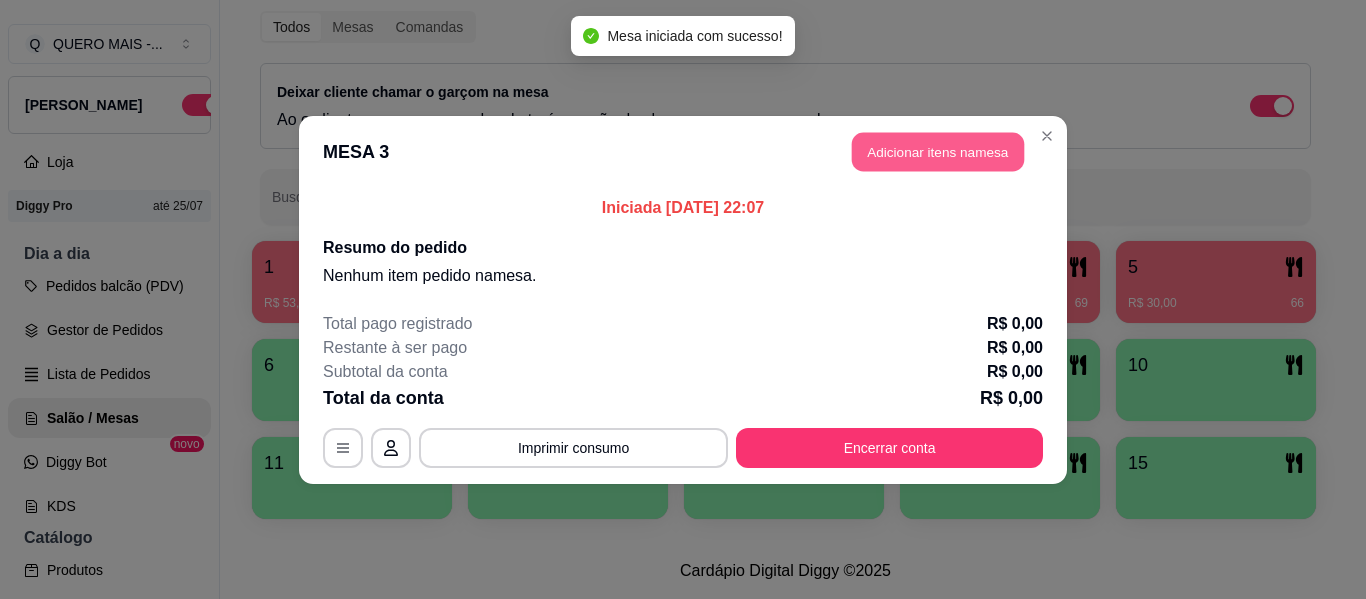 click on "Adicionar itens na  mesa" at bounding box center [938, 151] 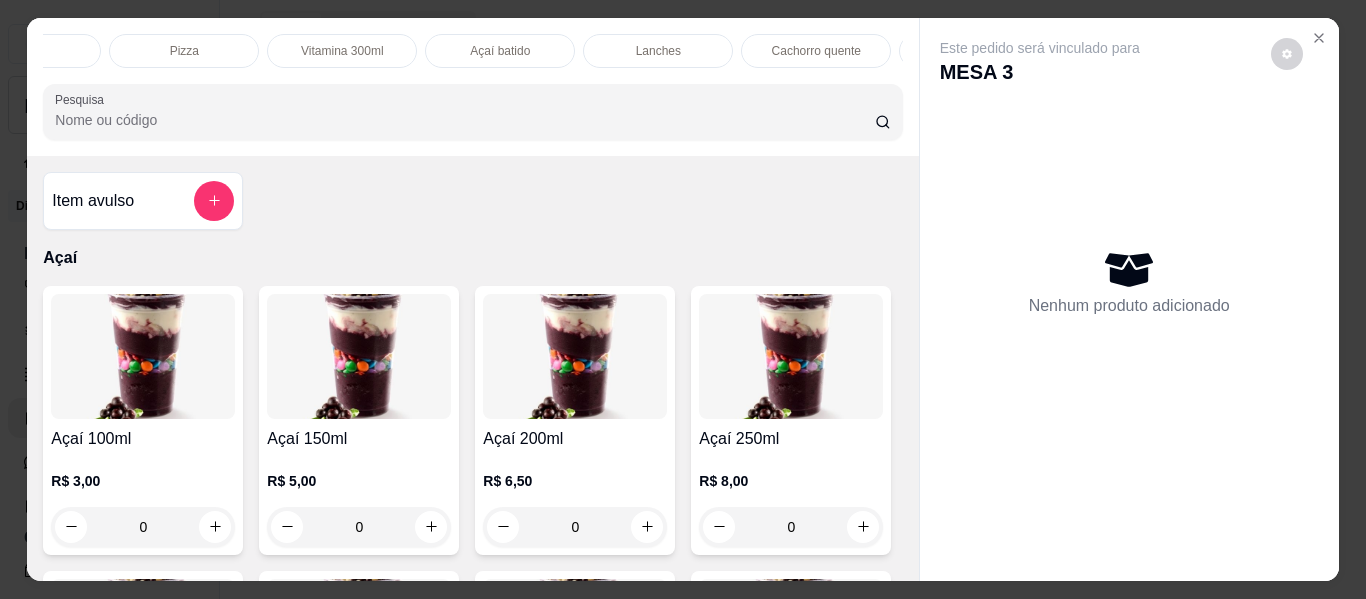 scroll, scrollTop: 0, scrollLeft: 526, axis: horizontal 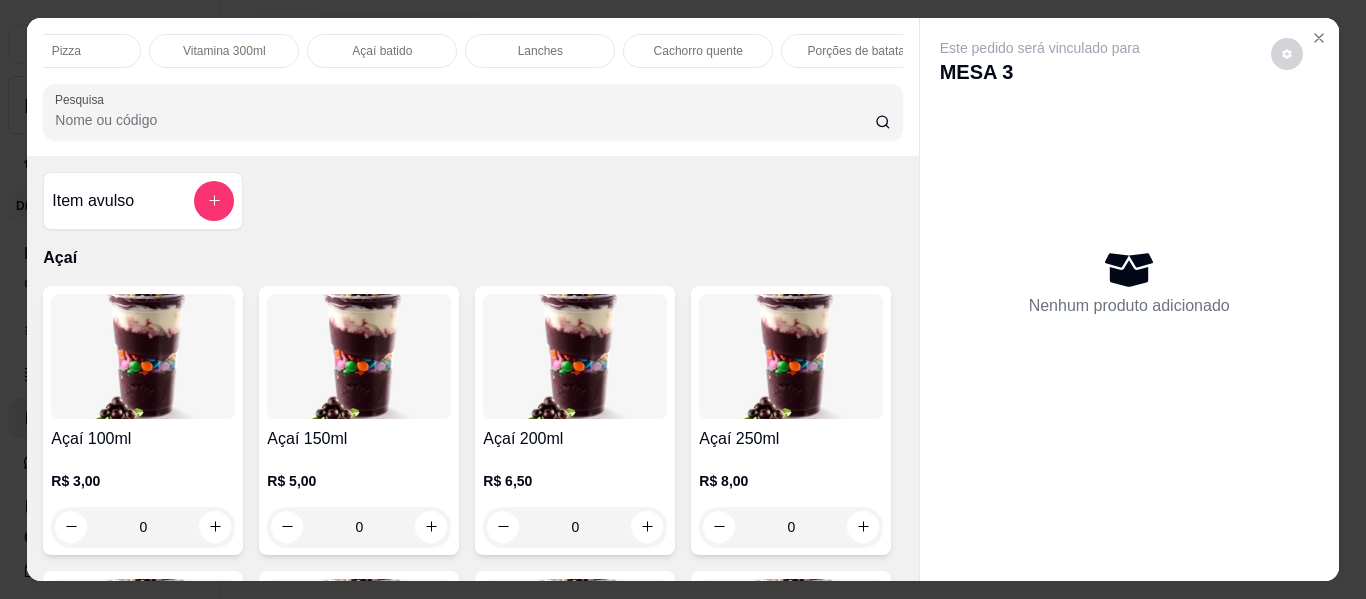 click on "Lanches" at bounding box center [540, 51] 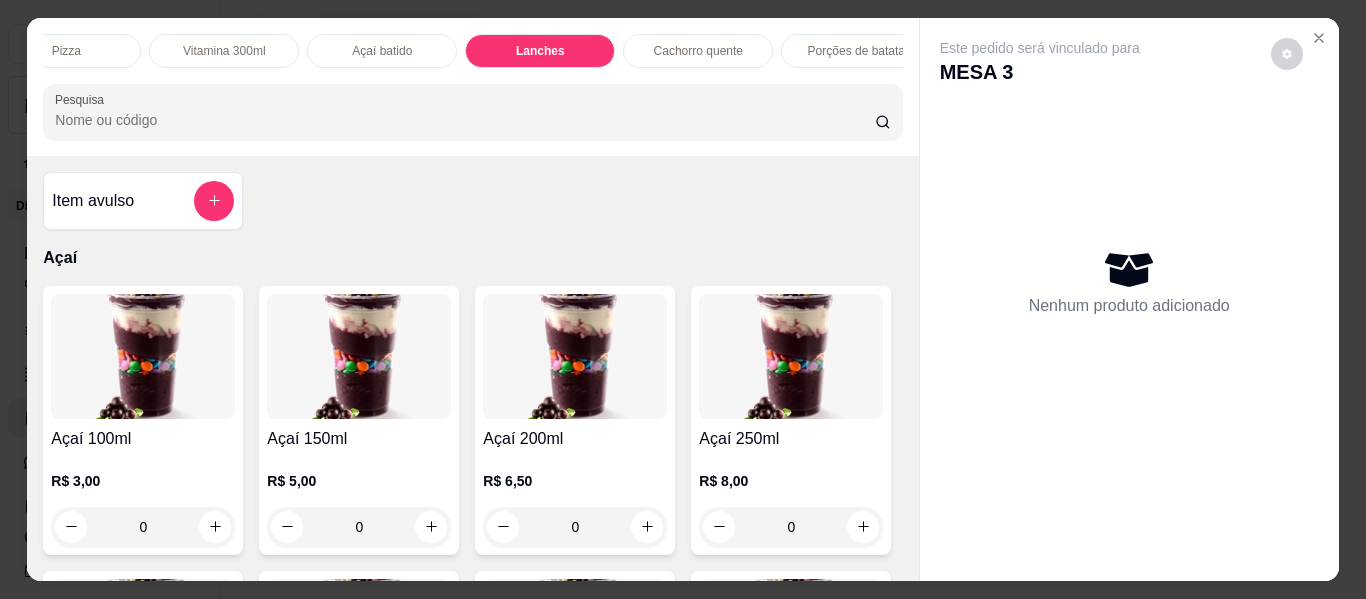 scroll, scrollTop: 3577, scrollLeft: 0, axis: vertical 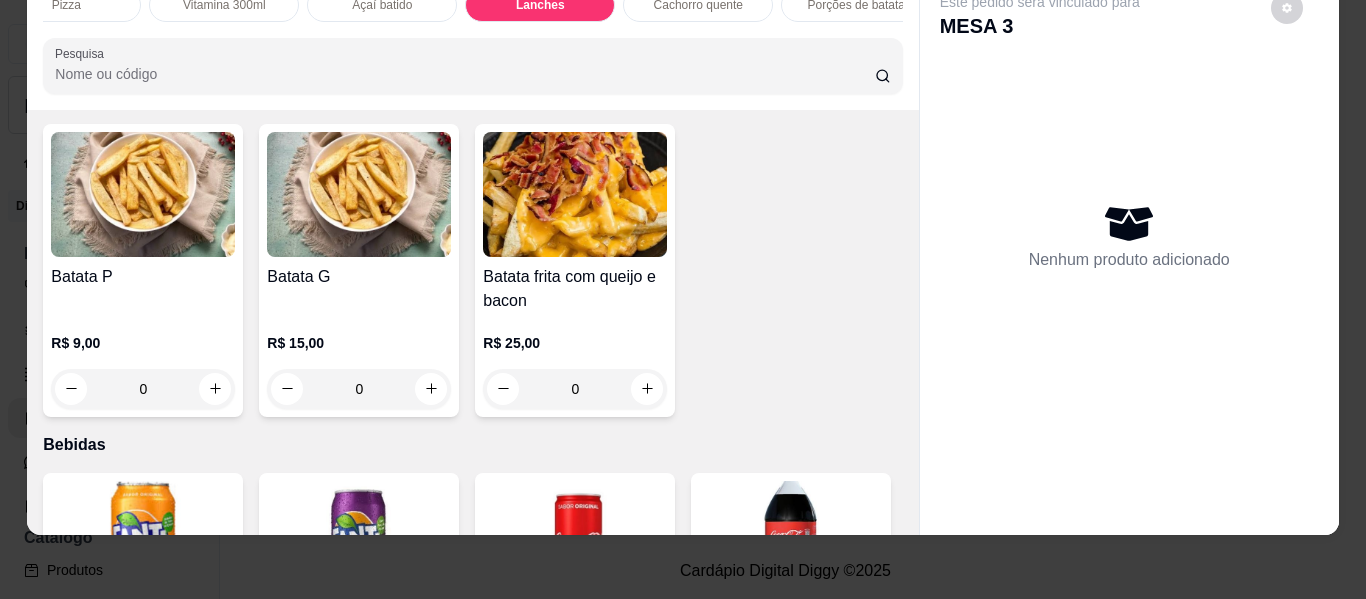 click on "0" at bounding box center [791, -570] 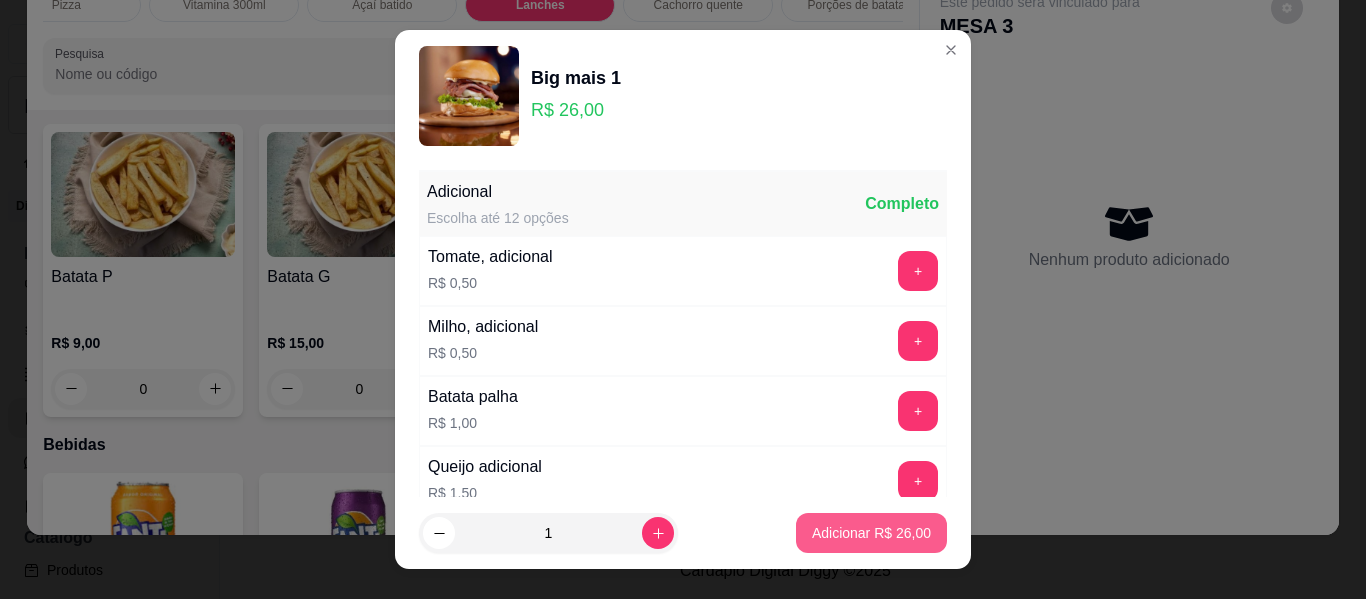 click on "Adicionar   R$ 26,00" at bounding box center (871, 533) 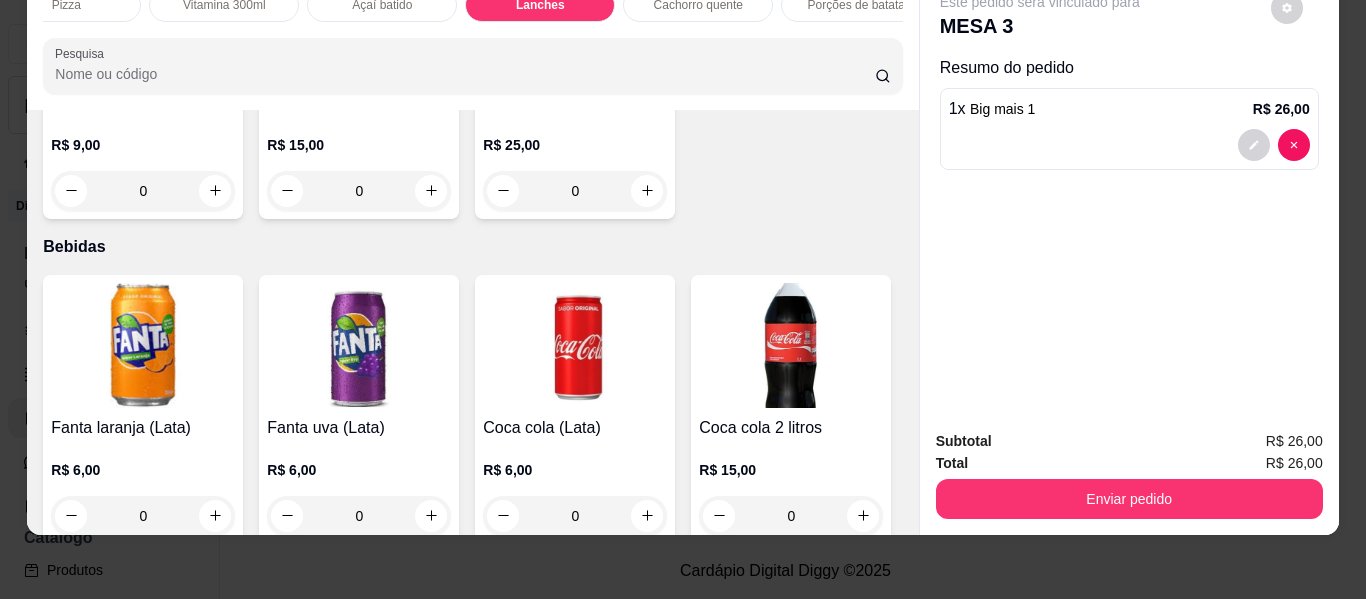 scroll, scrollTop: 4777, scrollLeft: 0, axis: vertical 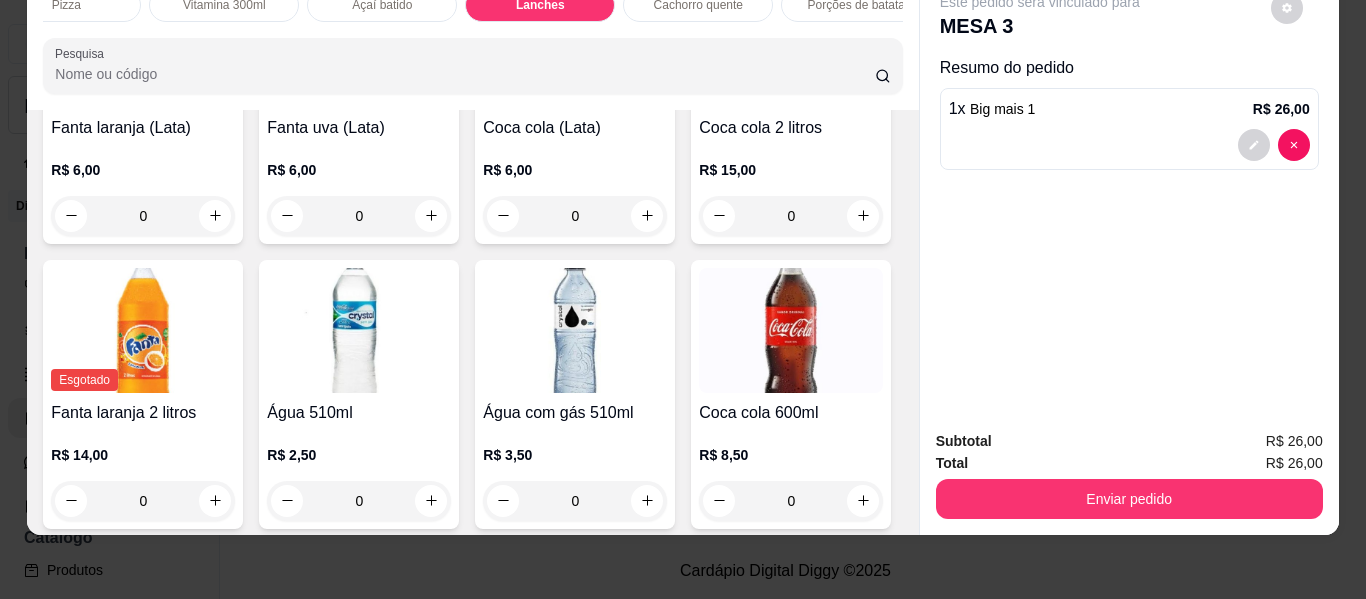 click 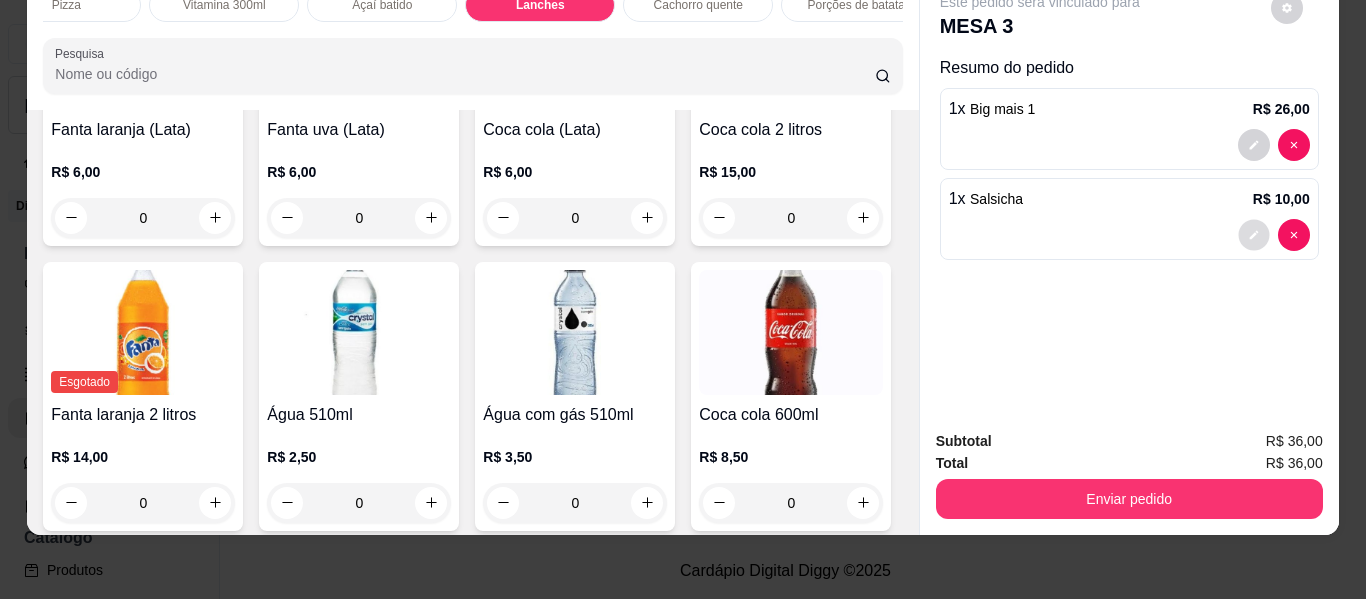 click 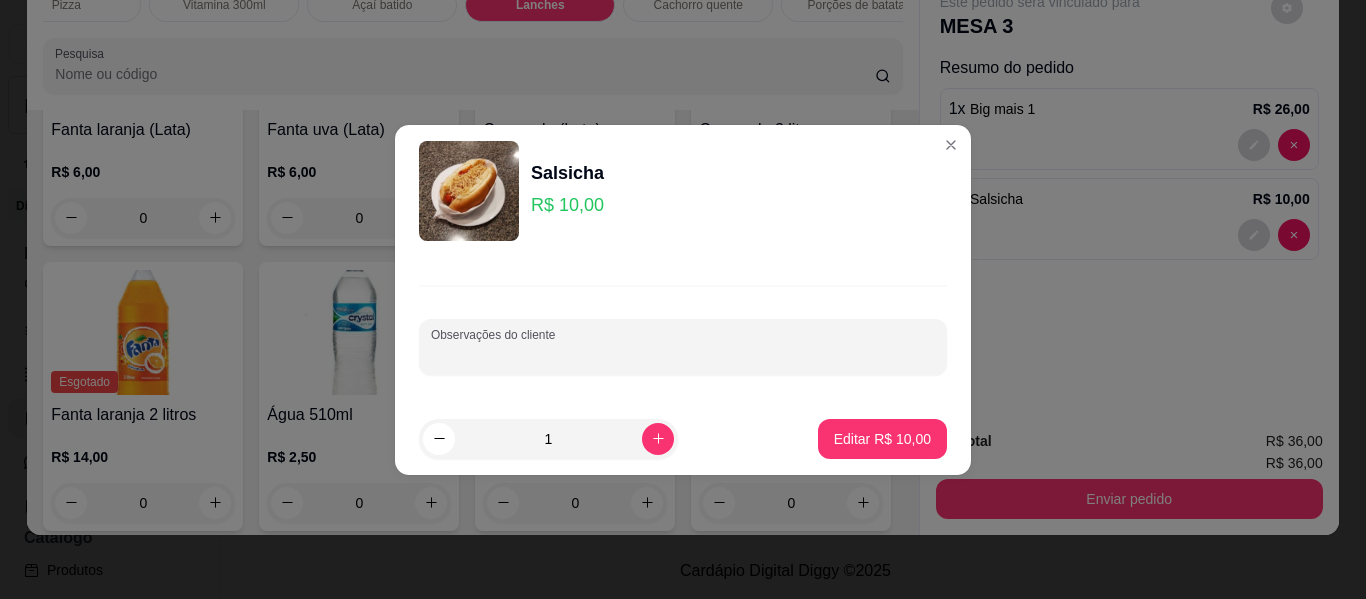click on "Observações do cliente" at bounding box center [683, 355] 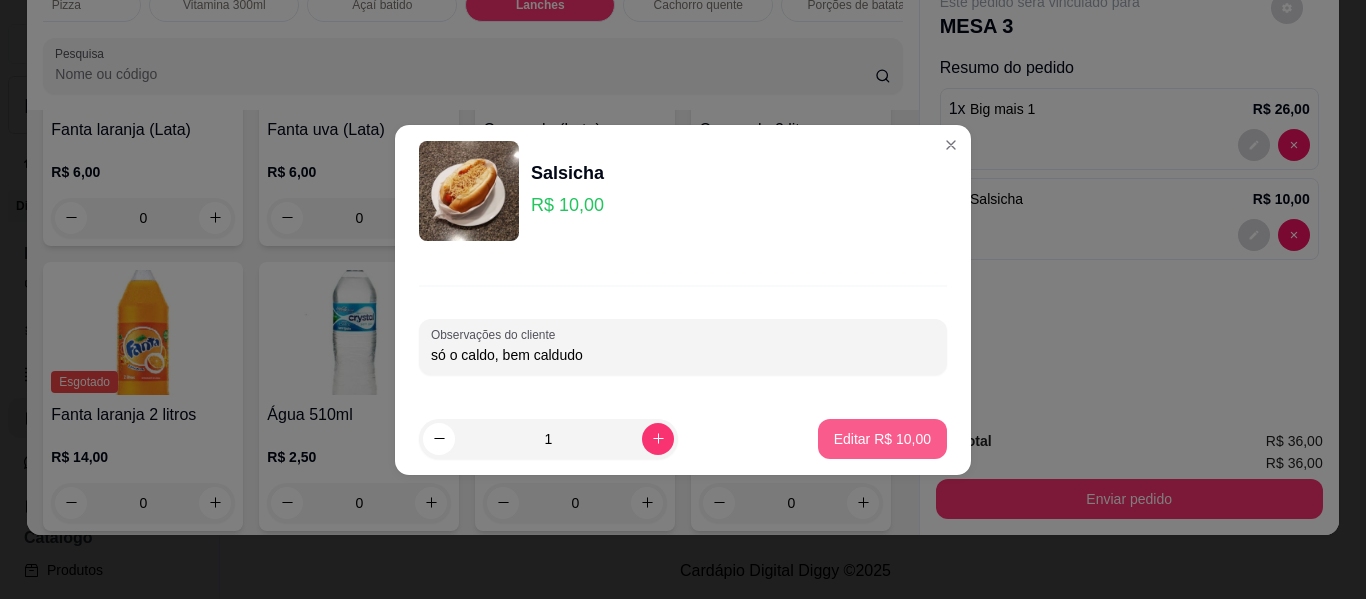 type on "só o caldo, bem caldudo" 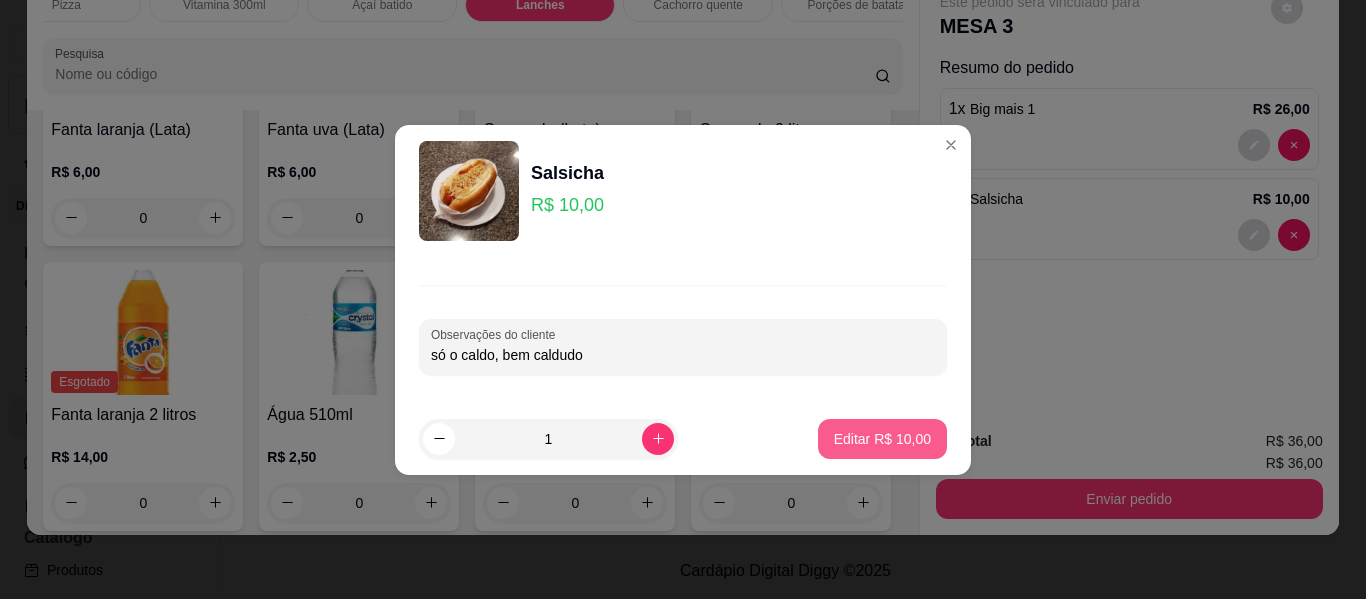 click on "Editar   R$ 10,00" at bounding box center (882, 439) 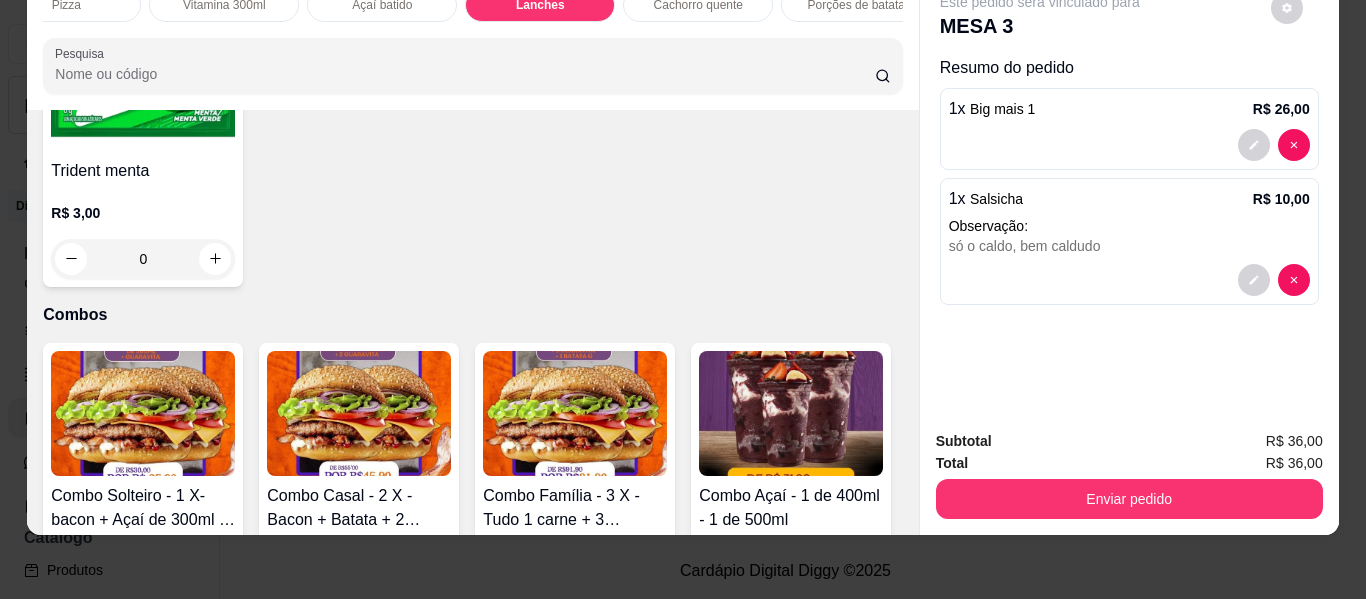 scroll, scrollTop: 6277, scrollLeft: 0, axis: vertical 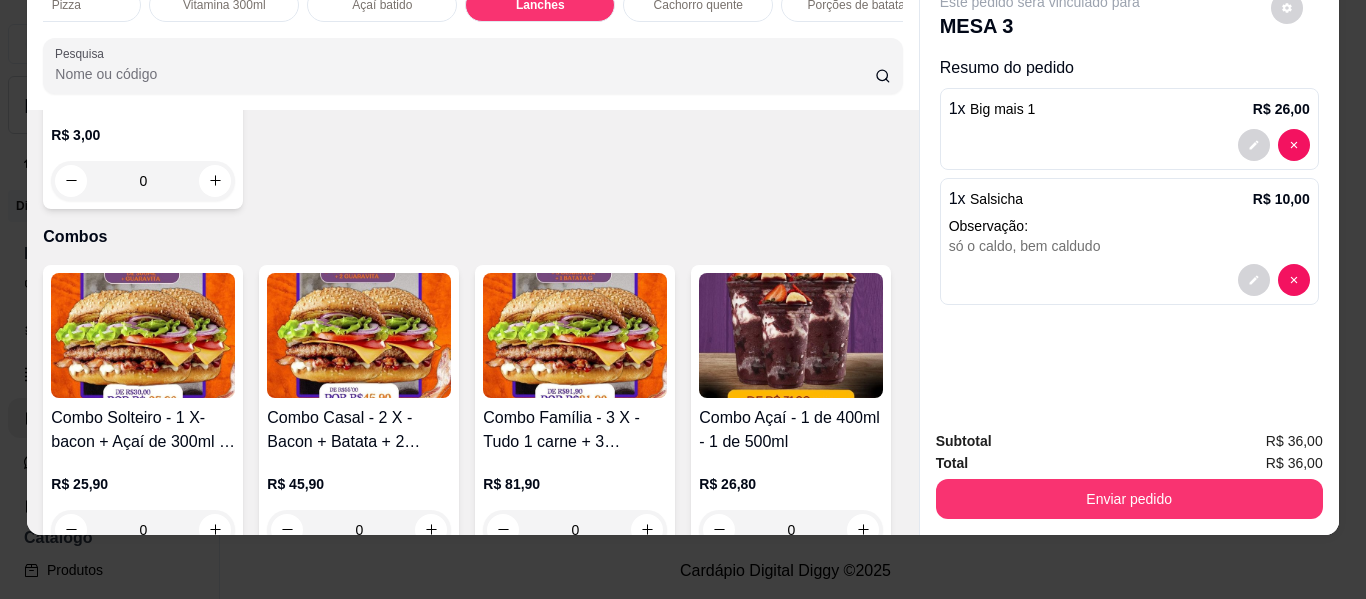click 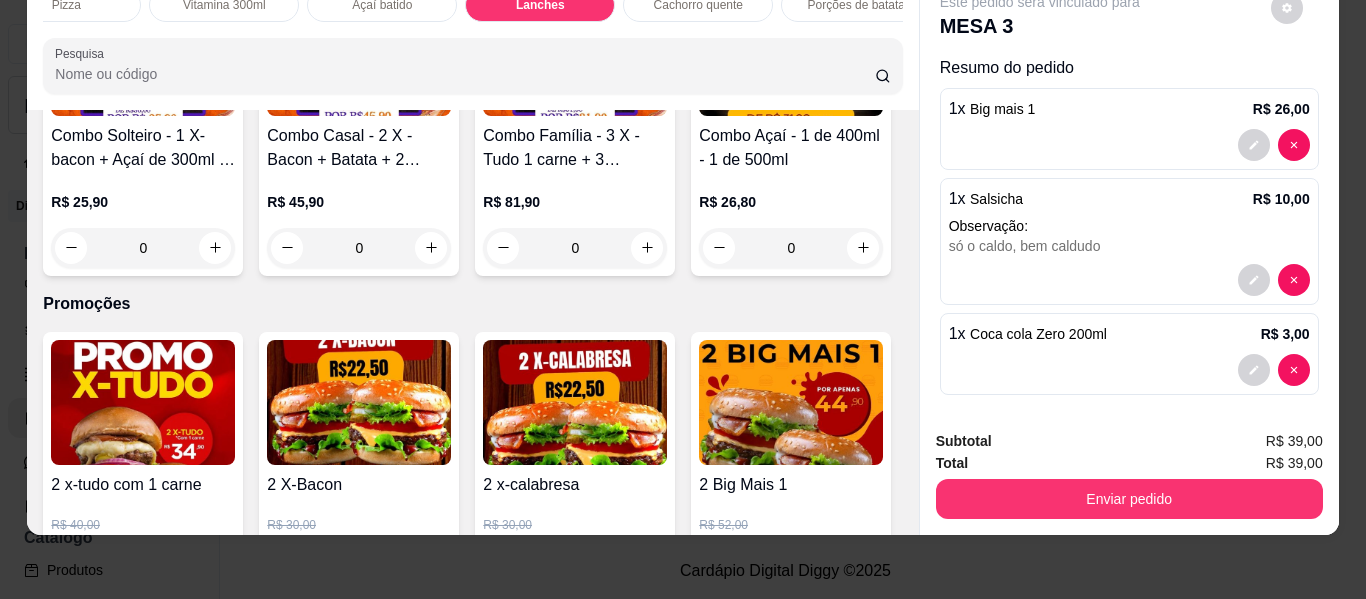 scroll, scrollTop: 6577, scrollLeft: 0, axis: vertical 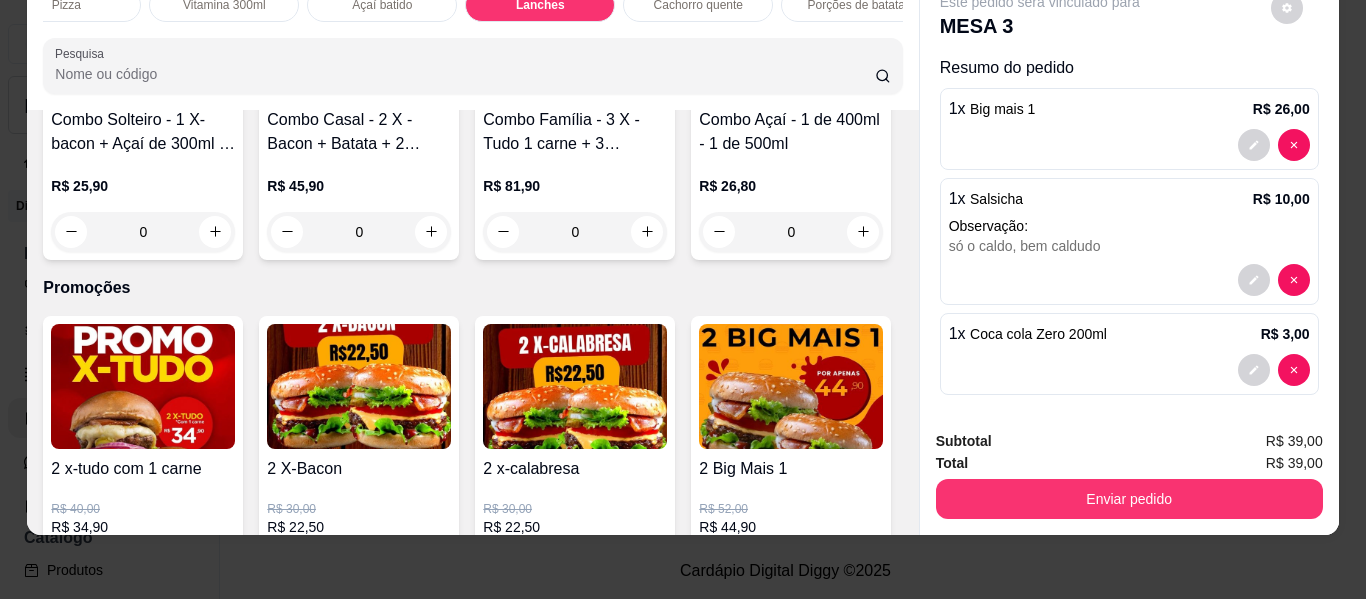 click at bounding box center (215, -727) 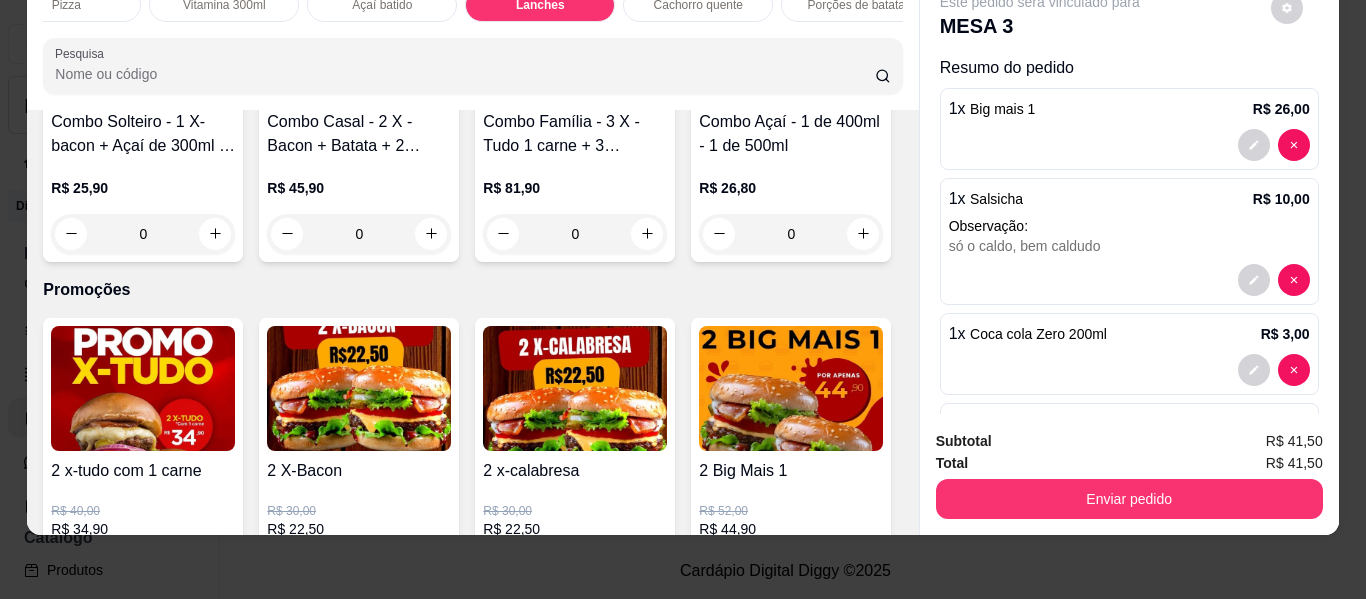click 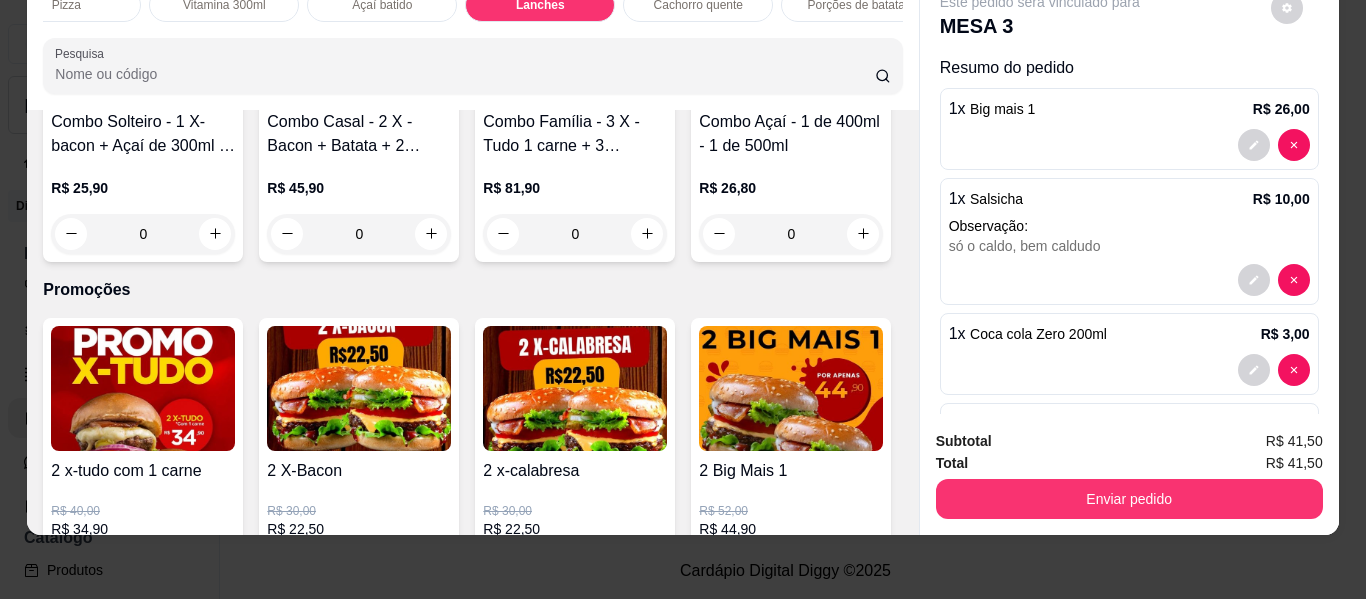 type on "2" 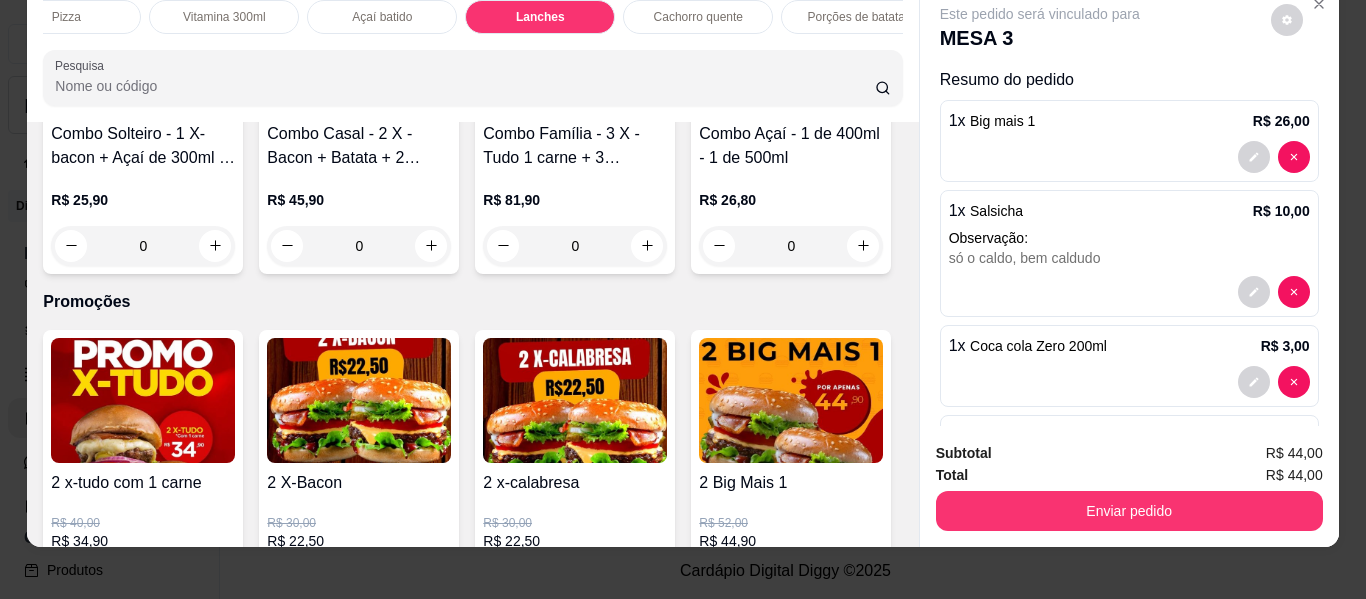 scroll, scrollTop: 0, scrollLeft: 0, axis: both 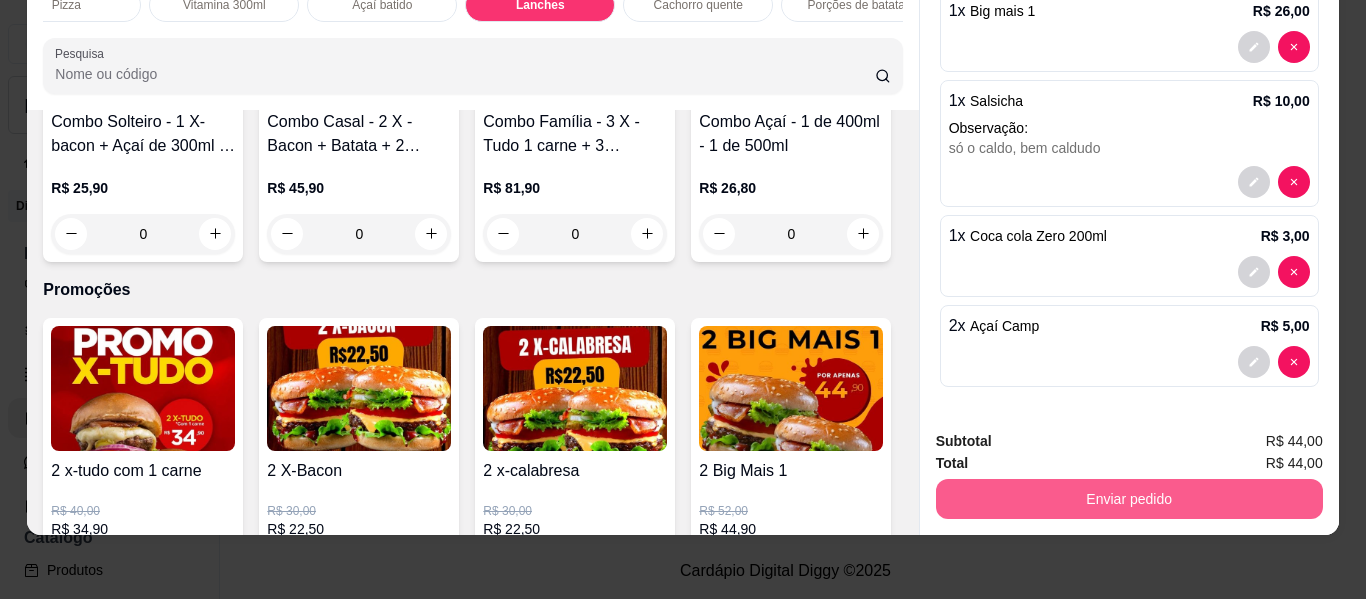 click on "Enviar pedido" at bounding box center (1129, 499) 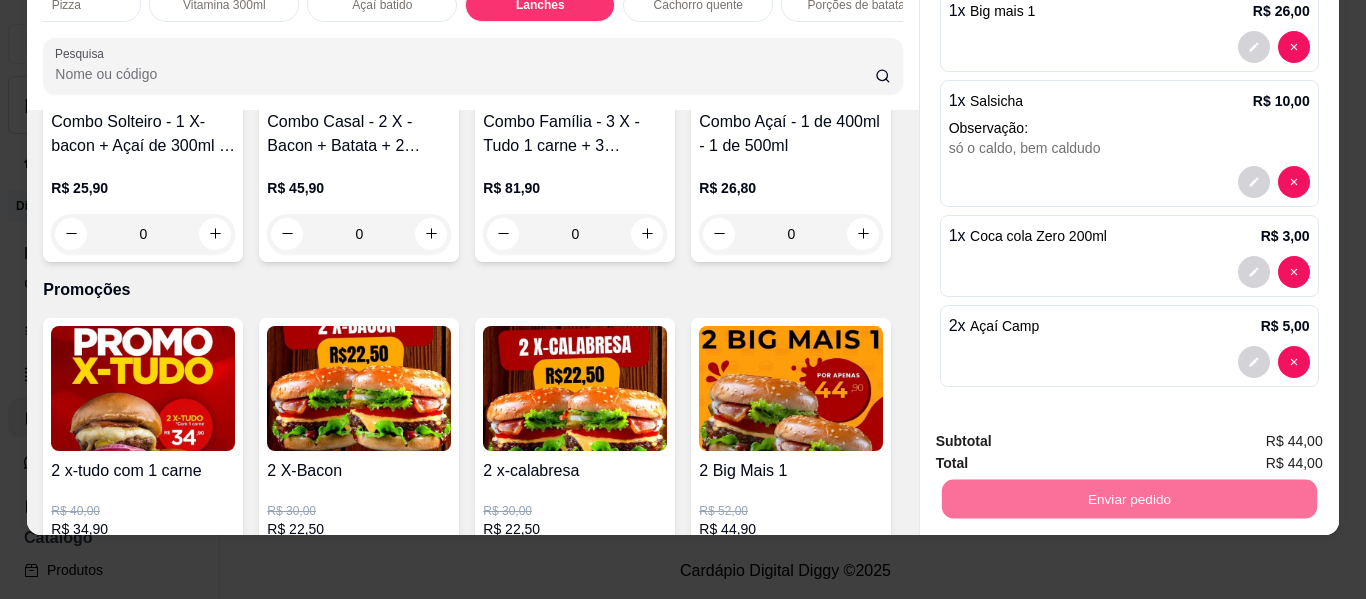click on "Não registrar e enviar pedido" at bounding box center (1063, 434) 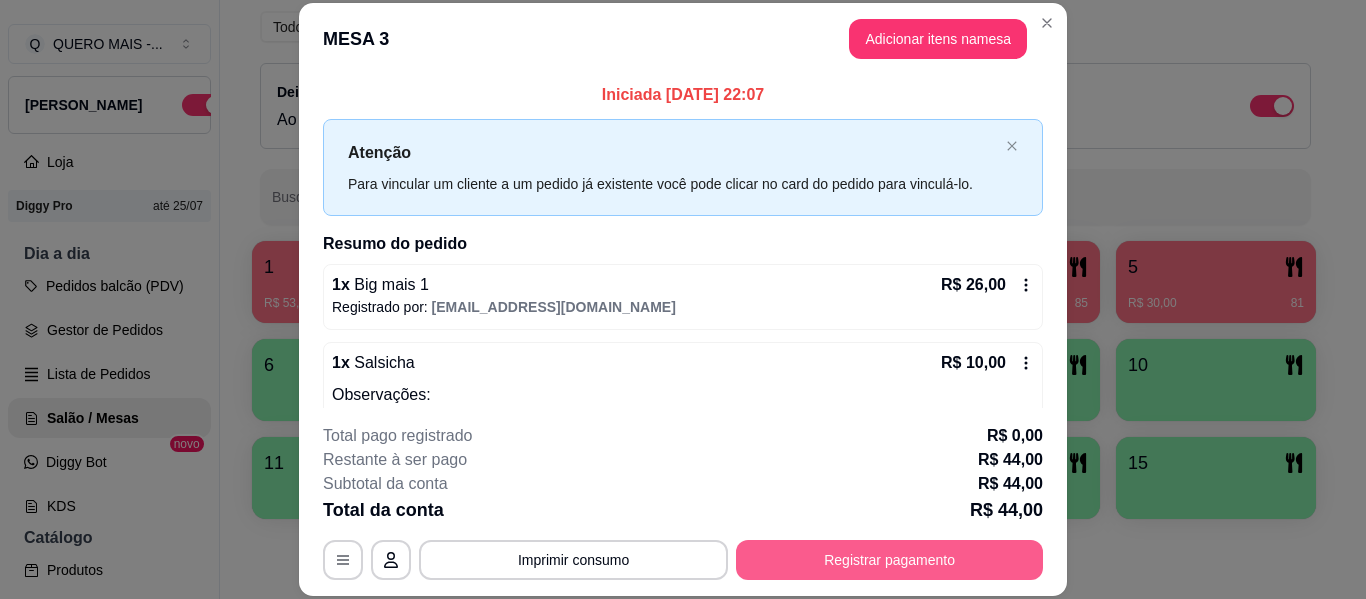 click on "Registrar pagamento" at bounding box center [889, 560] 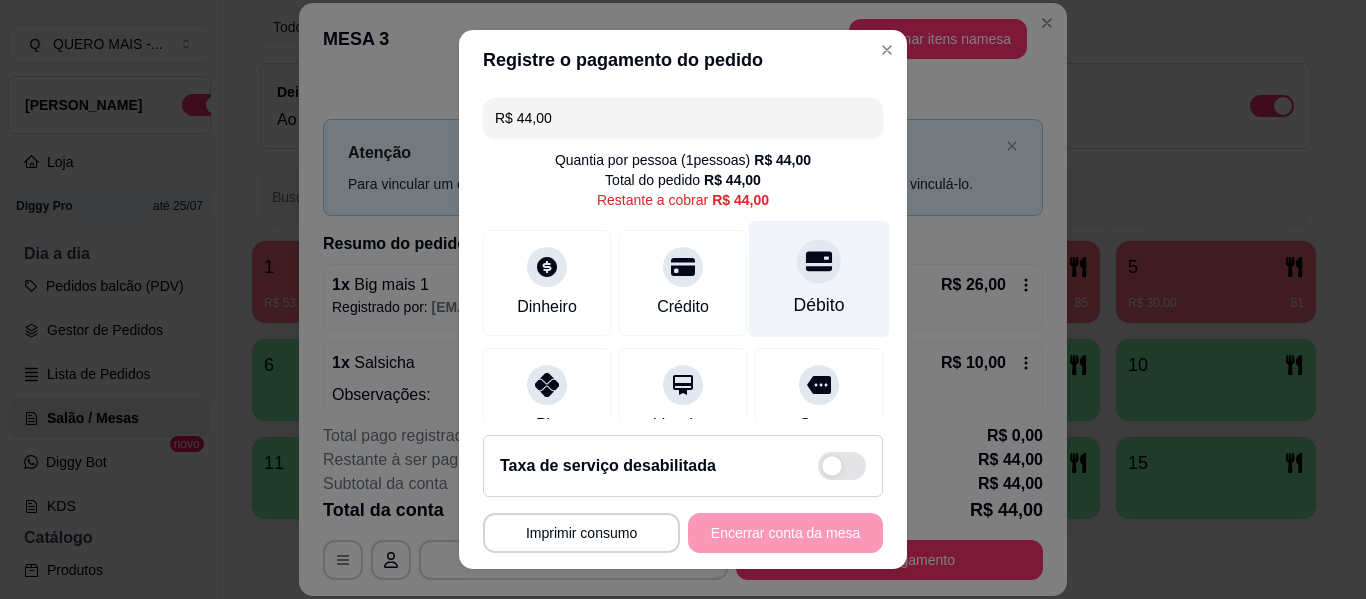 click at bounding box center [819, 261] 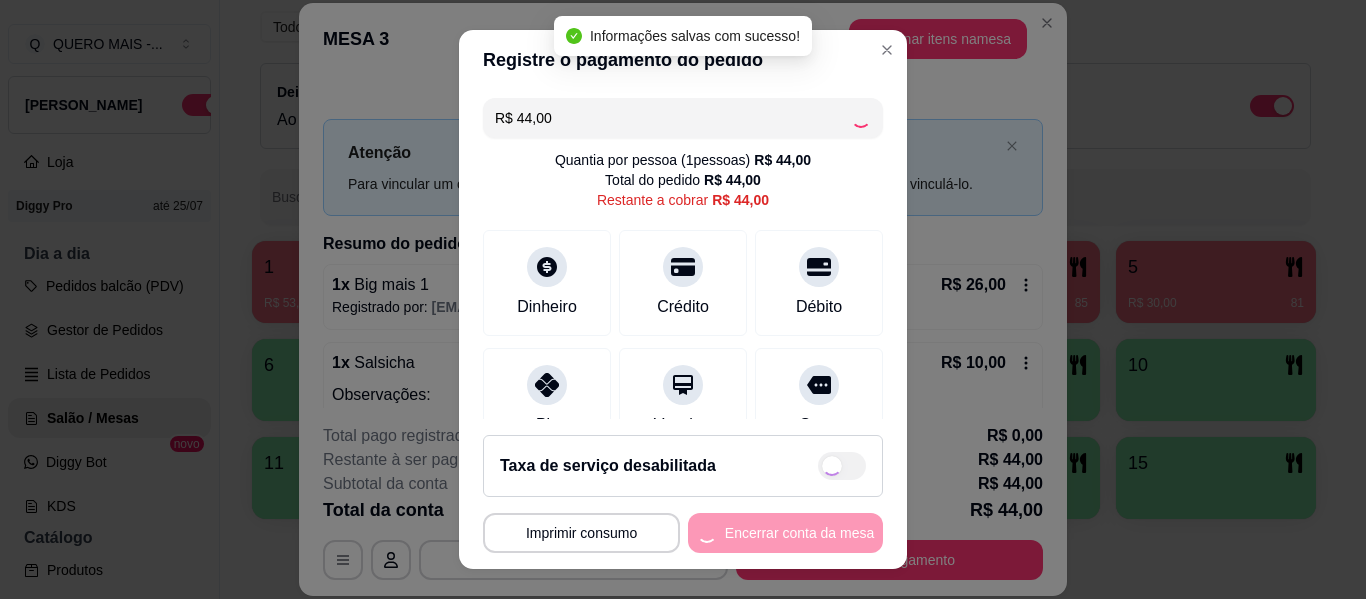 type on "R$ 0,00" 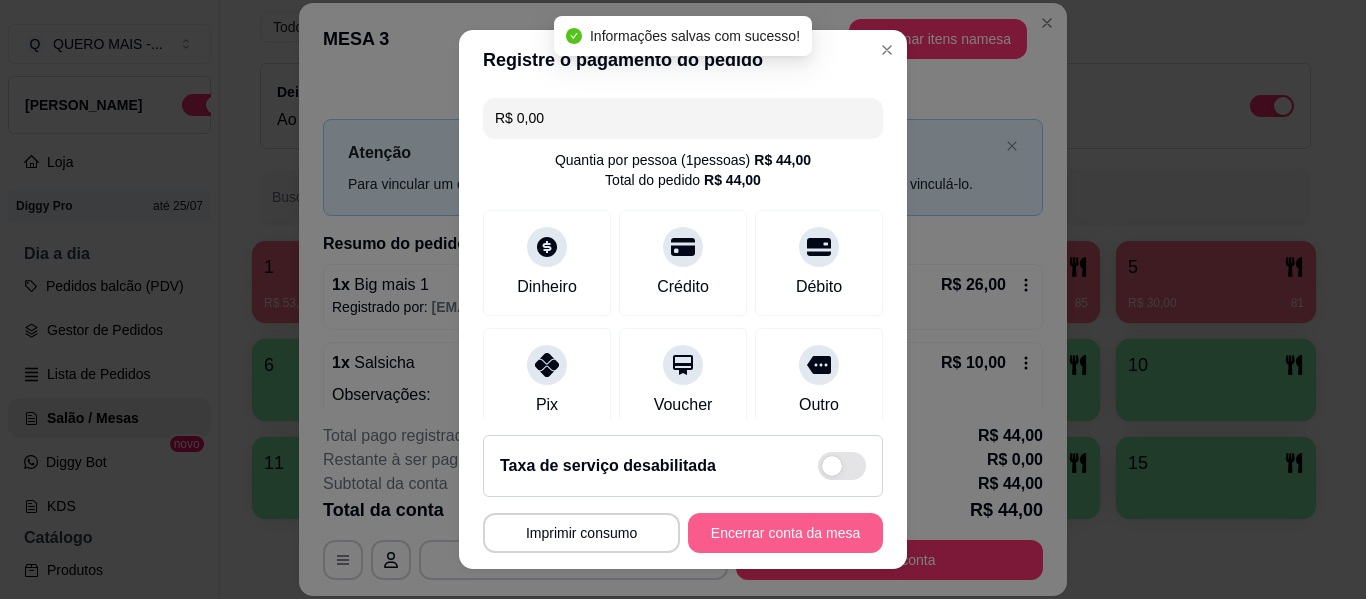 click on "Encerrar conta da mesa" at bounding box center (785, 533) 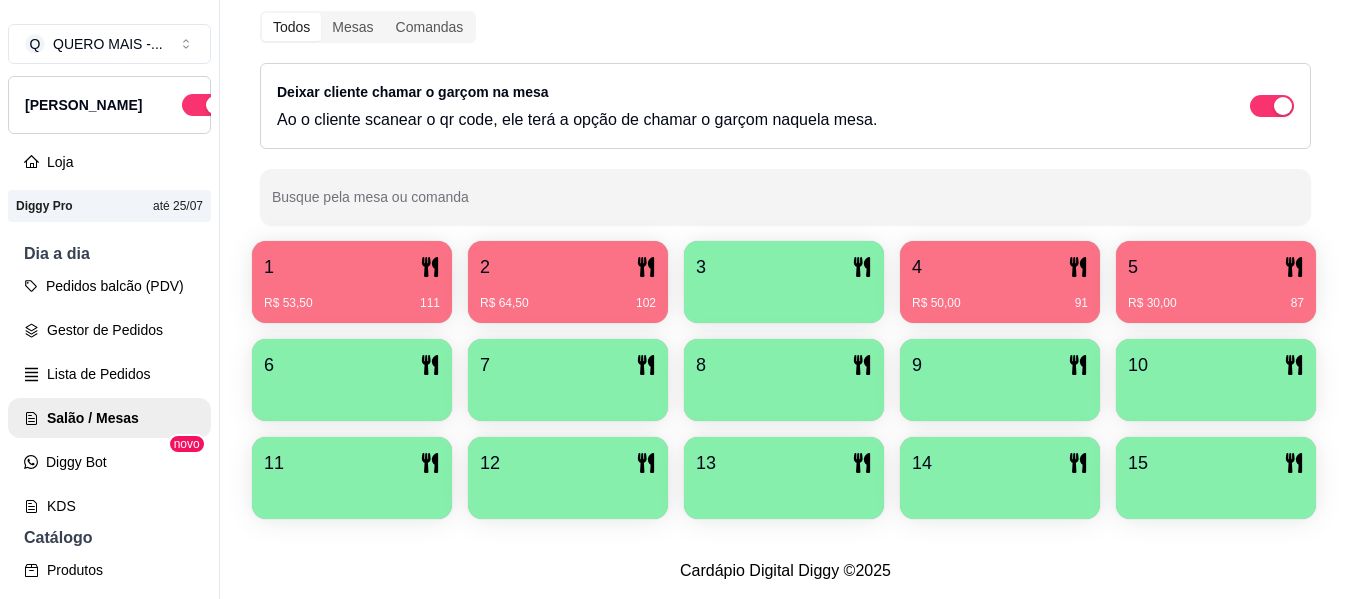 click on "3" at bounding box center (784, 267) 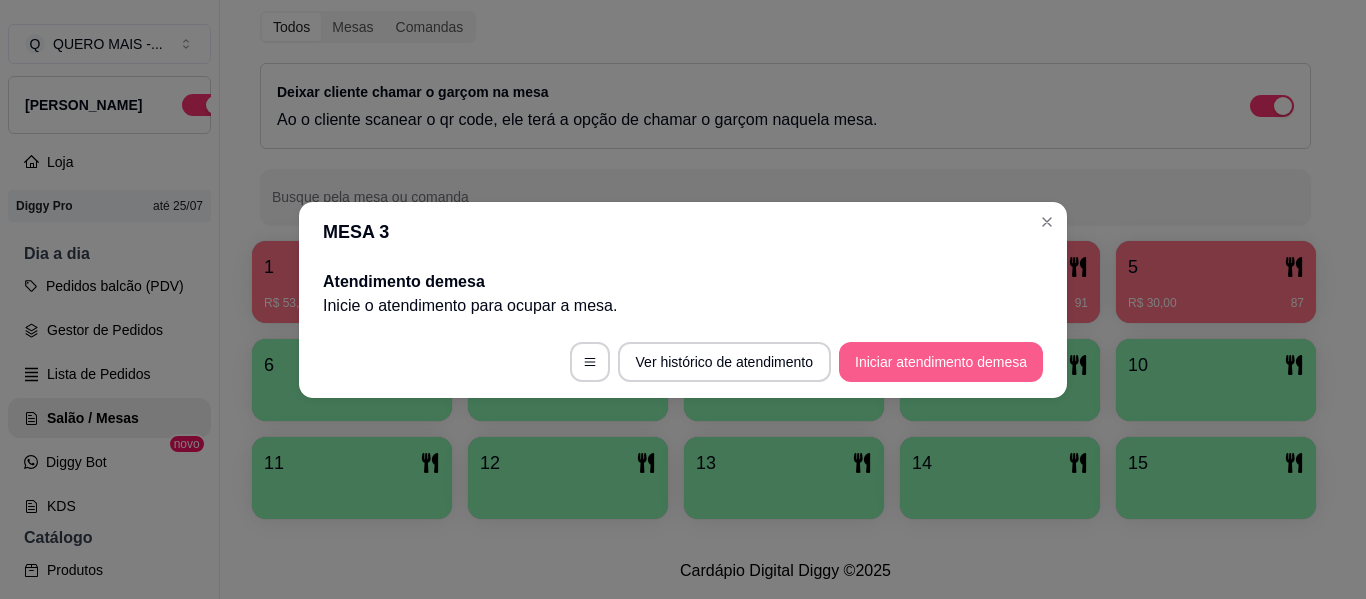 click on "Iniciar atendimento de  mesa" at bounding box center [941, 362] 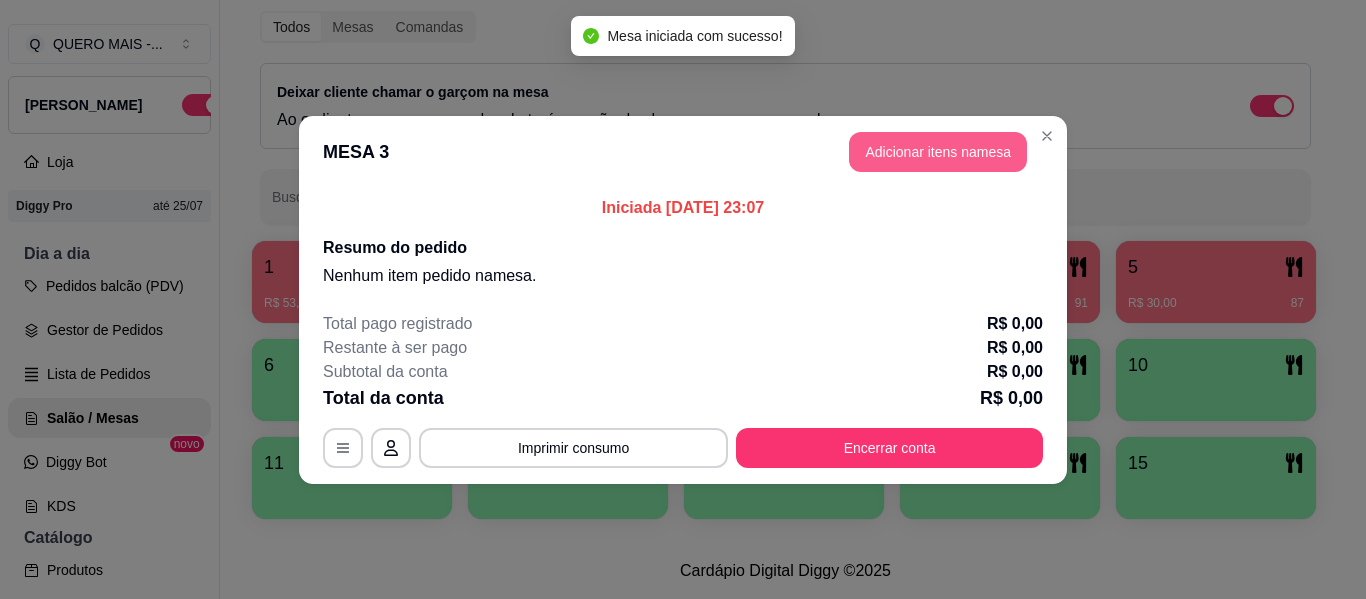 click on "Adicionar itens na  mesa" at bounding box center (938, 152) 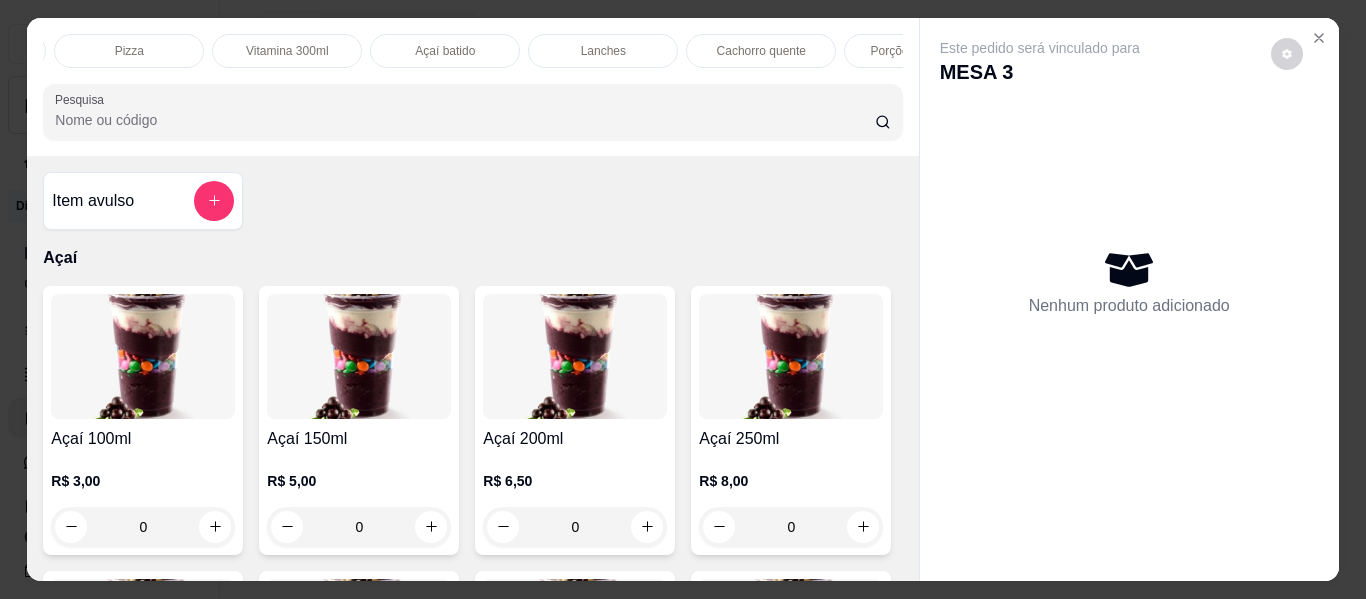 scroll, scrollTop: 0, scrollLeft: 485, axis: horizontal 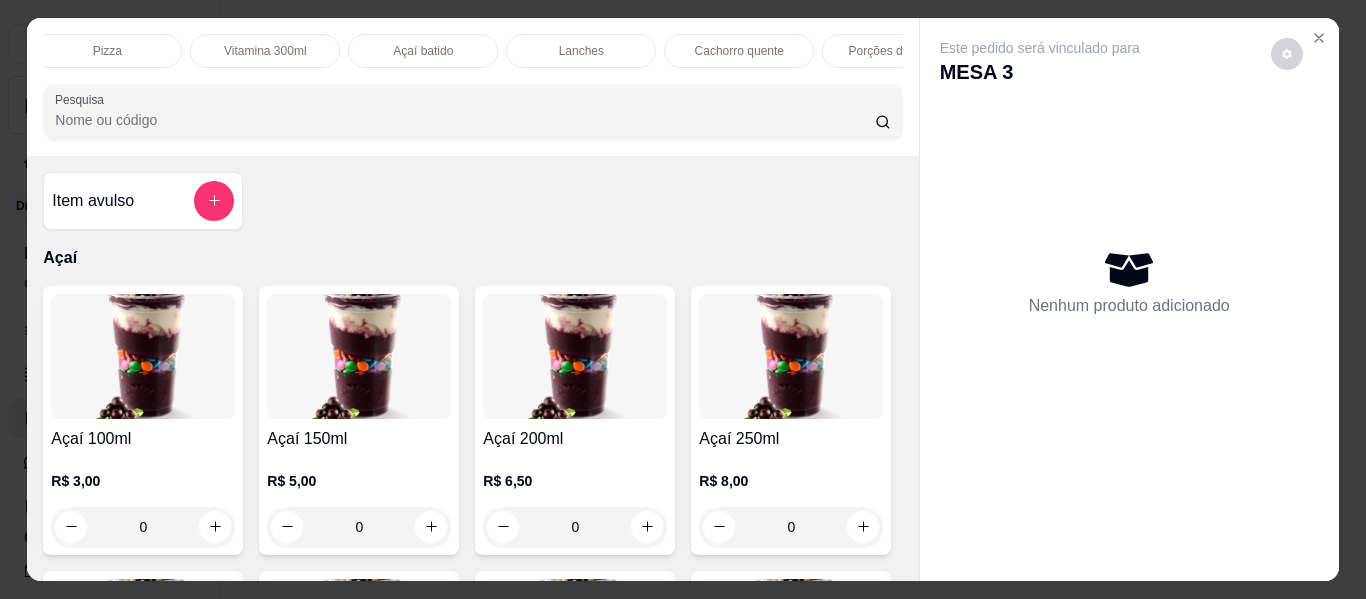 click on "Lanches" at bounding box center [581, 51] 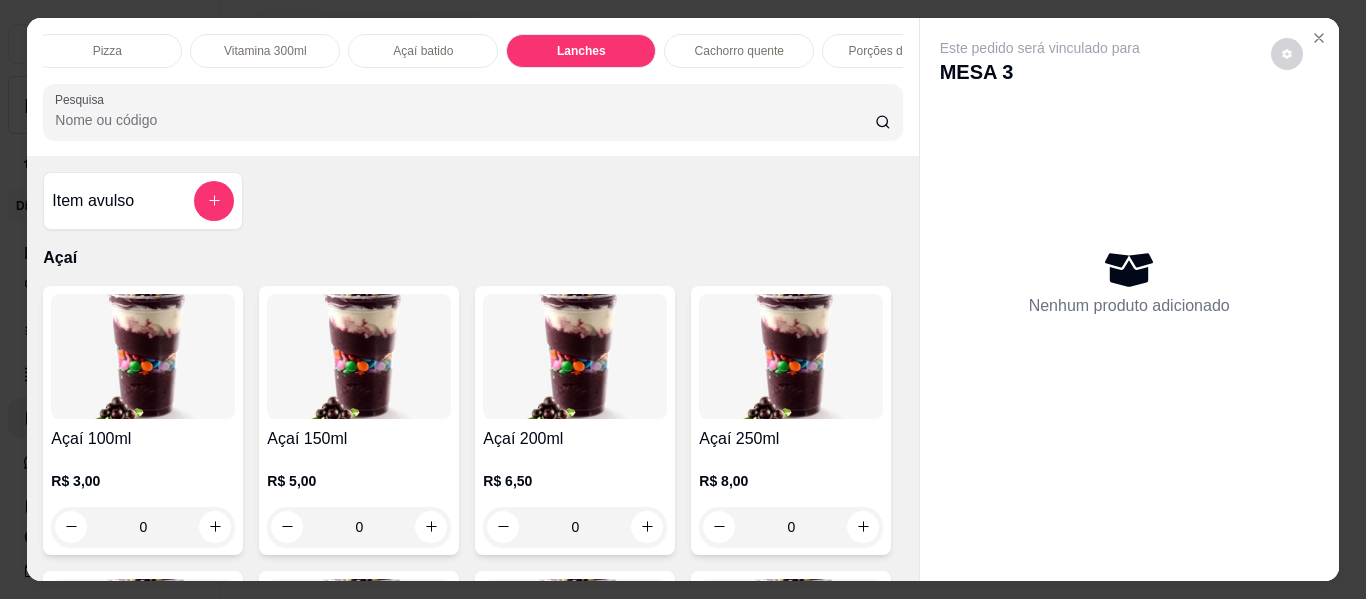 scroll, scrollTop: 3577, scrollLeft: 0, axis: vertical 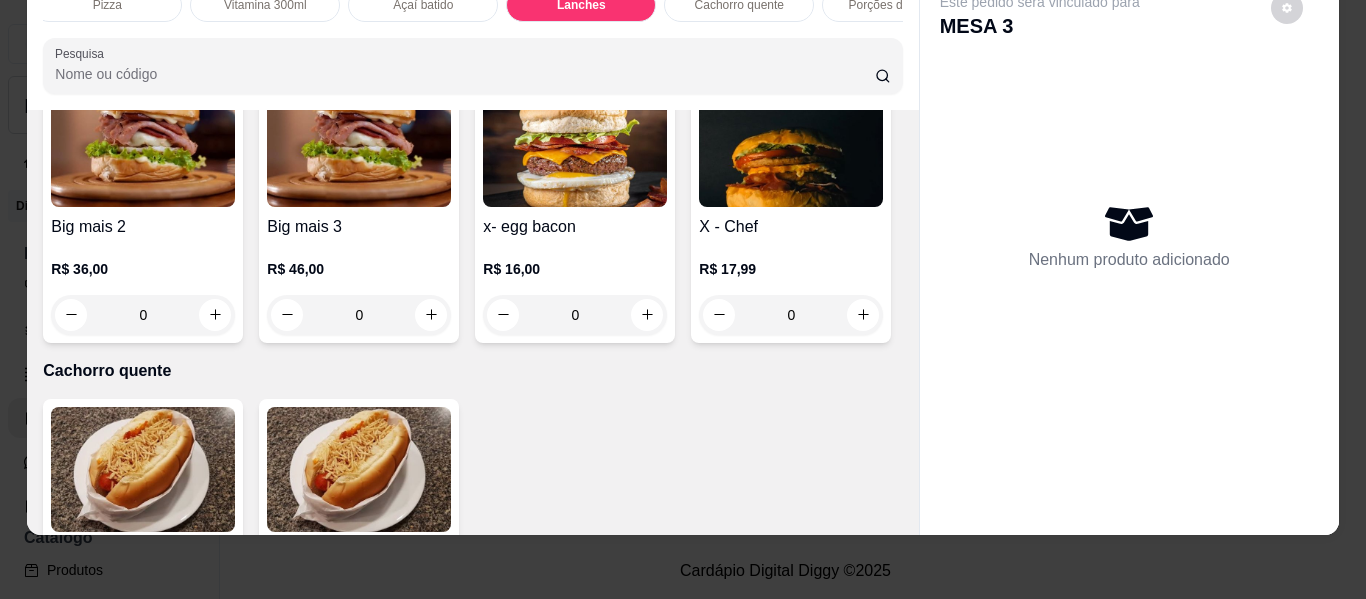 click on "0" at bounding box center [575, -255] 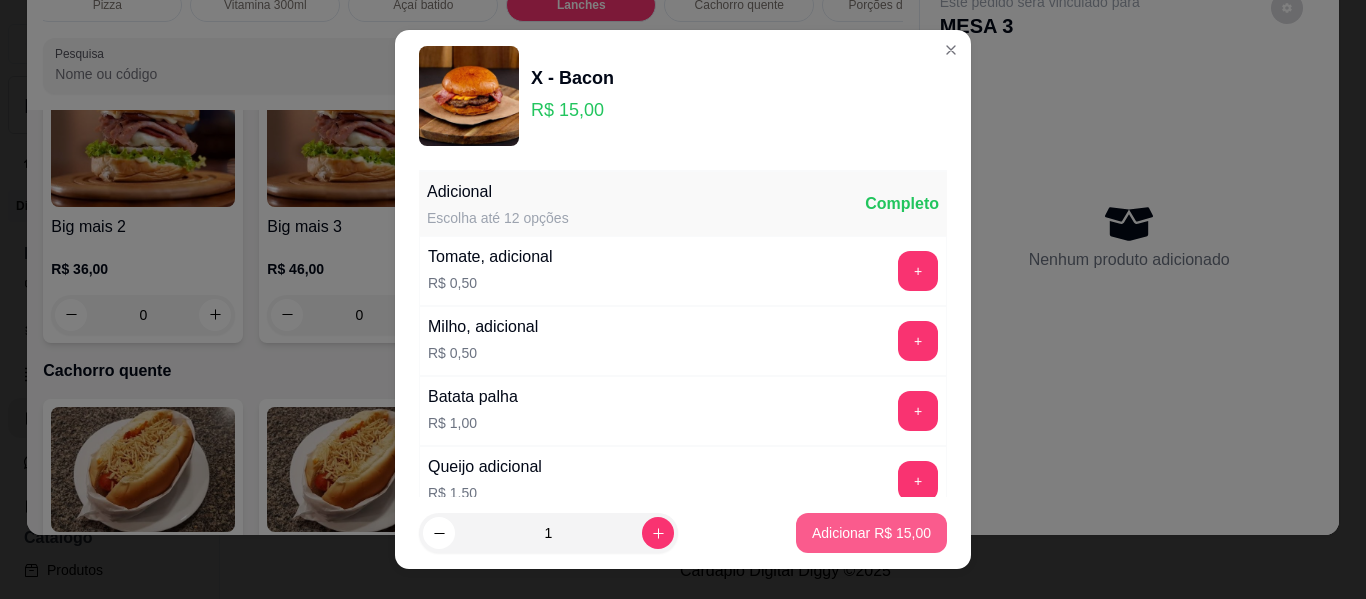 click on "Adicionar   R$ 15,00" at bounding box center (871, 533) 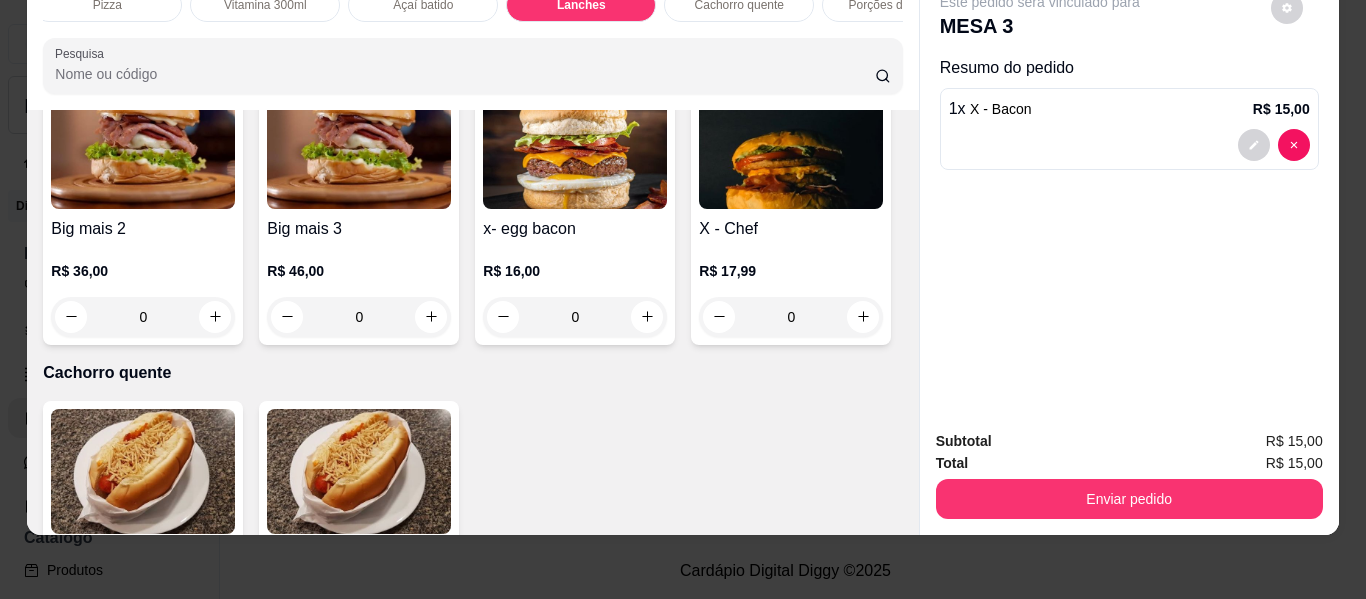 type on "1" 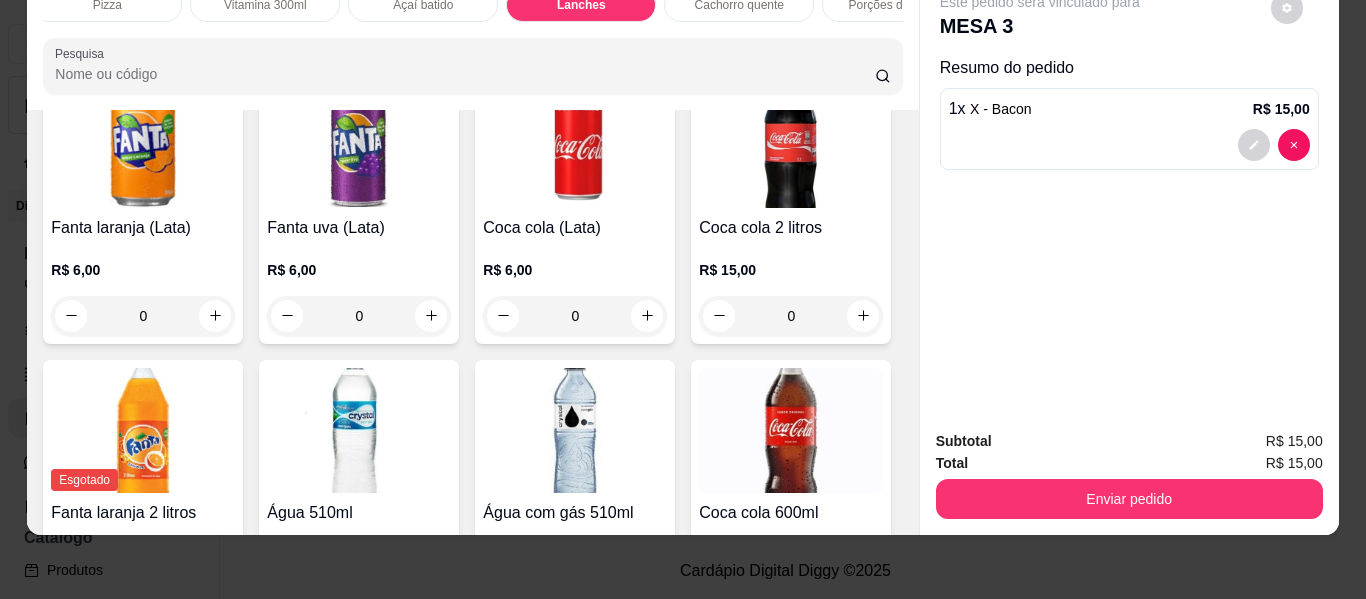 scroll, scrollTop: 4877, scrollLeft: 0, axis: vertical 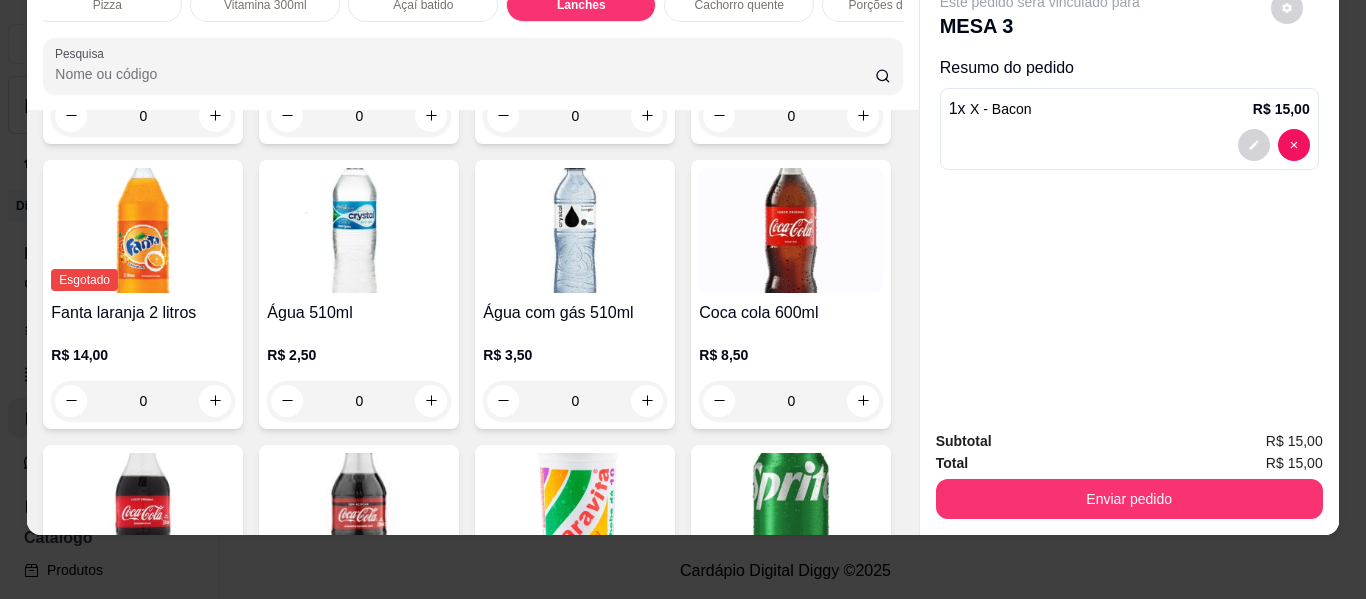 click at bounding box center (215, -559) 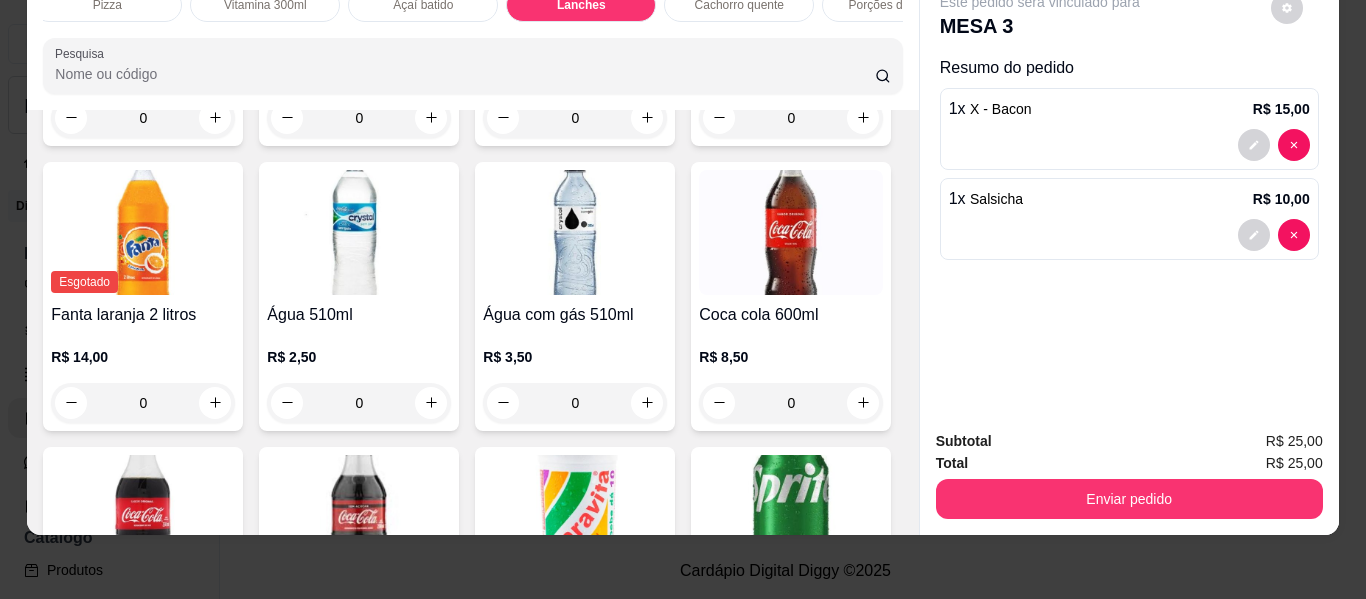 scroll, scrollTop: 4878, scrollLeft: 0, axis: vertical 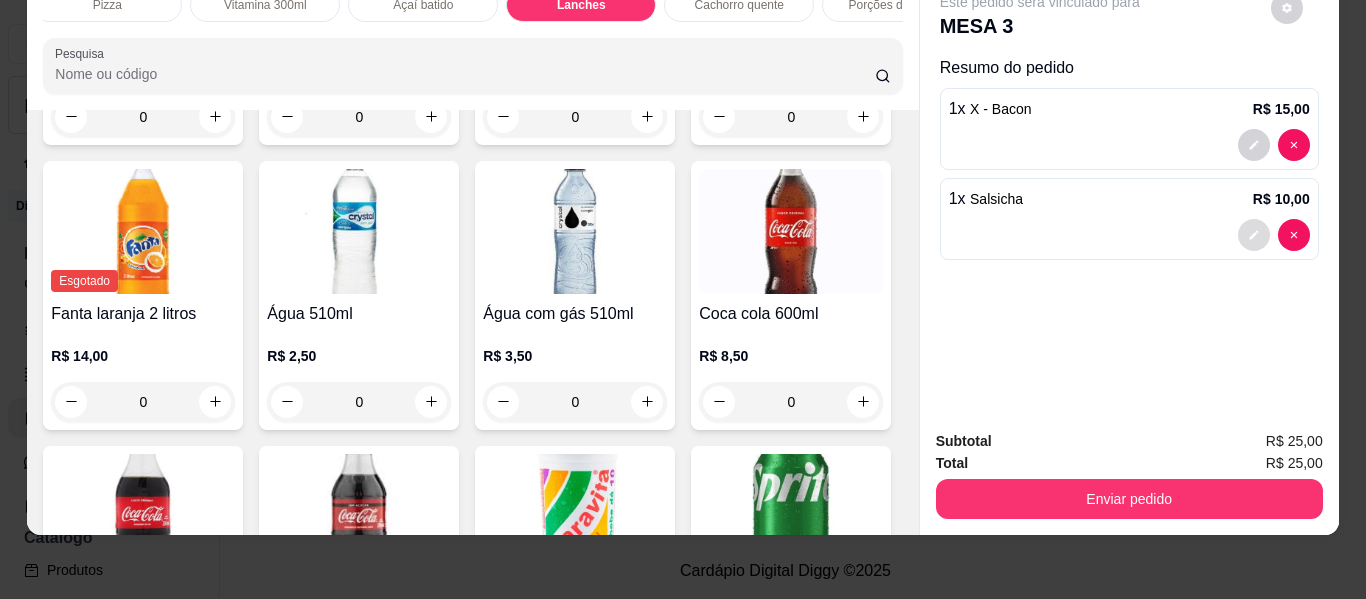 click 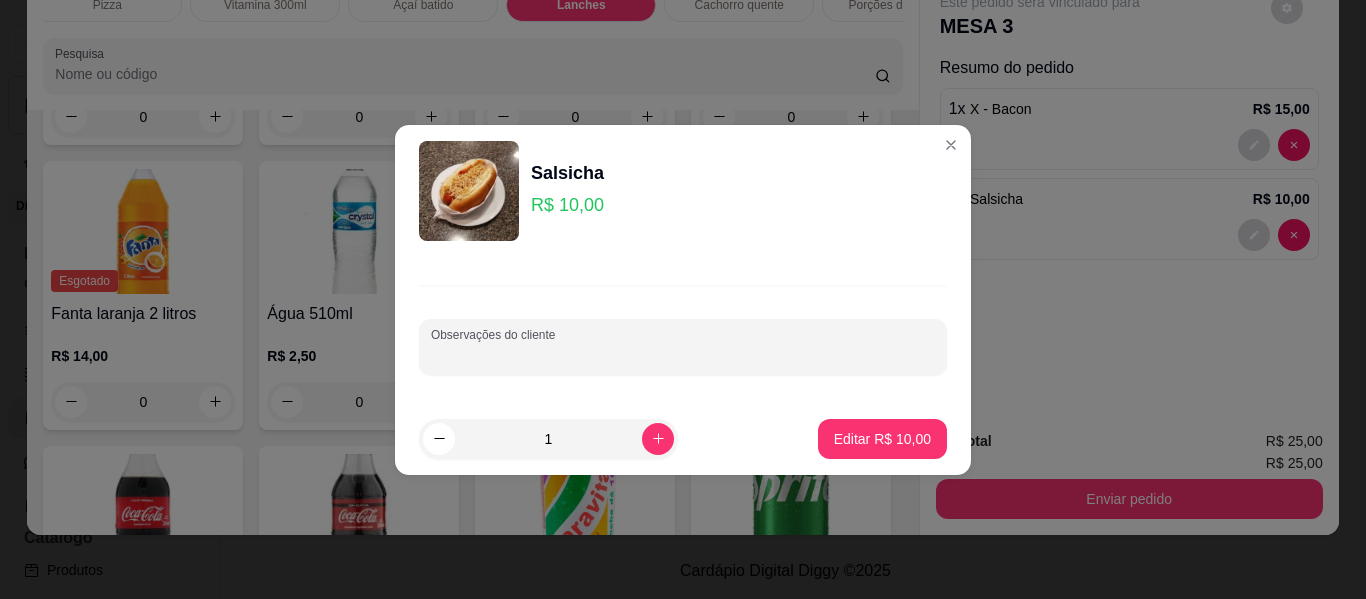 click on "Observações do cliente" at bounding box center [683, 355] 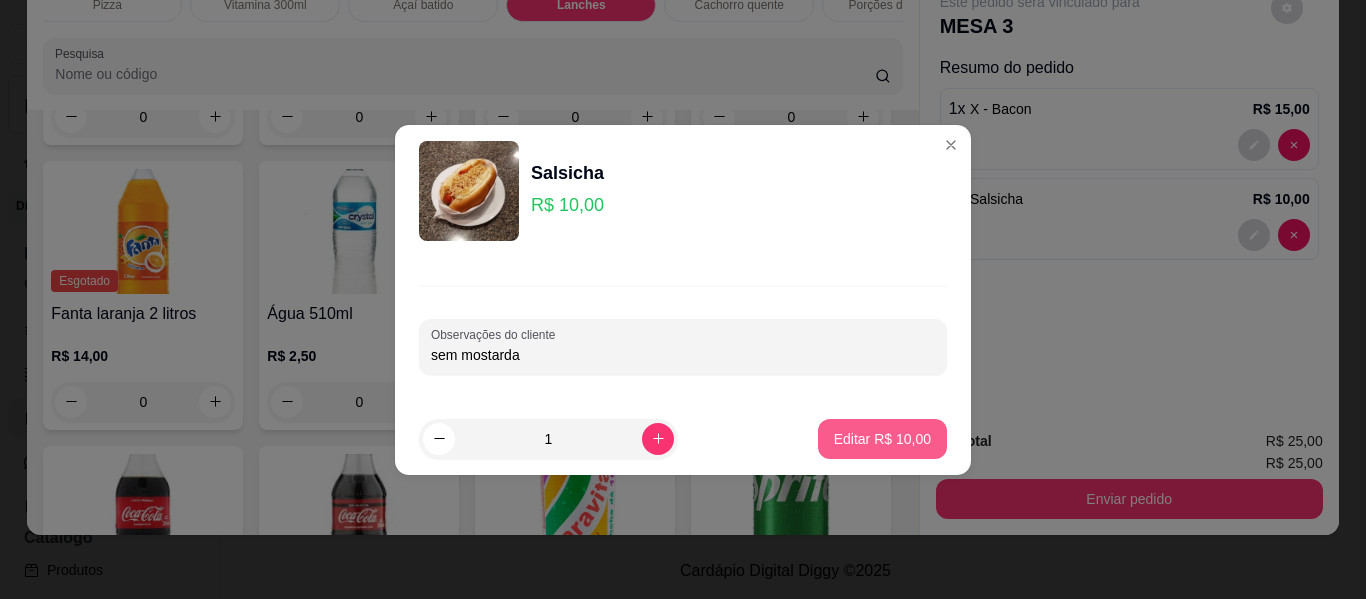 type on "sem mostarda" 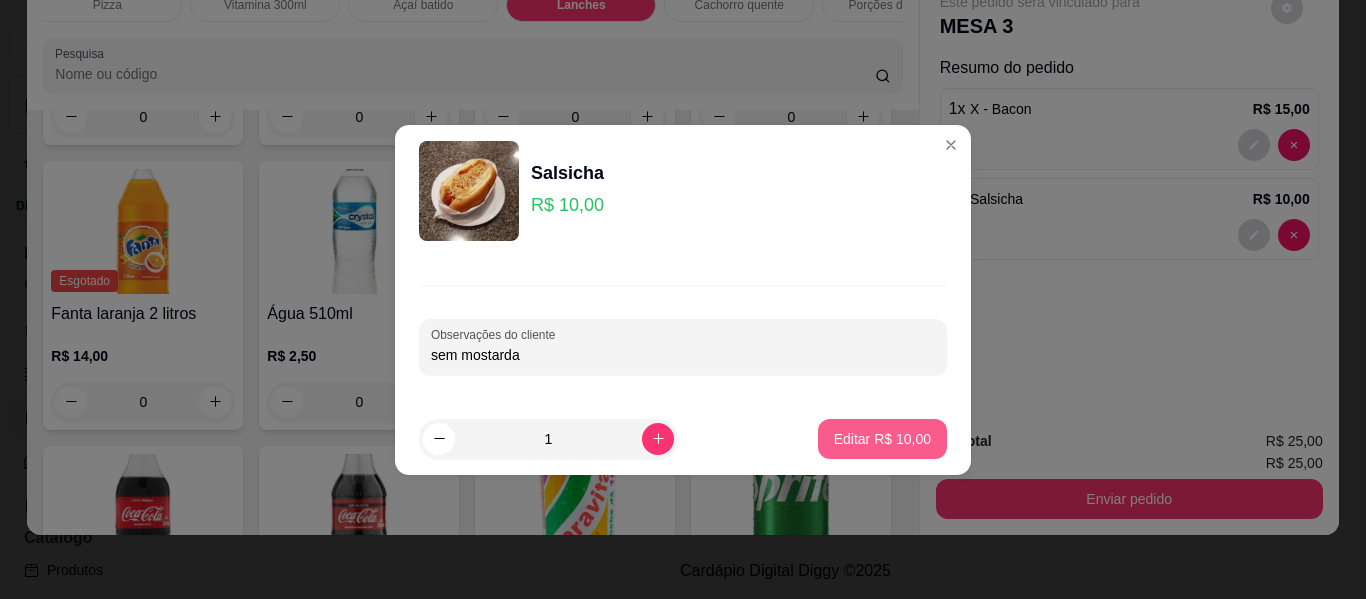 click on "Editar   R$ 10,00" at bounding box center (882, 439) 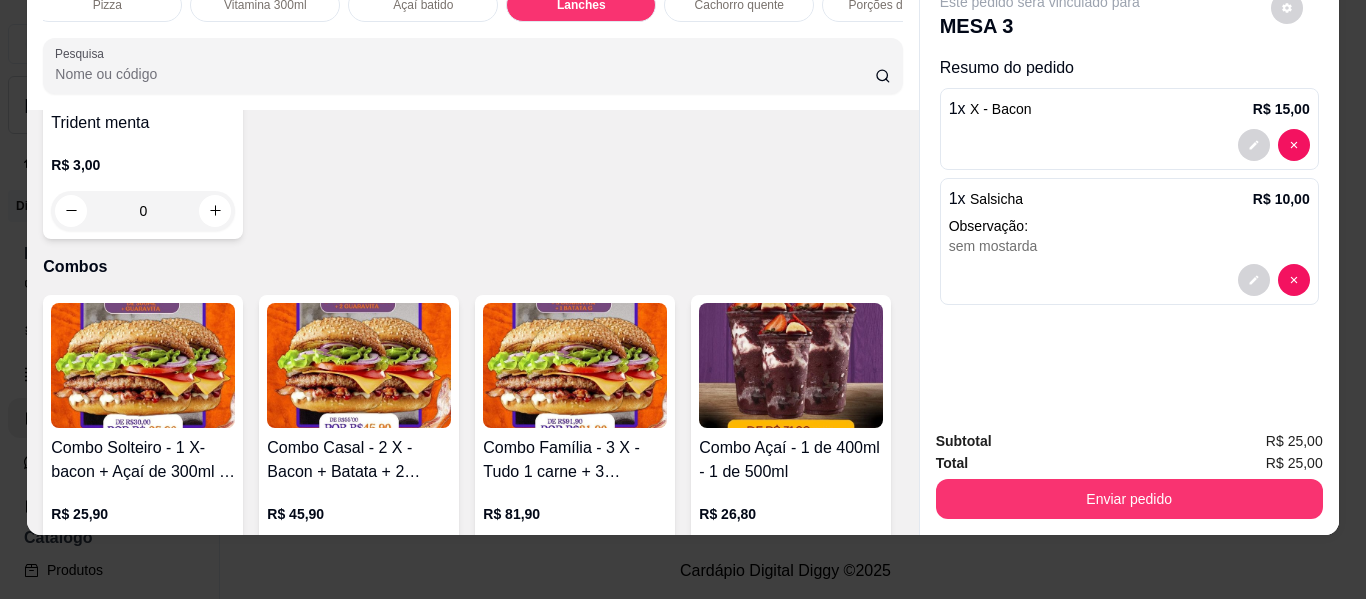 scroll, scrollTop: 6377, scrollLeft: 0, axis: vertical 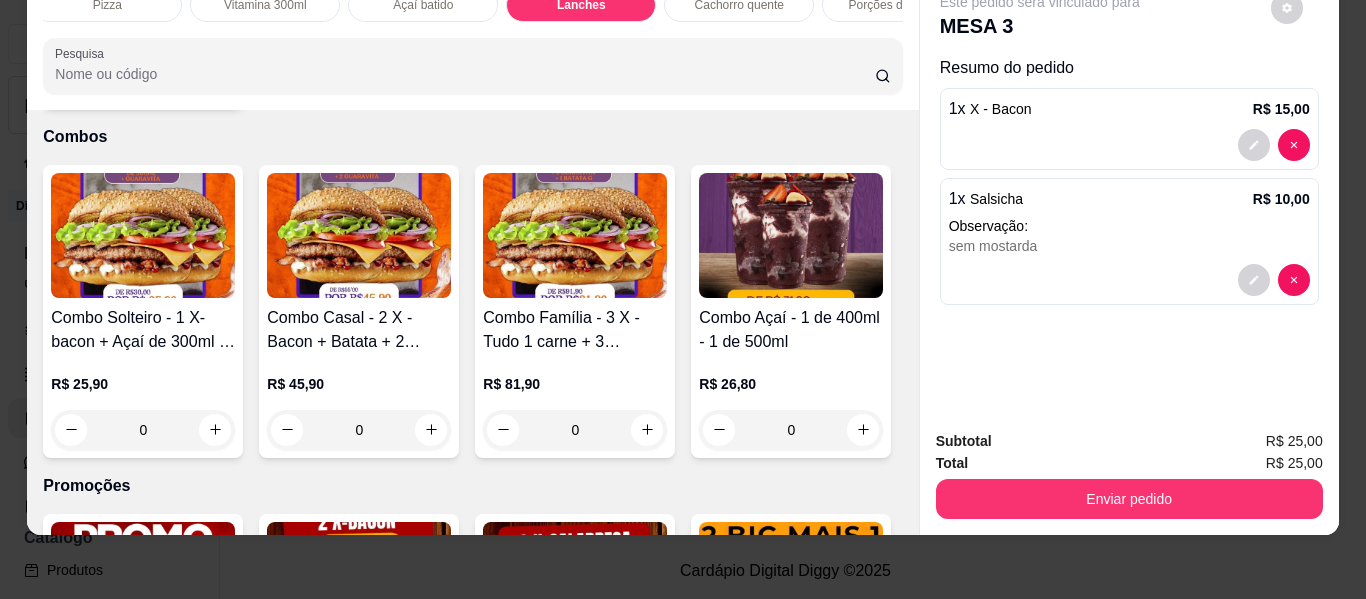 click 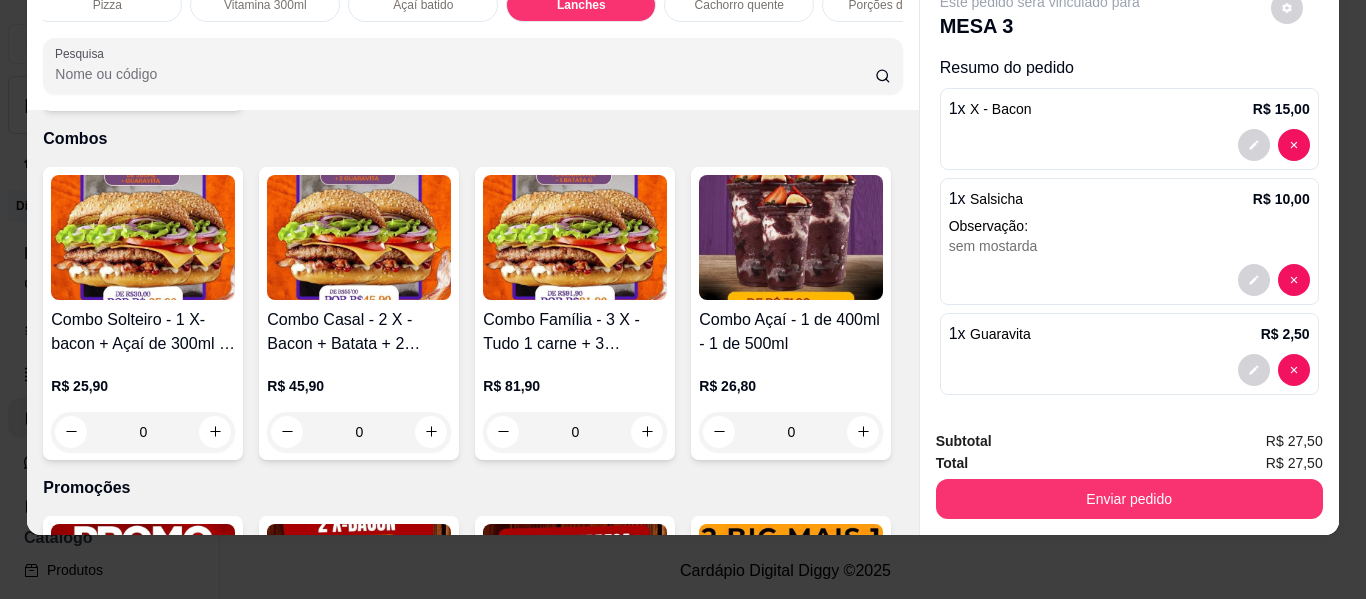 scroll, scrollTop: 6677, scrollLeft: 0, axis: vertical 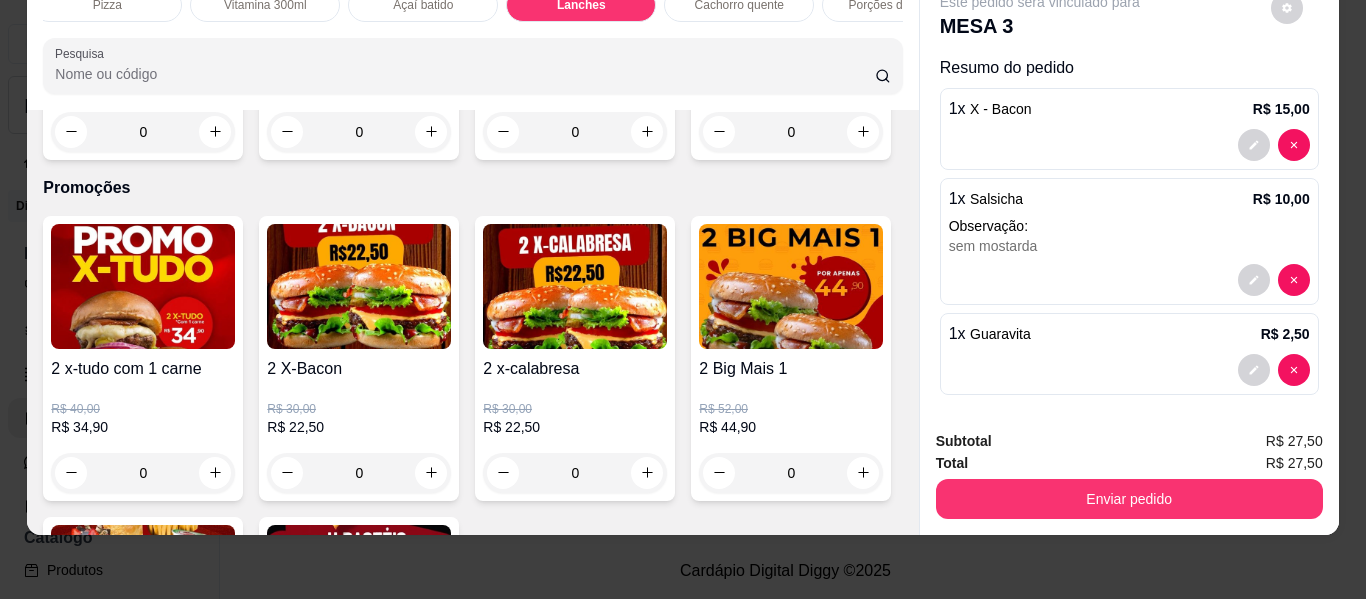 click 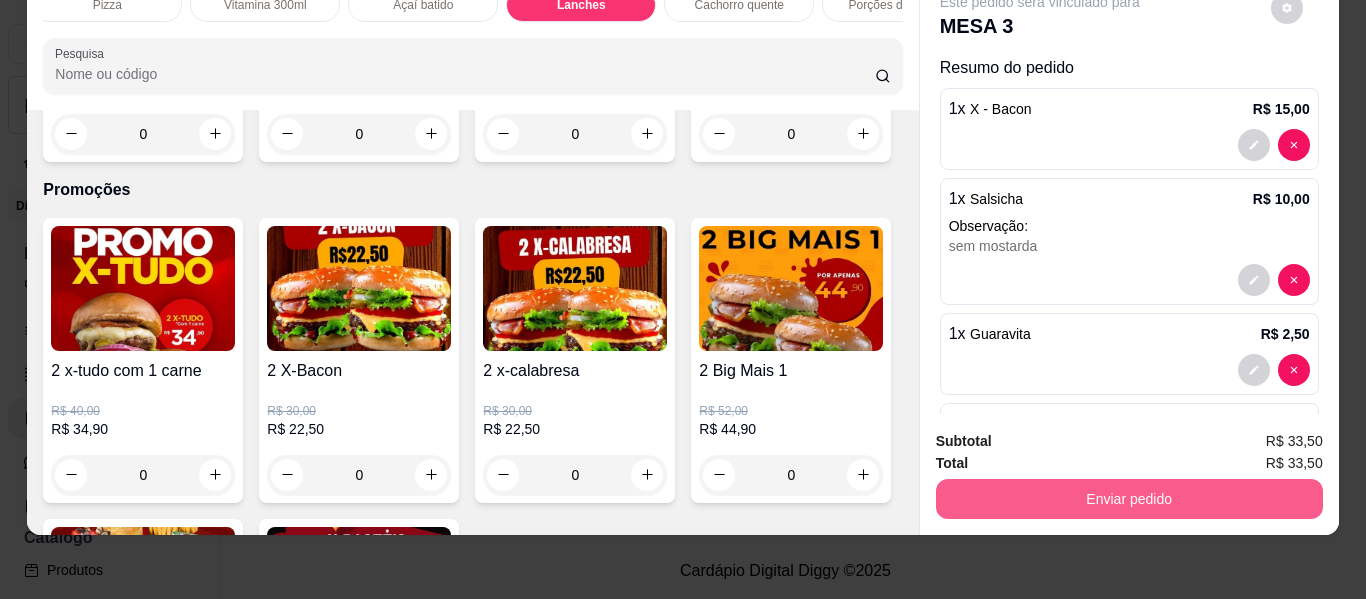 click on "Enviar pedido" at bounding box center [1129, 499] 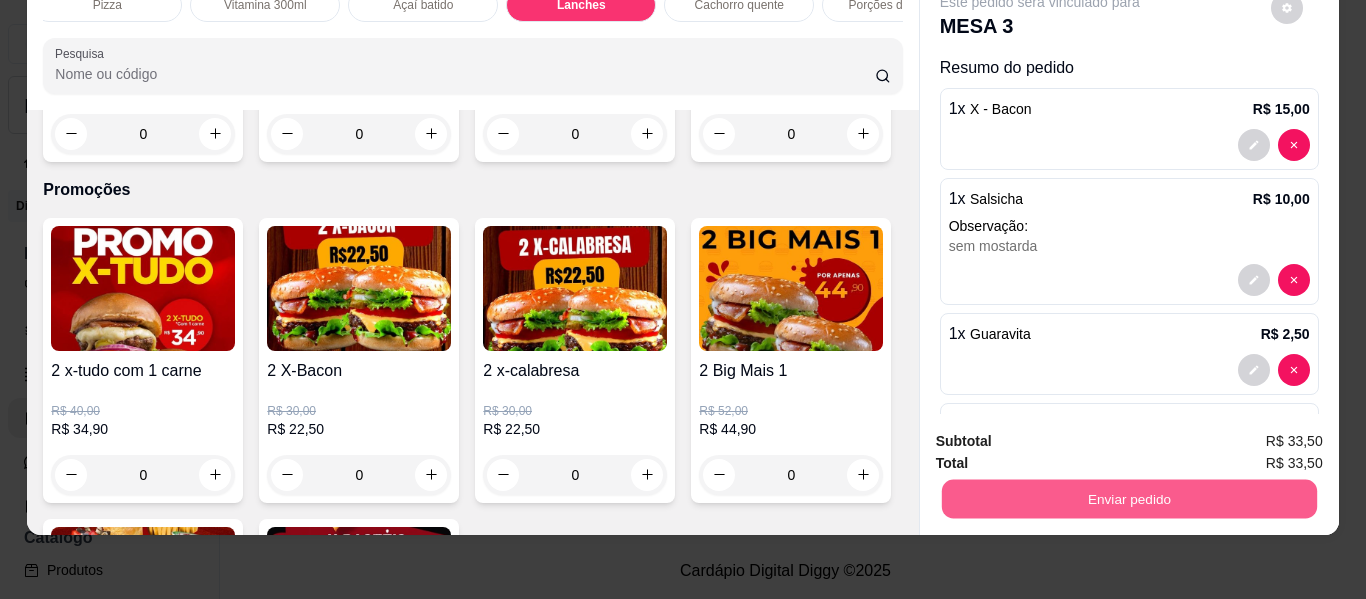 click on "Não registrar e enviar pedido" at bounding box center [1063, 435] 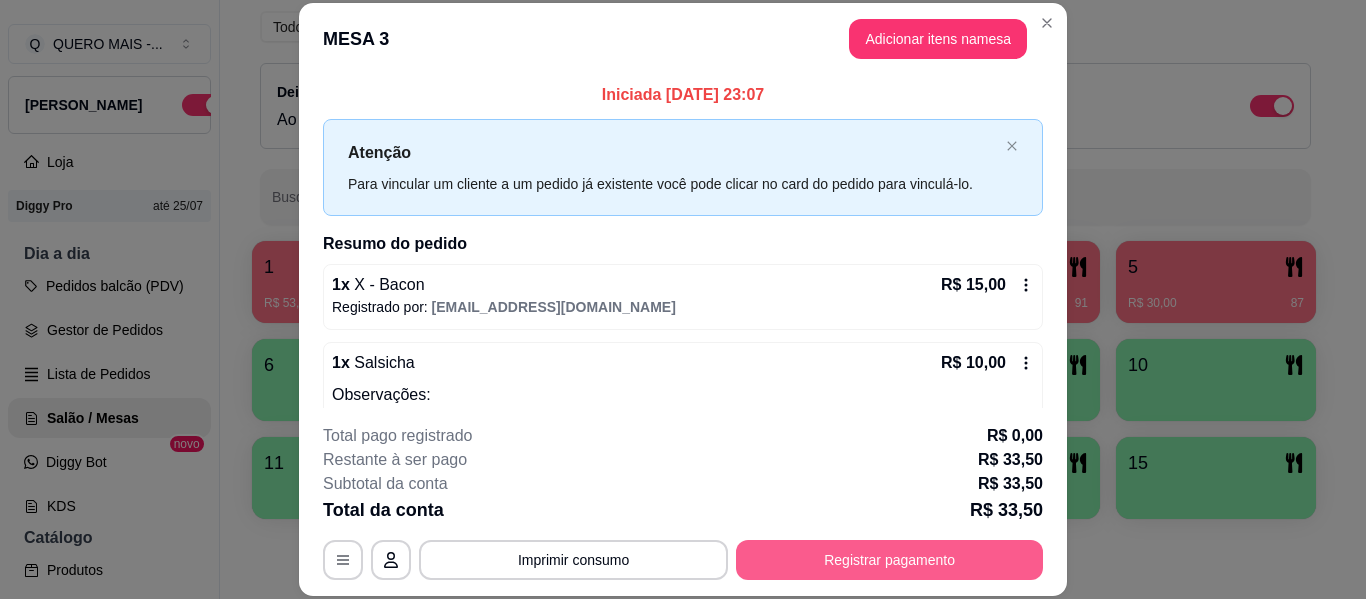click on "Registrar pagamento" at bounding box center (889, 560) 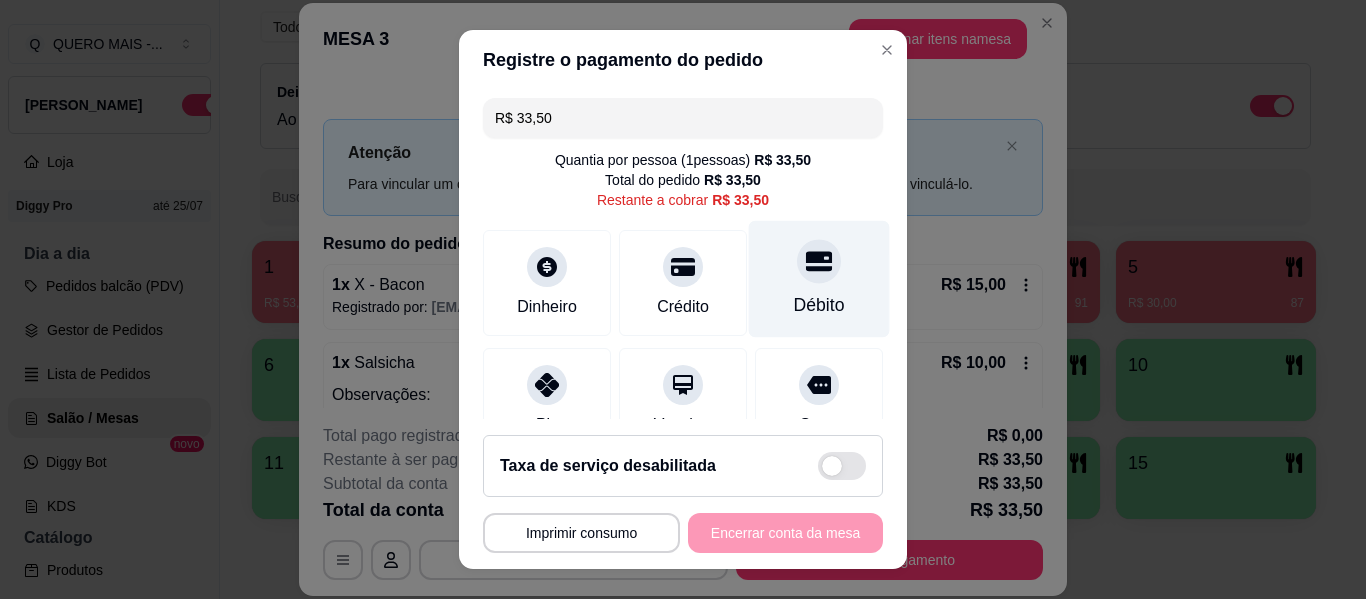 drag, startPoint x: 794, startPoint y: 274, endPoint x: 816, endPoint y: 295, distance: 30.413813 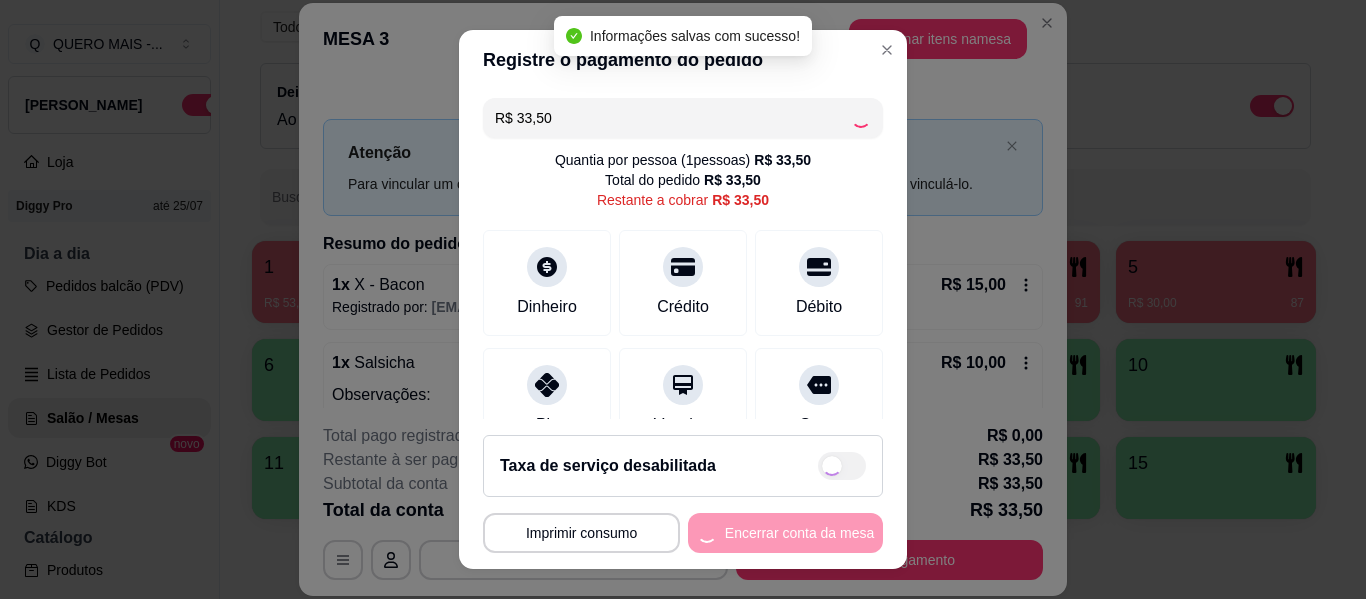 type on "R$ 0,00" 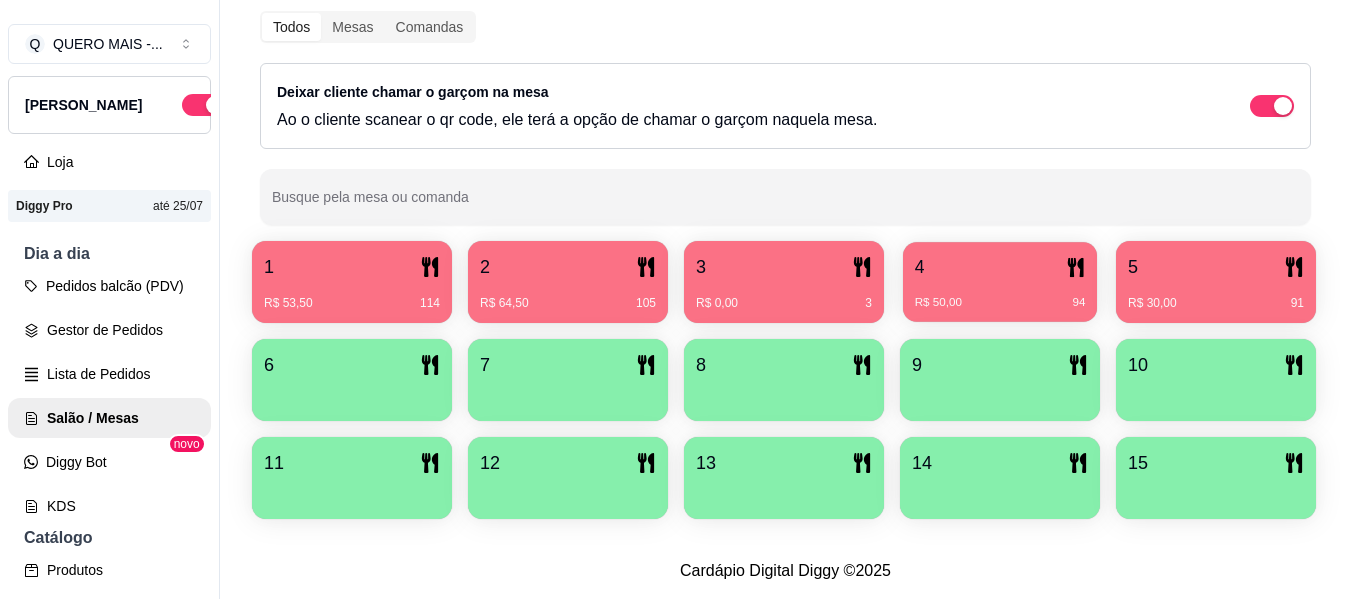 click on "R$ 50,00 94" at bounding box center [1000, 295] 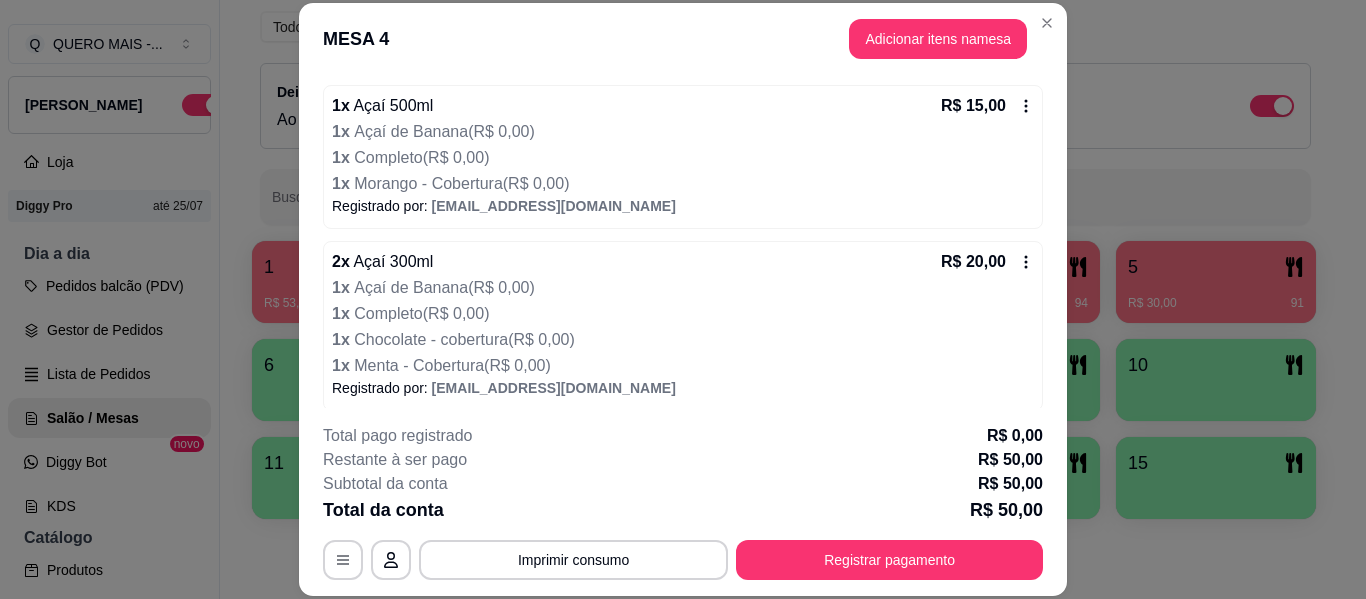 scroll, scrollTop: 346, scrollLeft: 0, axis: vertical 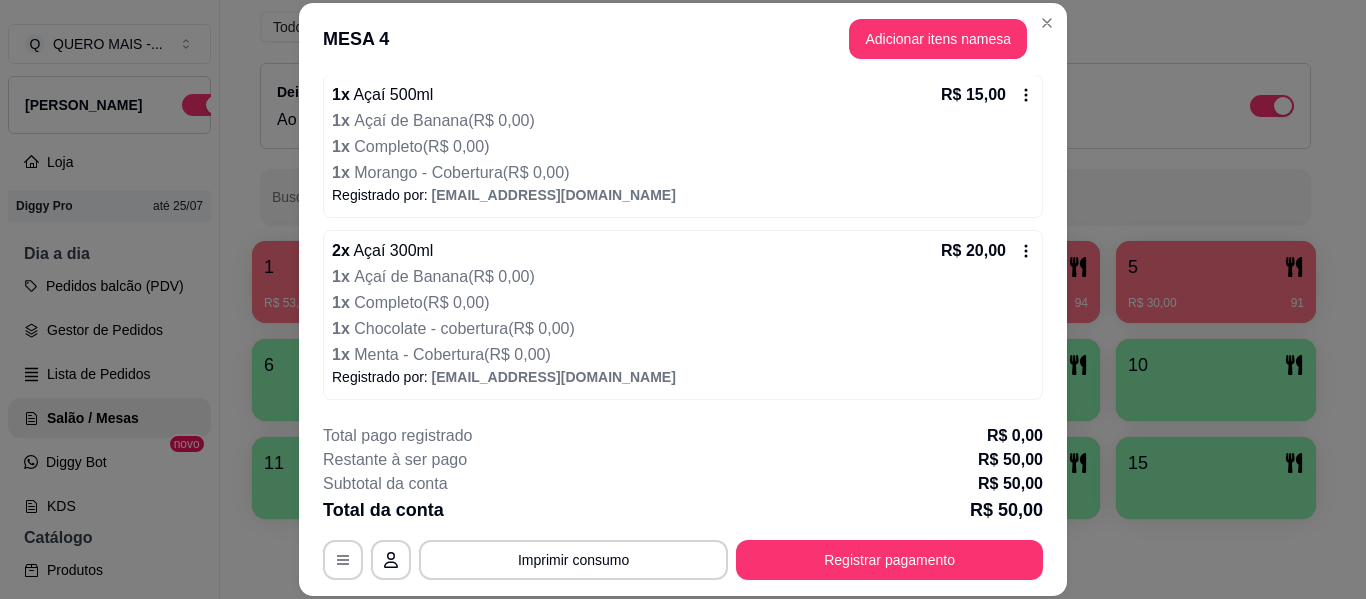 click on "Registrar pagamento" at bounding box center (889, 560) 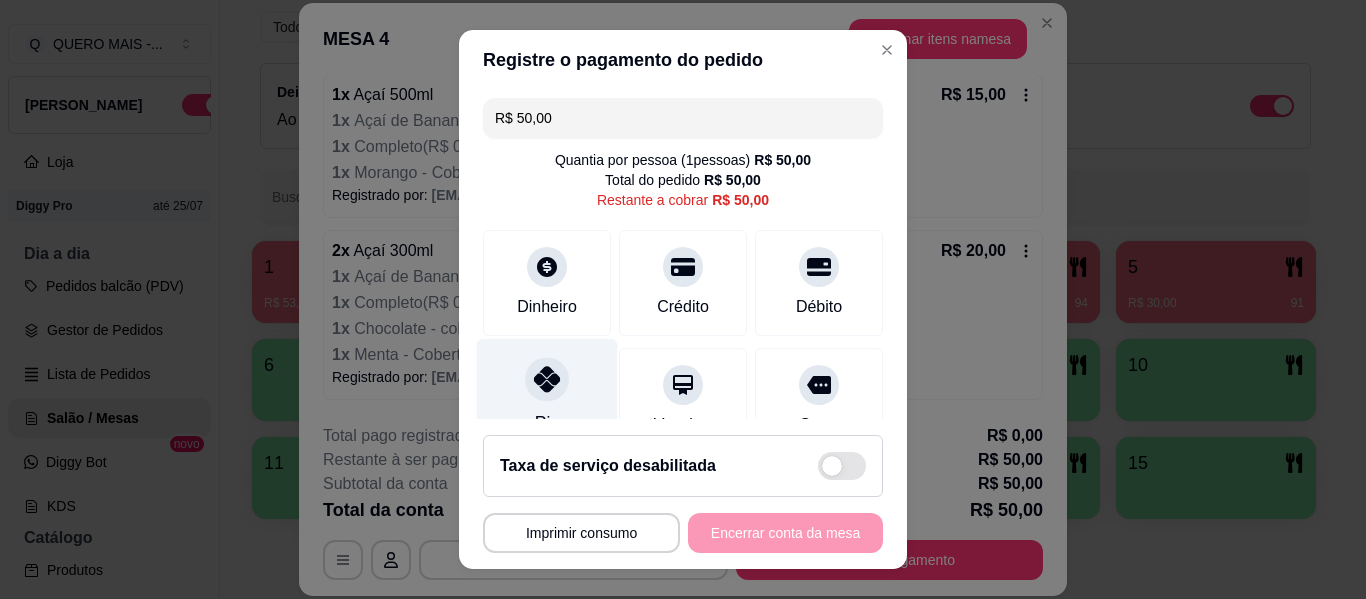 click 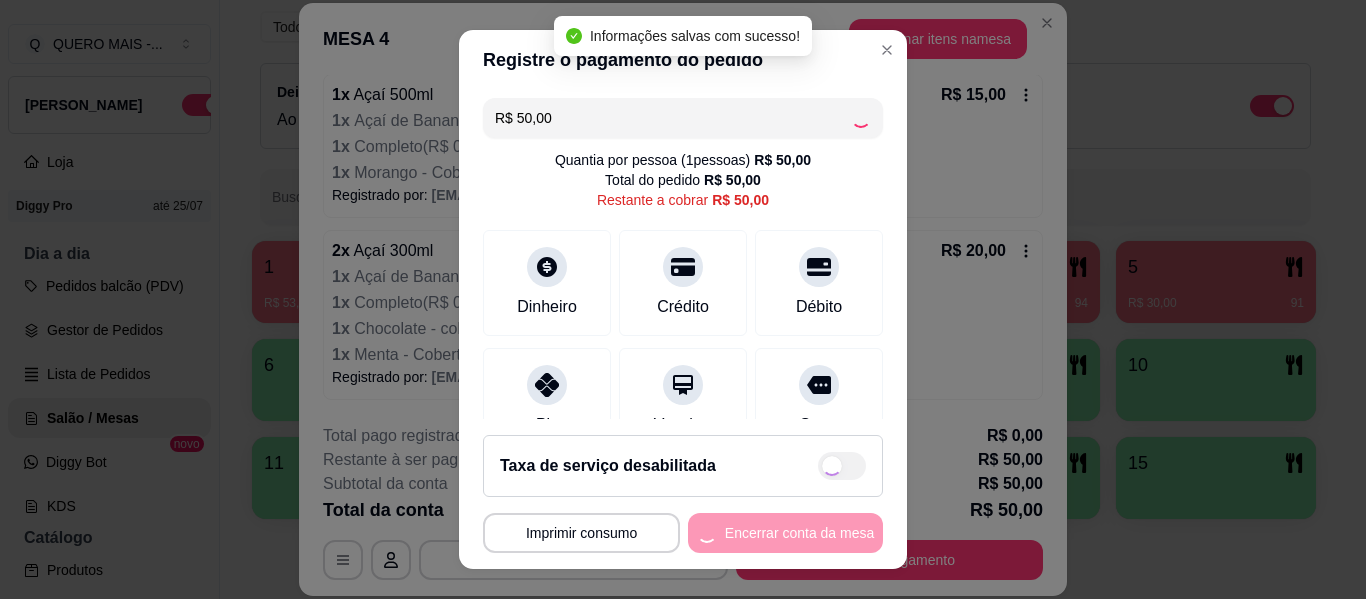type on "R$ 0,00" 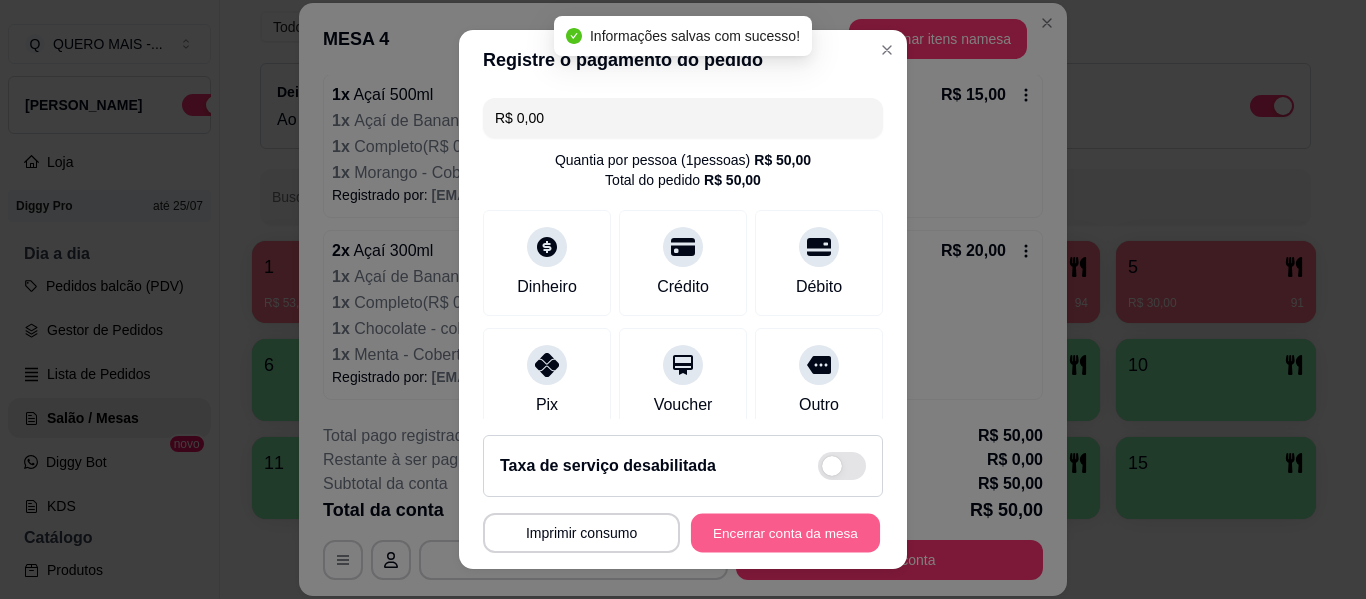 click on "Encerrar conta da mesa" at bounding box center [785, 533] 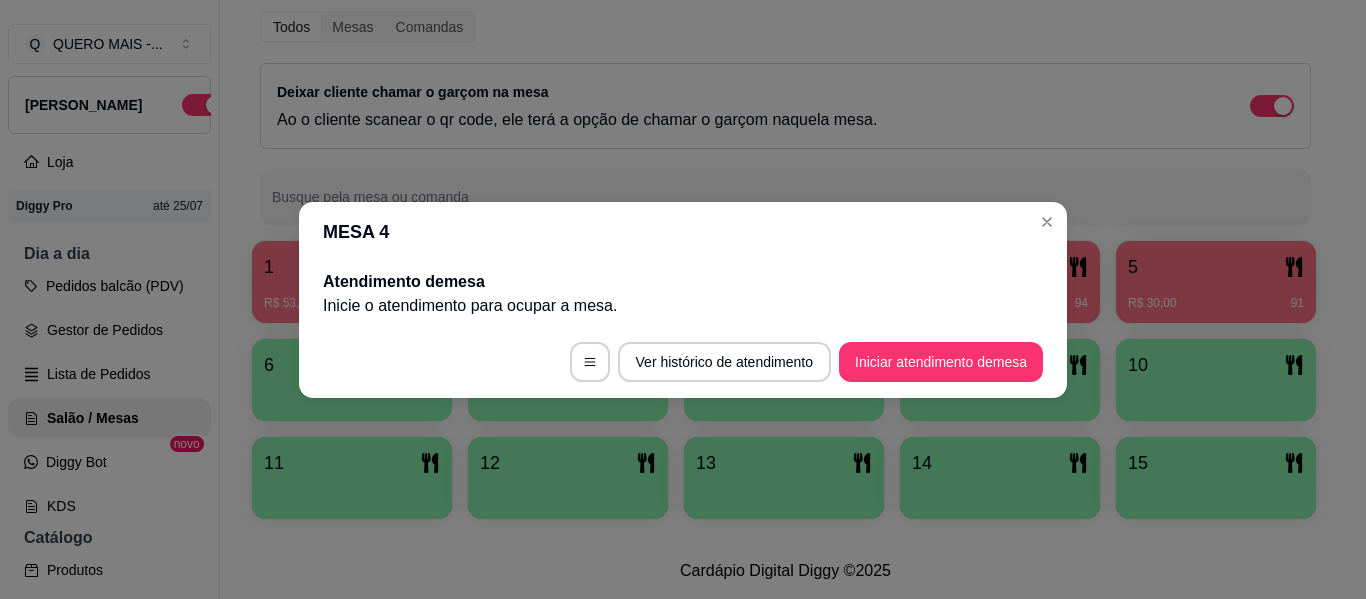 scroll, scrollTop: 0, scrollLeft: 0, axis: both 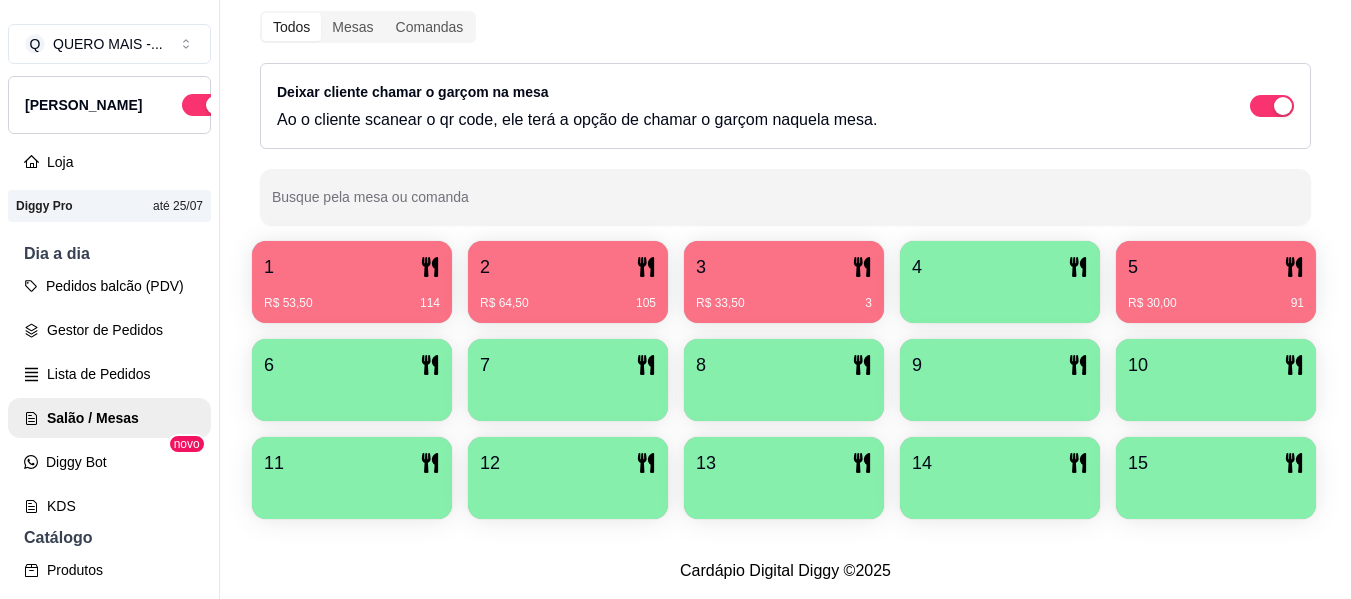 click on "R$ 33,50 3" at bounding box center [784, 296] 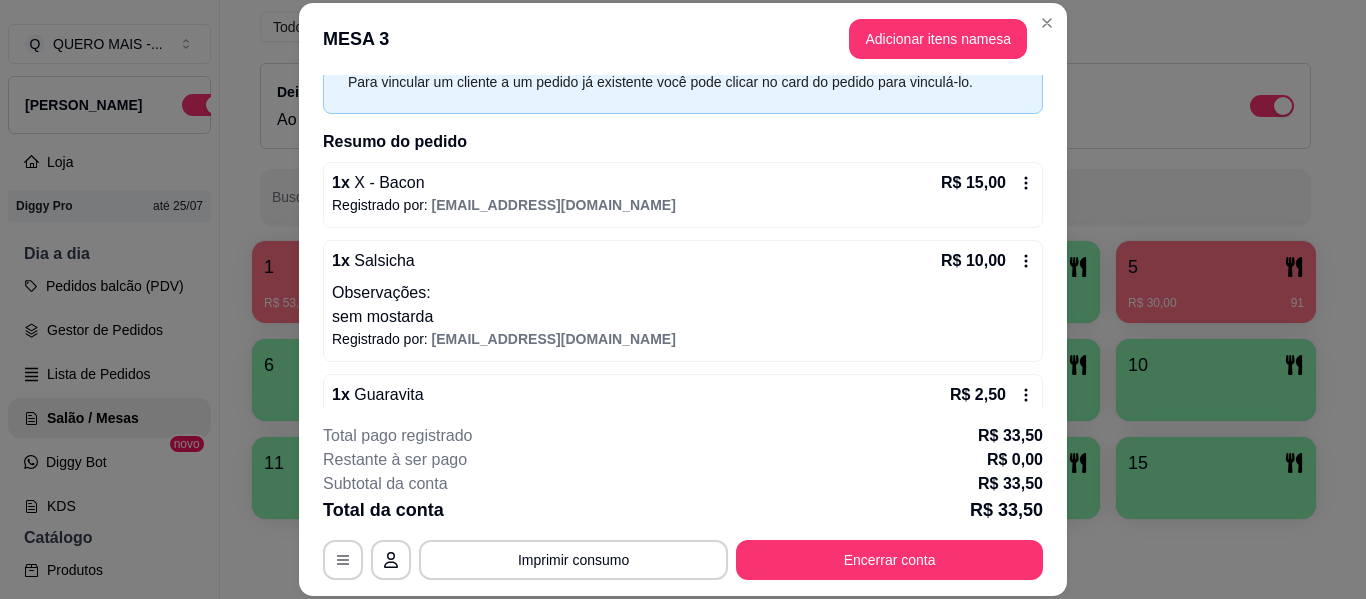 scroll, scrollTop: 220, scrollLeft: 0, axis: vertical 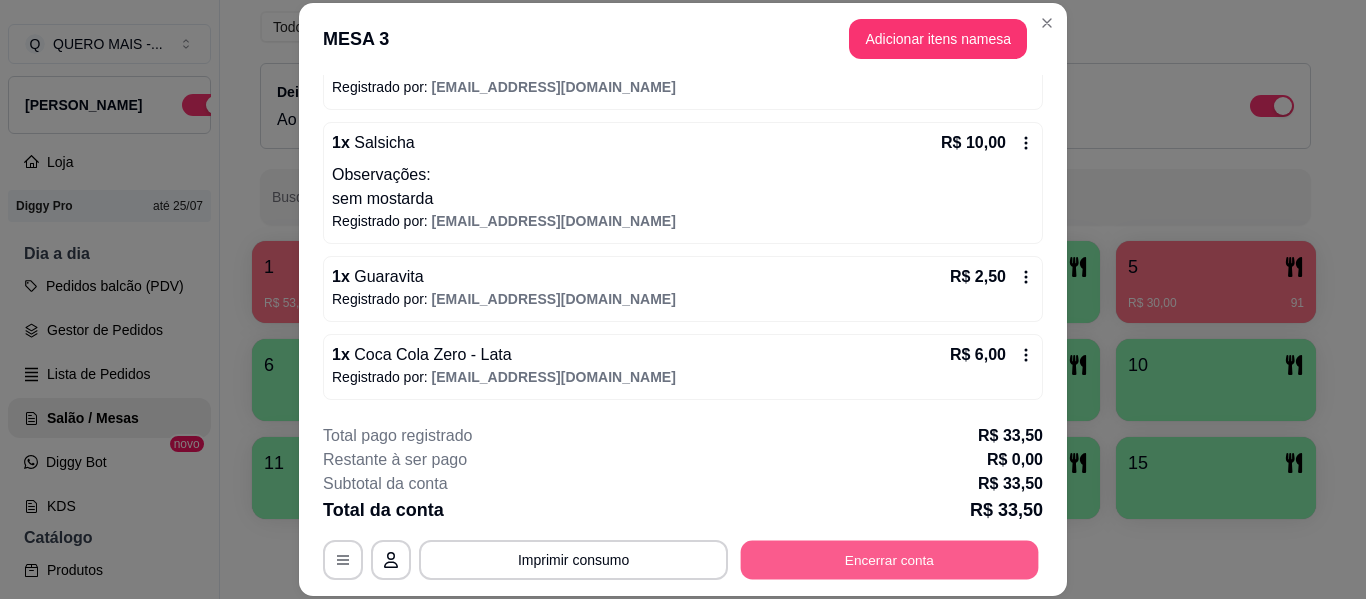 click on "Encerrar conta" at bounding box center (890, 560) 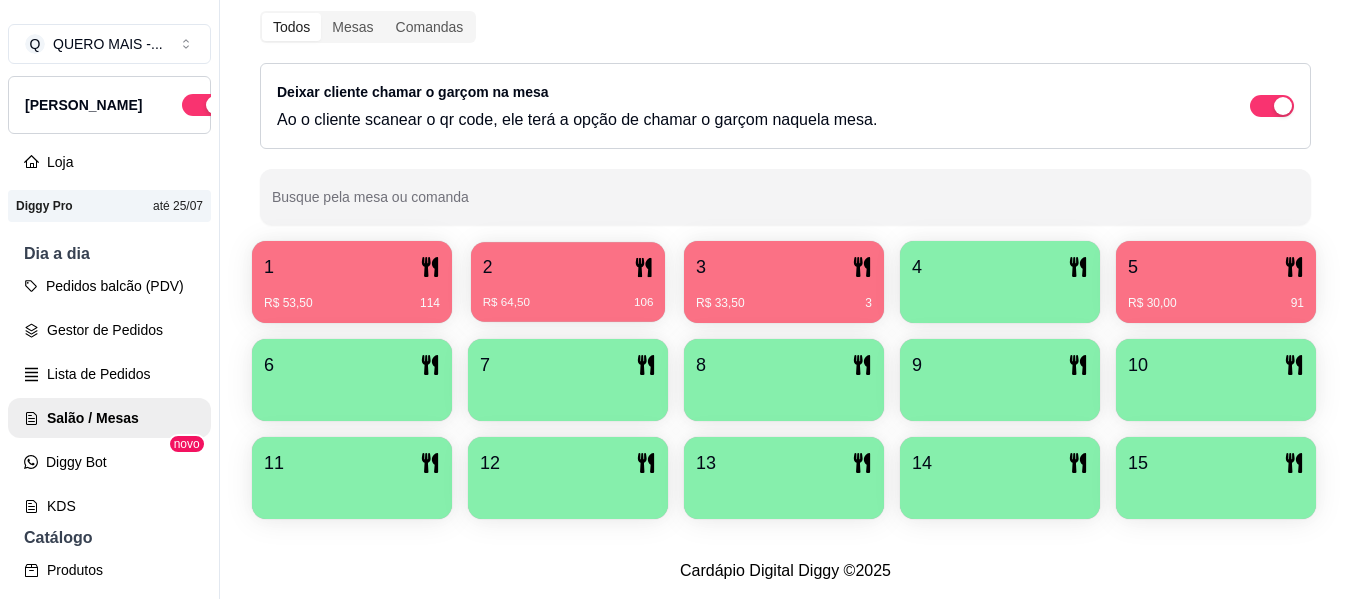 click on "R$ 64,50 106" at bounding box center (568, 303) 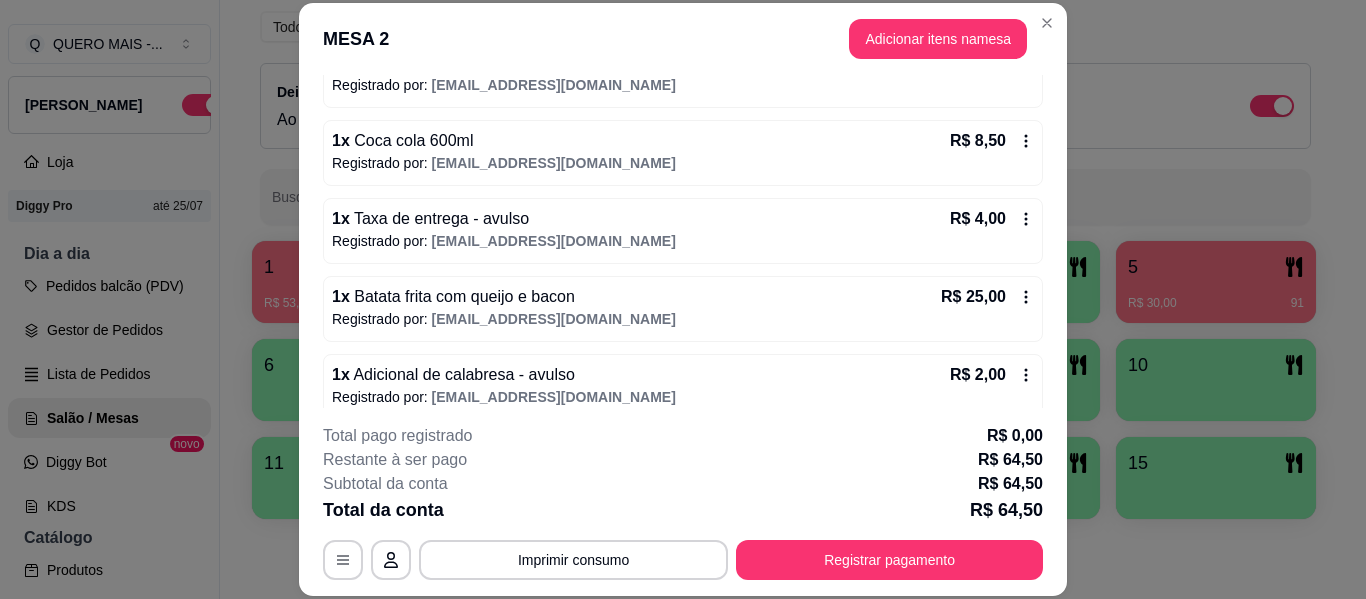 scroll, scrollTop: 298, scrollLeft: 0, axis: vertical 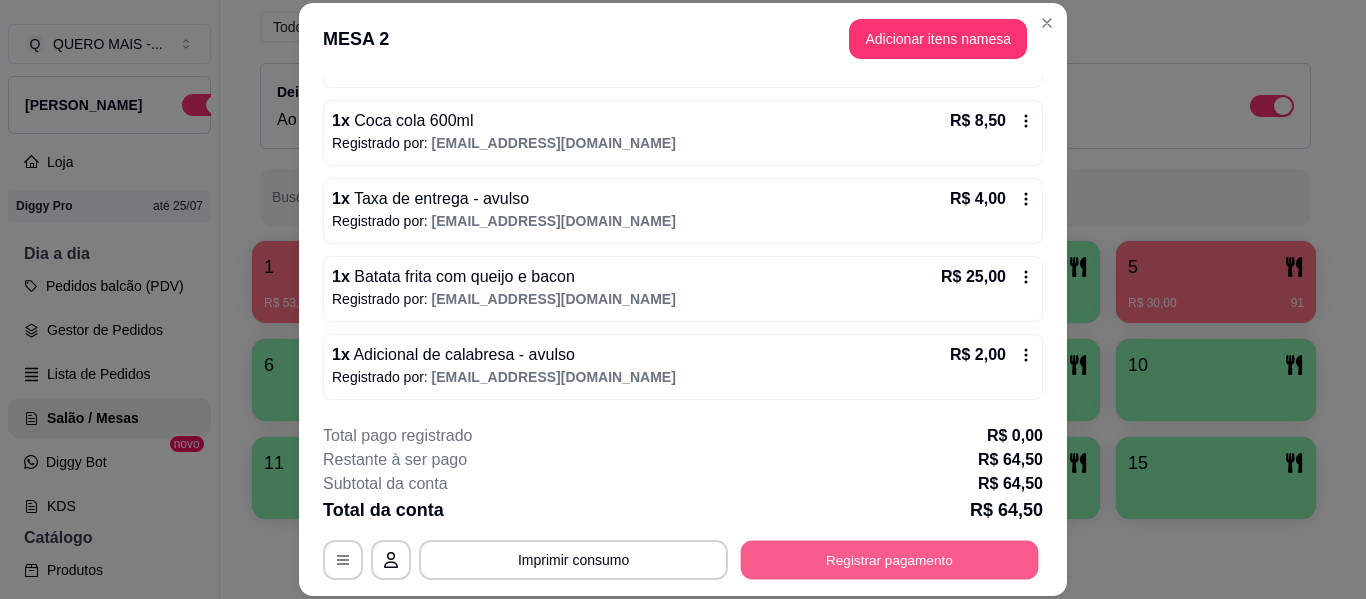 click on "Registrar pagamento" at bounding box center [890, 560] 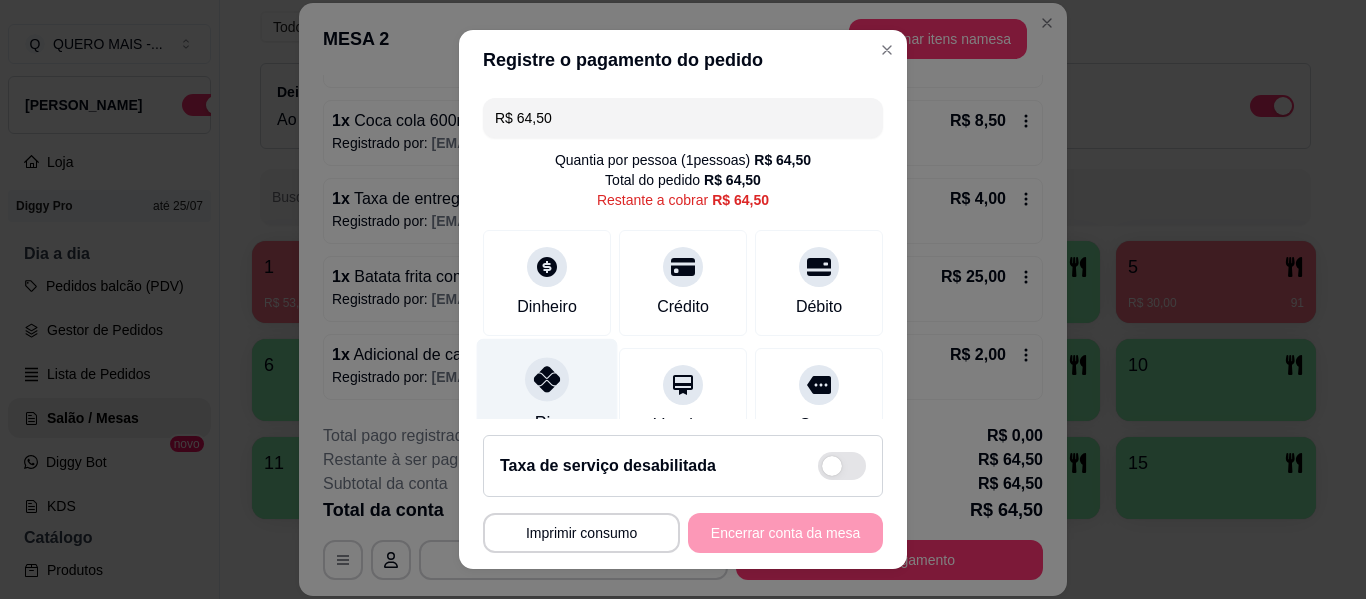 click 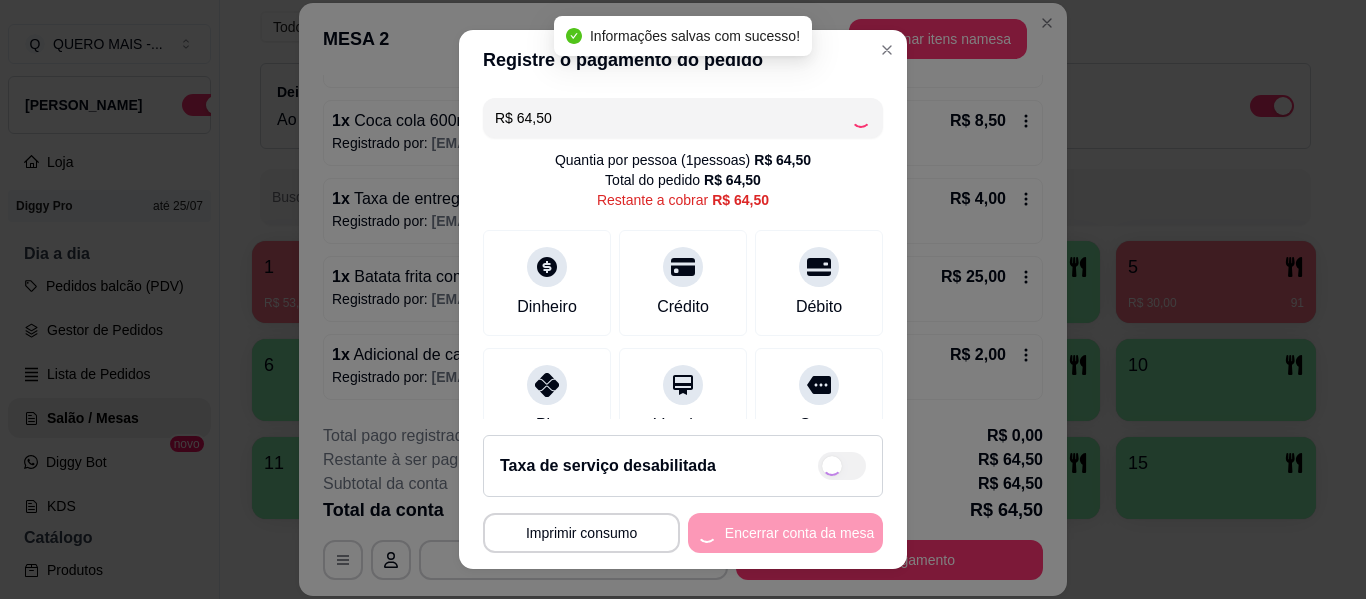 type on "R$ 0,00" 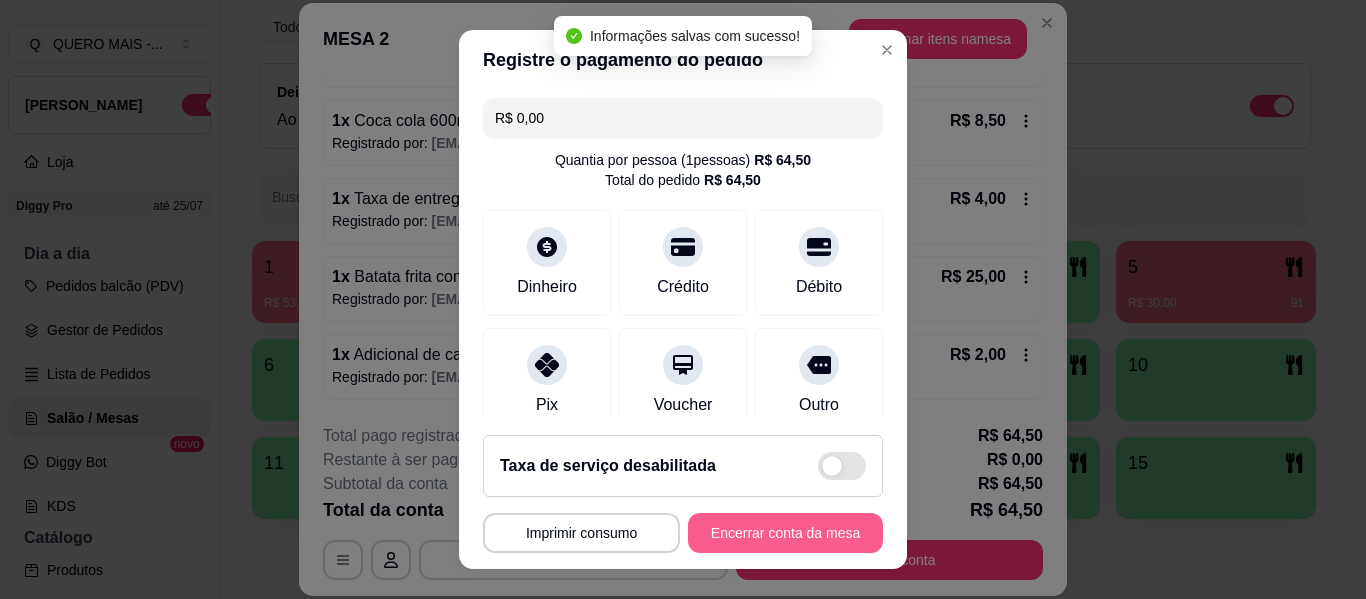 click on "Encerrar conta da mesa" at bounding box center [785, 533] 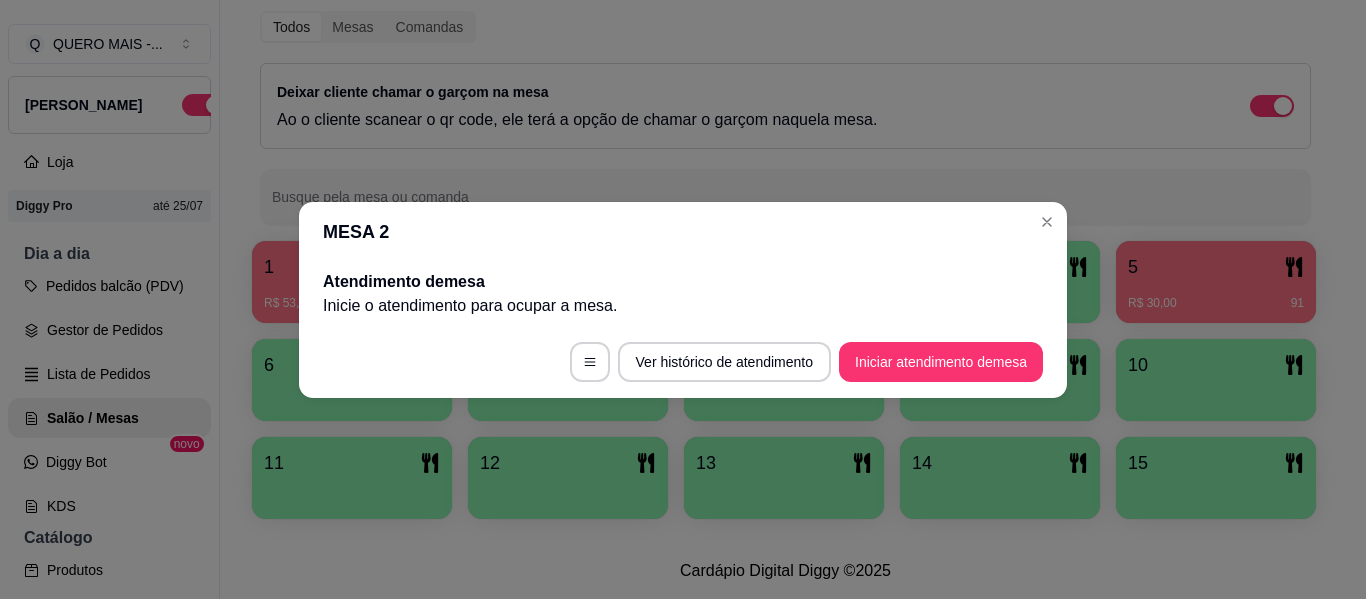 scroll, scrollTop: 0, scrollLeft: 0, axis: both 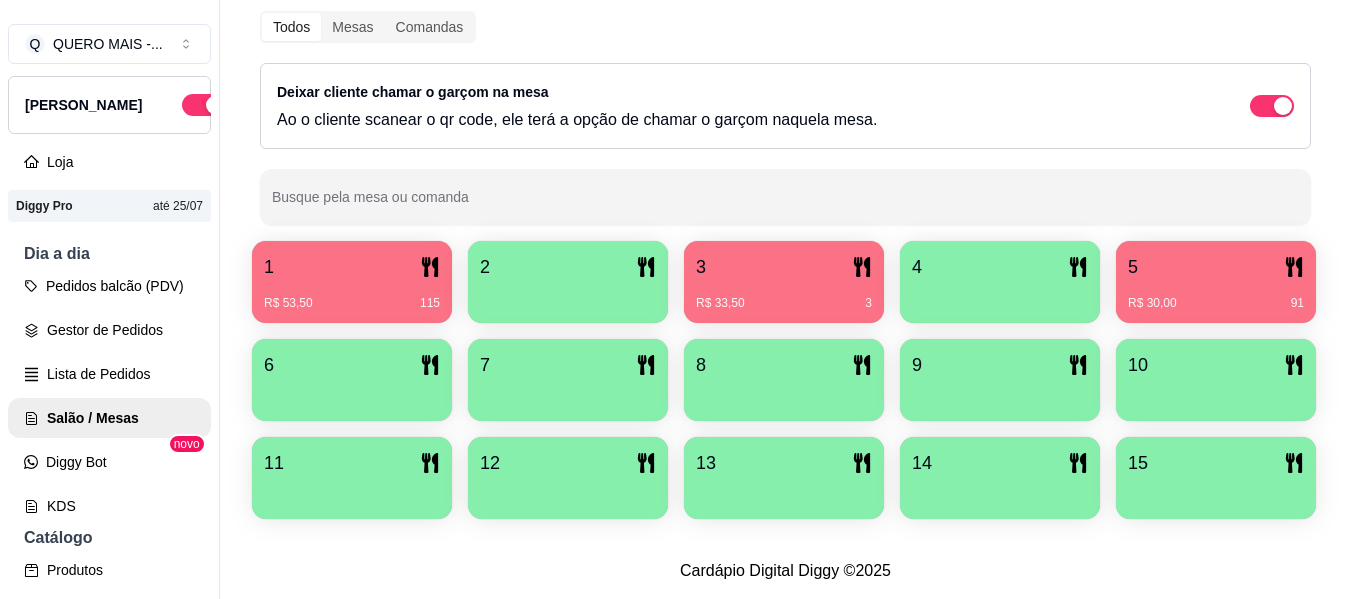 click on "R$ 53,50 115" at bounding box center [352, 296] 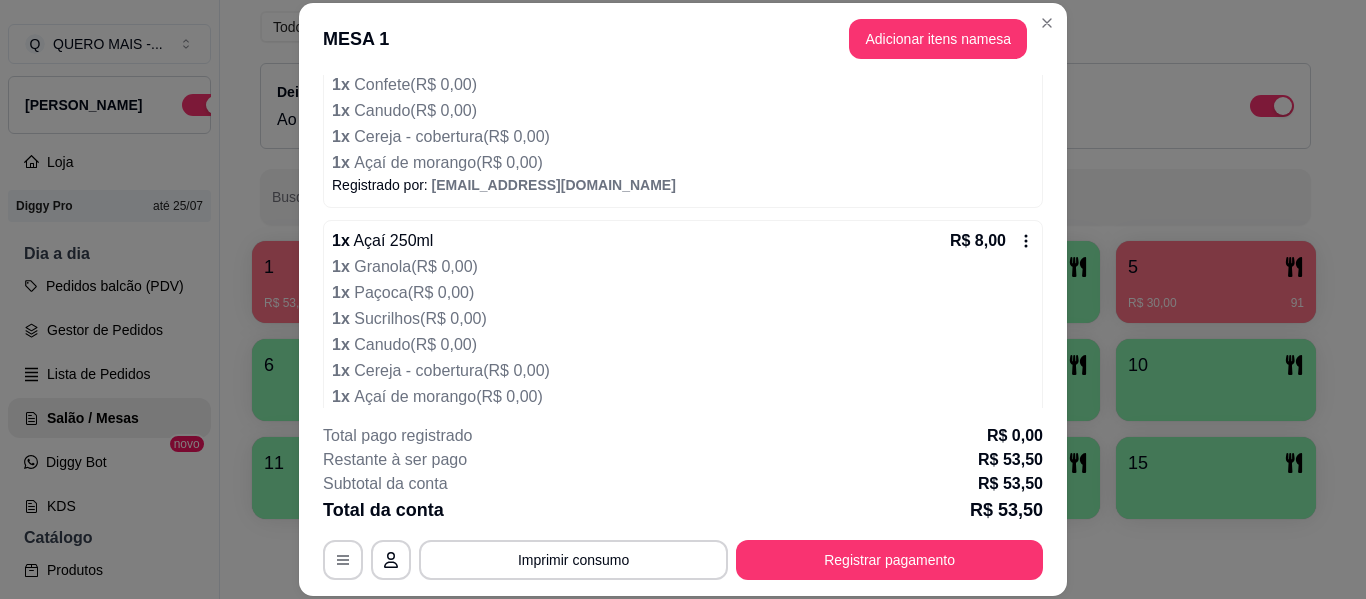 scroll, scrollTop: 600, scrollLeft: 0, axis: vertical 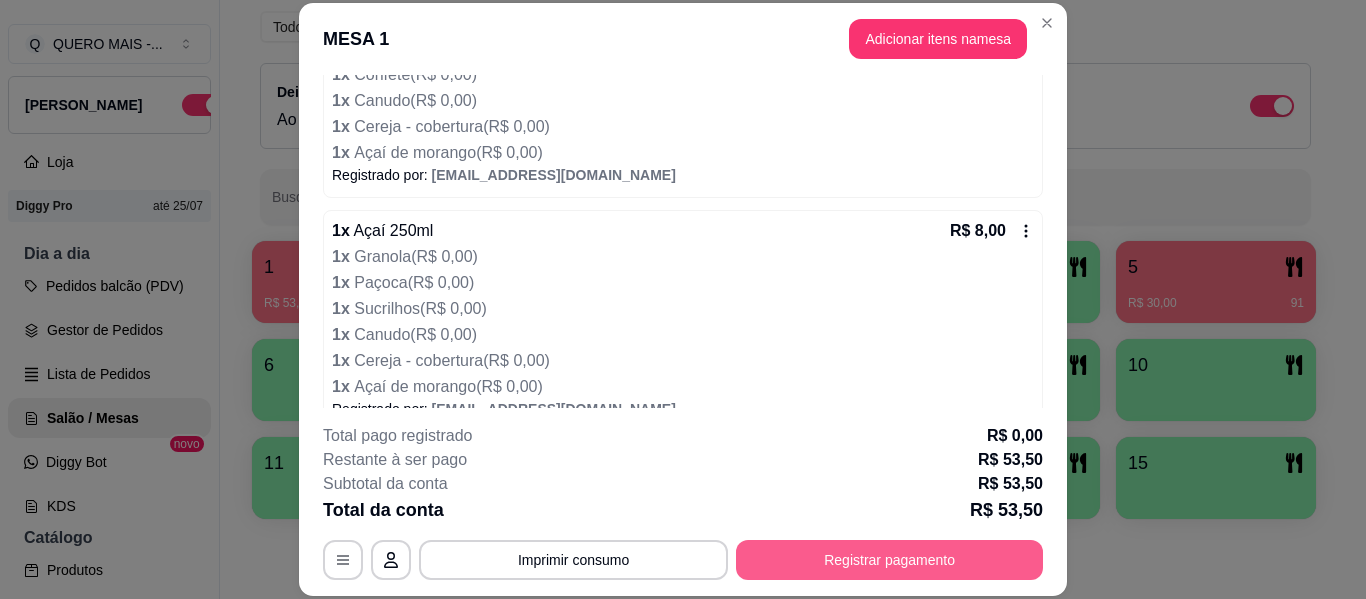click on "Registrar pagamento" at bounding box center [889, 560] 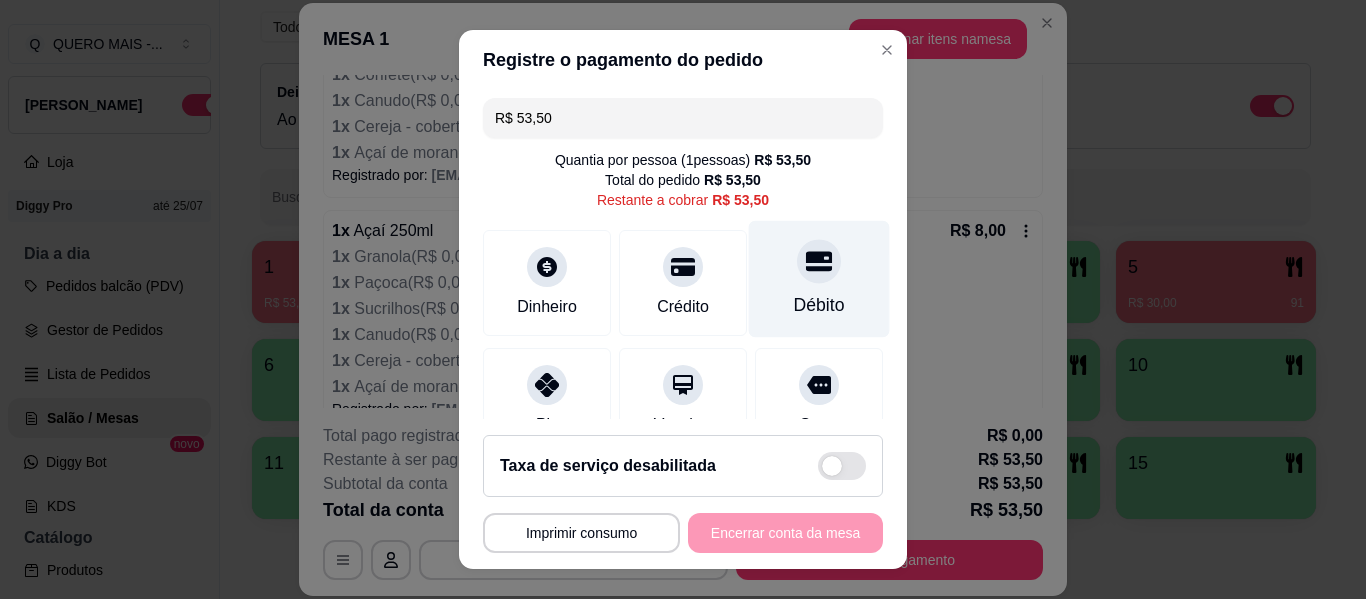 click at bounding box center (819, 261) 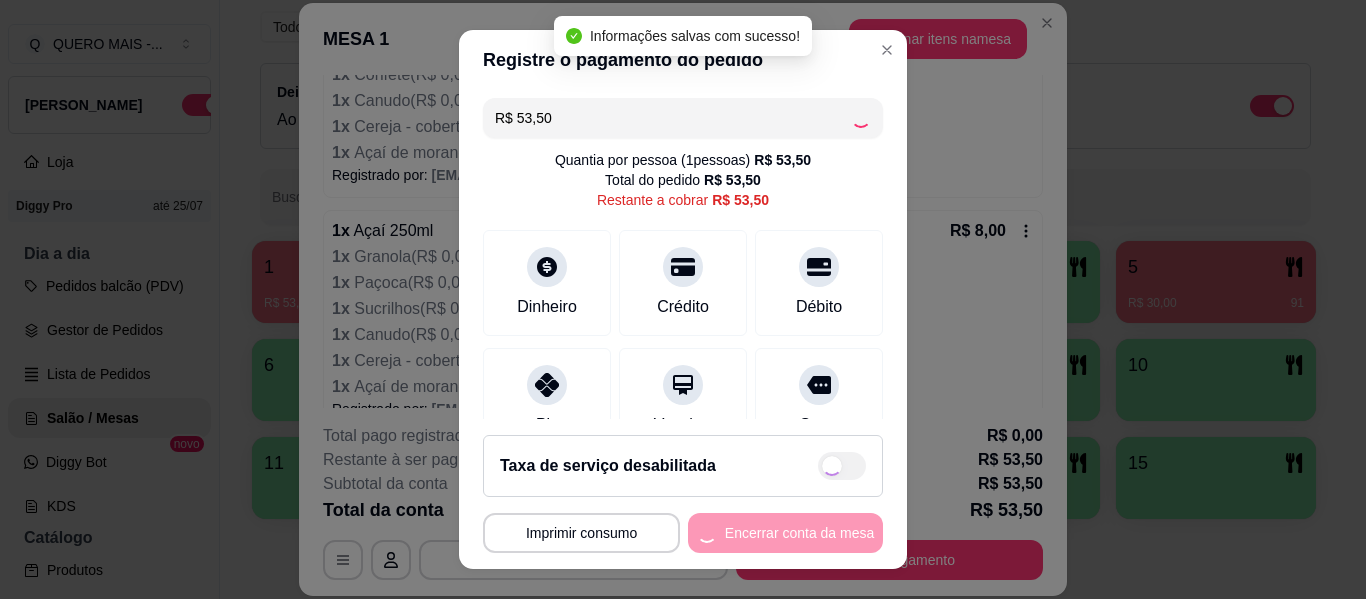 type on "R$ 0,00" 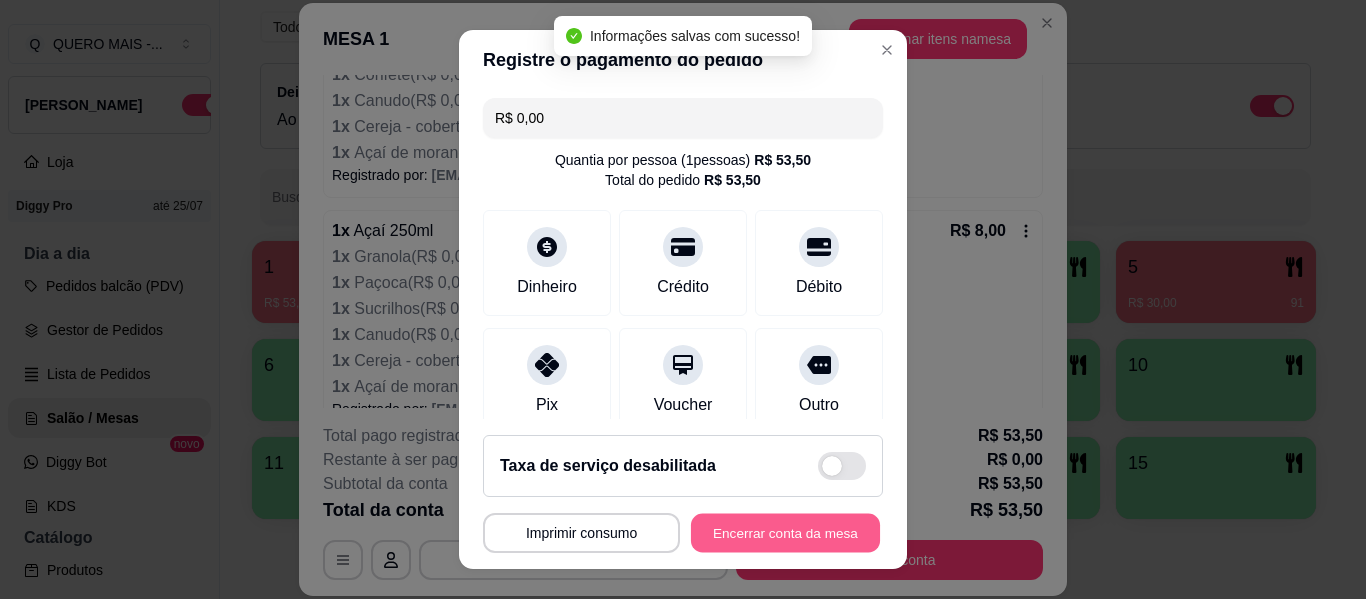 click on "Encerrar conta da mesa" at bounding box center [785, 533] 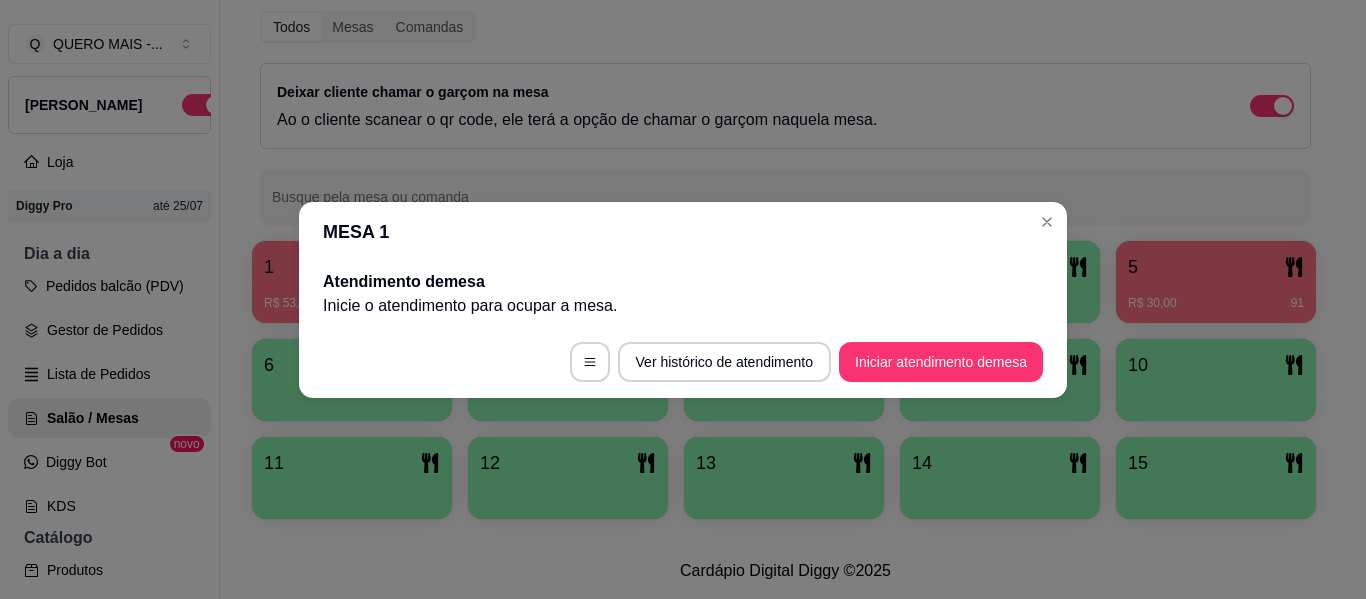 scroll, scrollTop: 0, scrollLeft: 0, axis: both 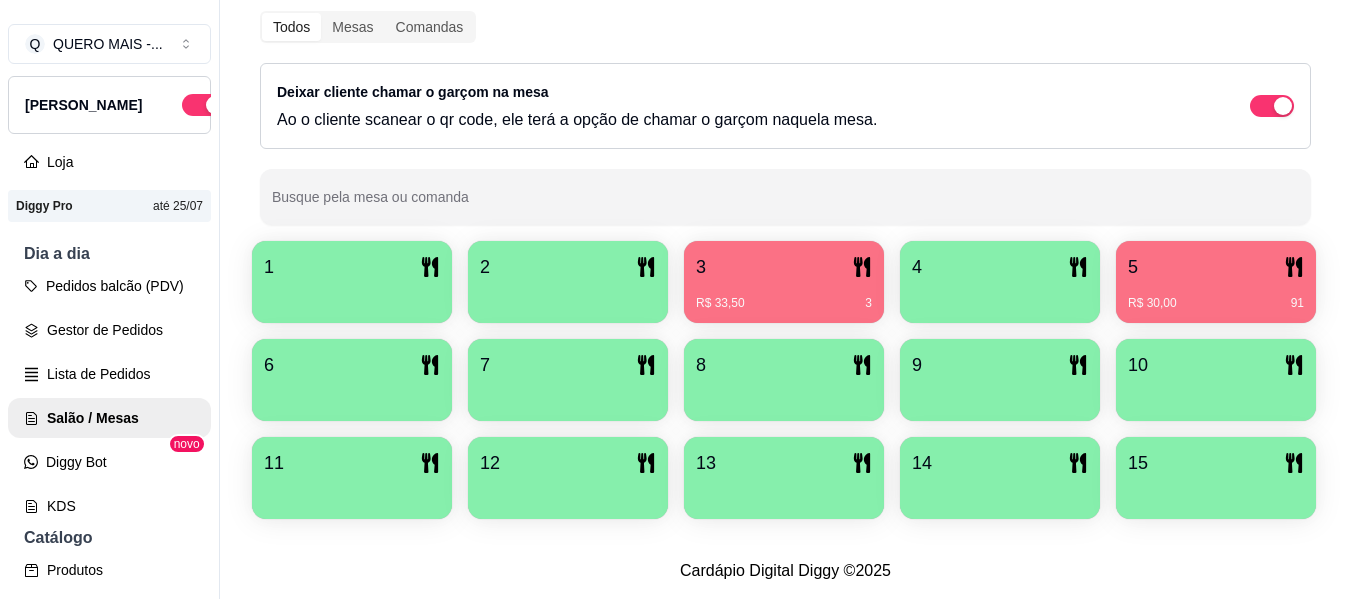 click on "5" at bounding box center (1216, 267) 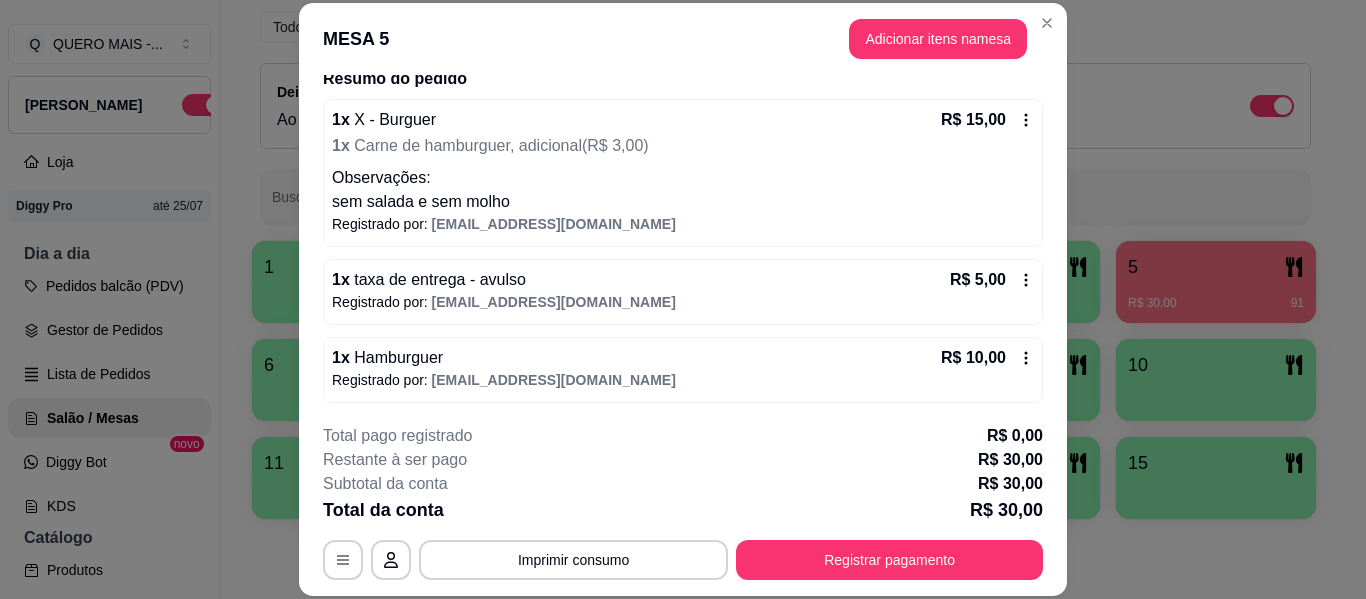scroll, scrollTop: 168, scrollLeft: 0, axis: vertical 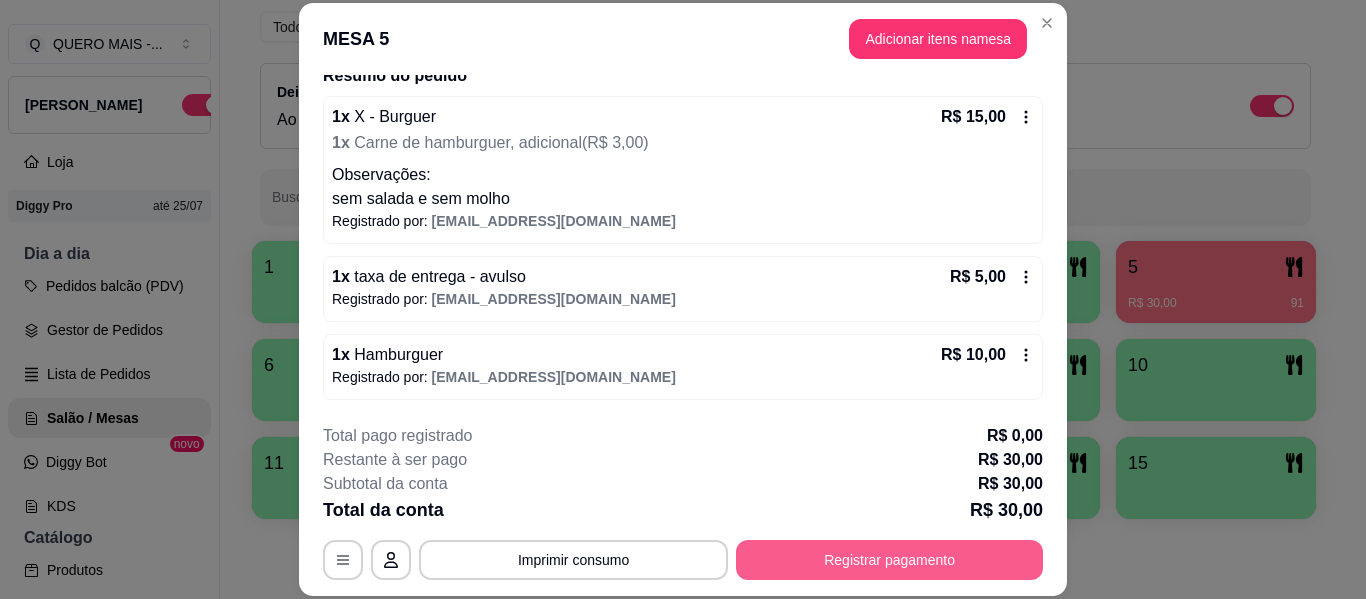 click on "Registrar pagamento" at bounding box center (889, 560) 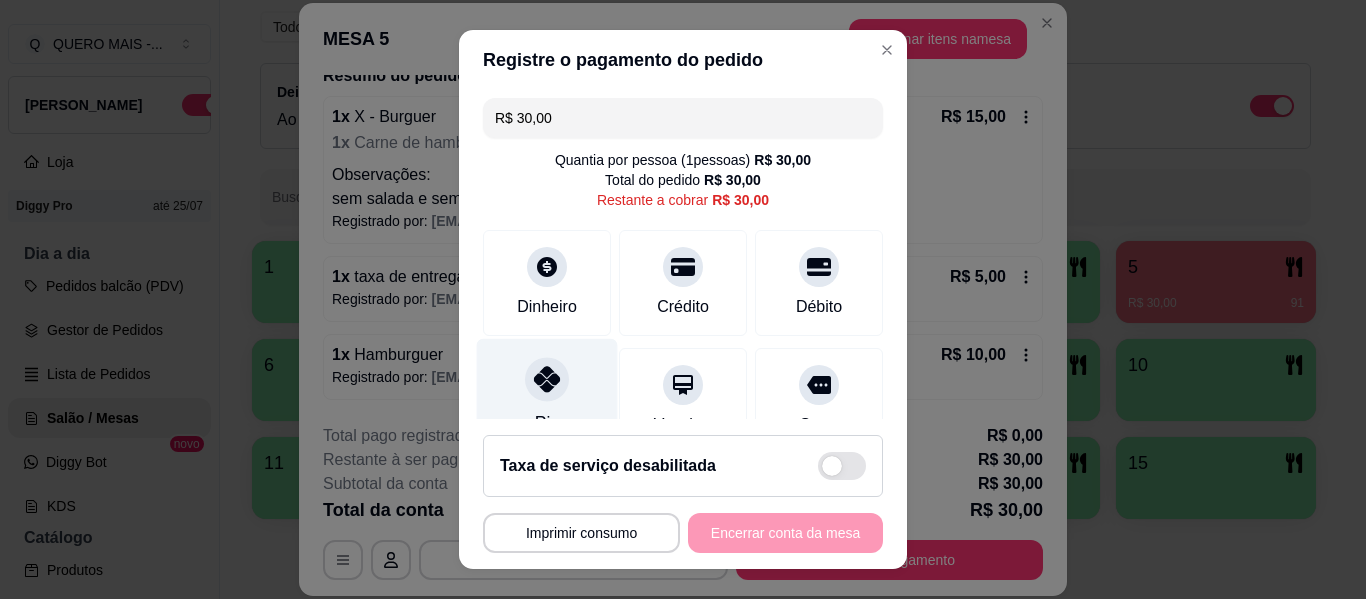 click 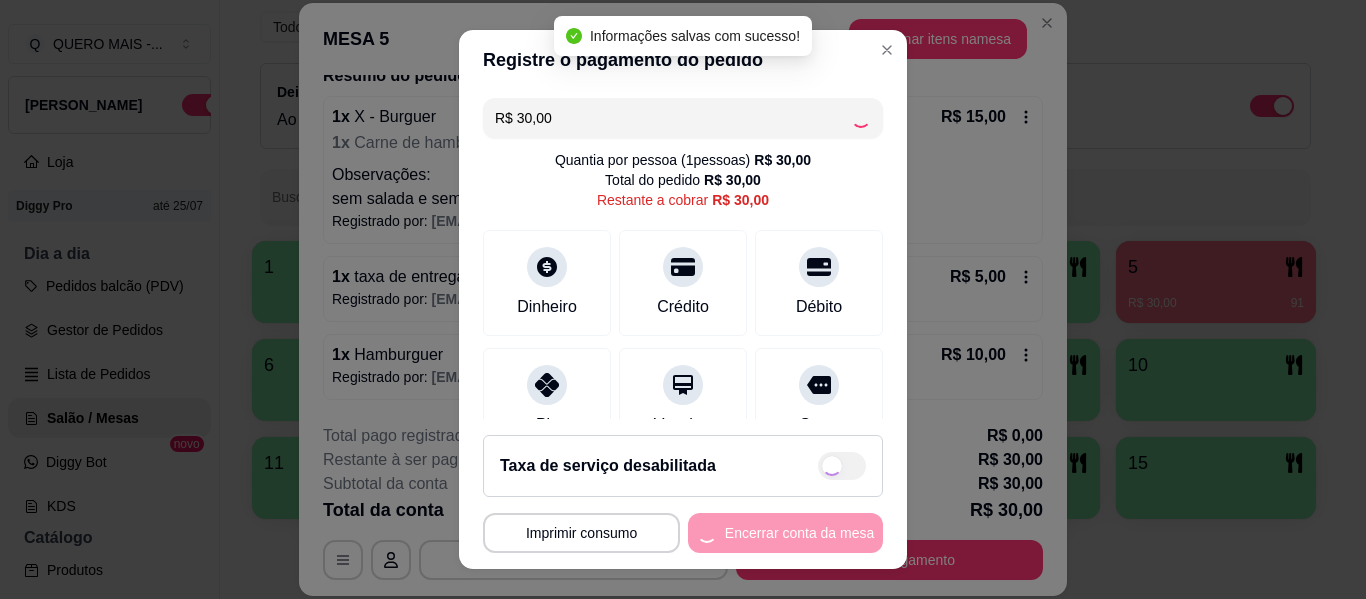 type on "R$ 0,00" 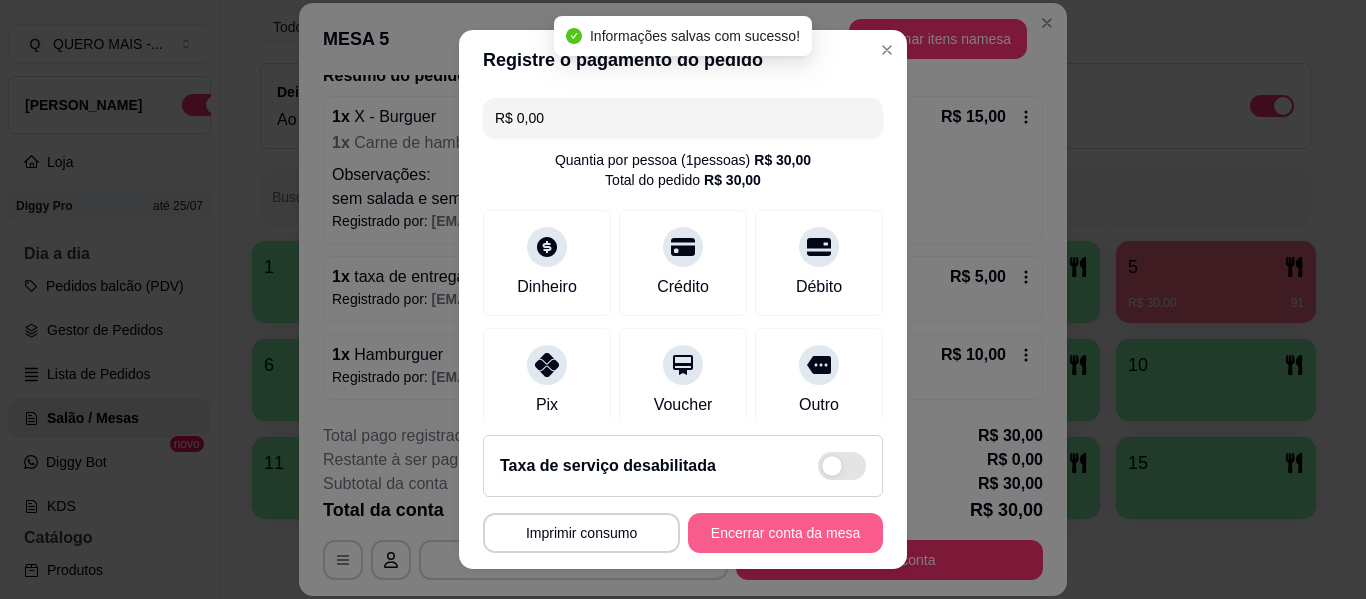 click on "Encerrar conta da mesa" at bounding box center (785, 533) 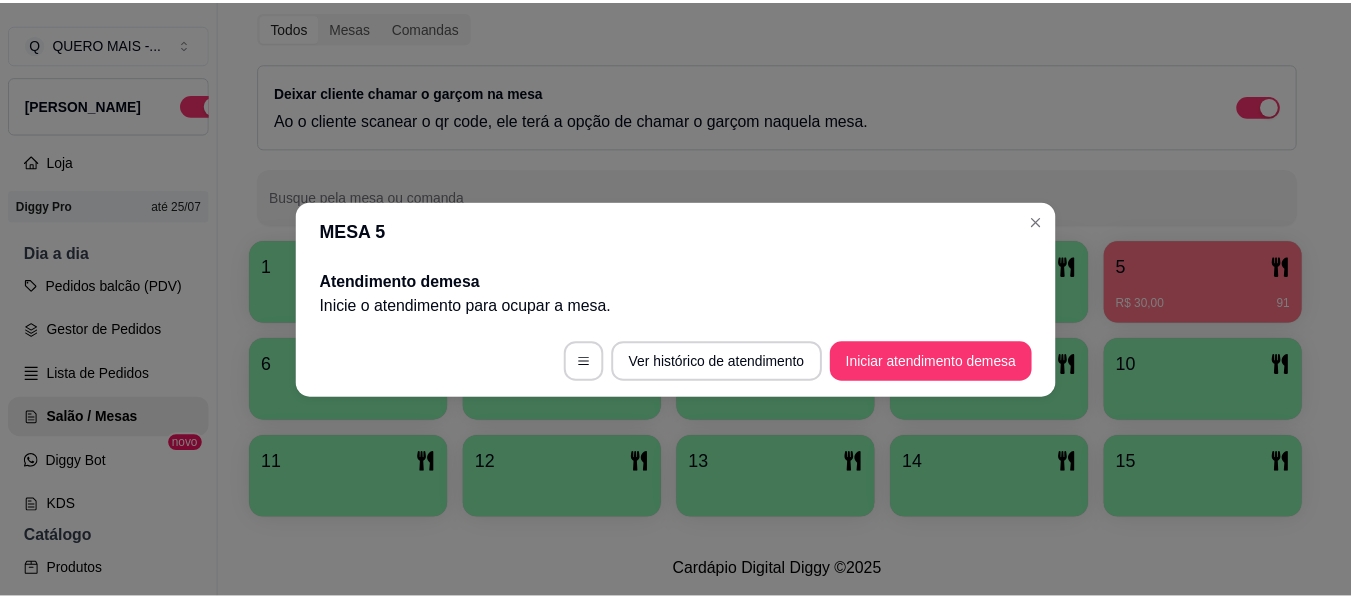 scroll, scrollTop: 0, scrollLeft: 0, axis: both 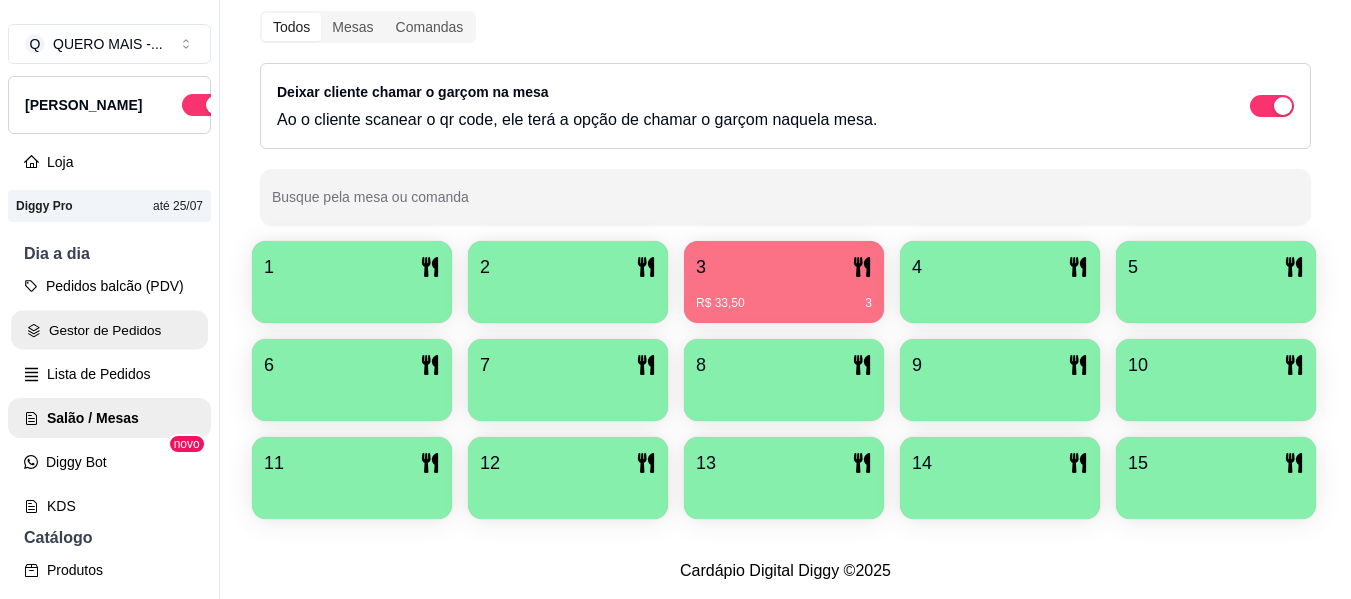click on "Gestor de Pedidos" at bounding box center (109, 330) 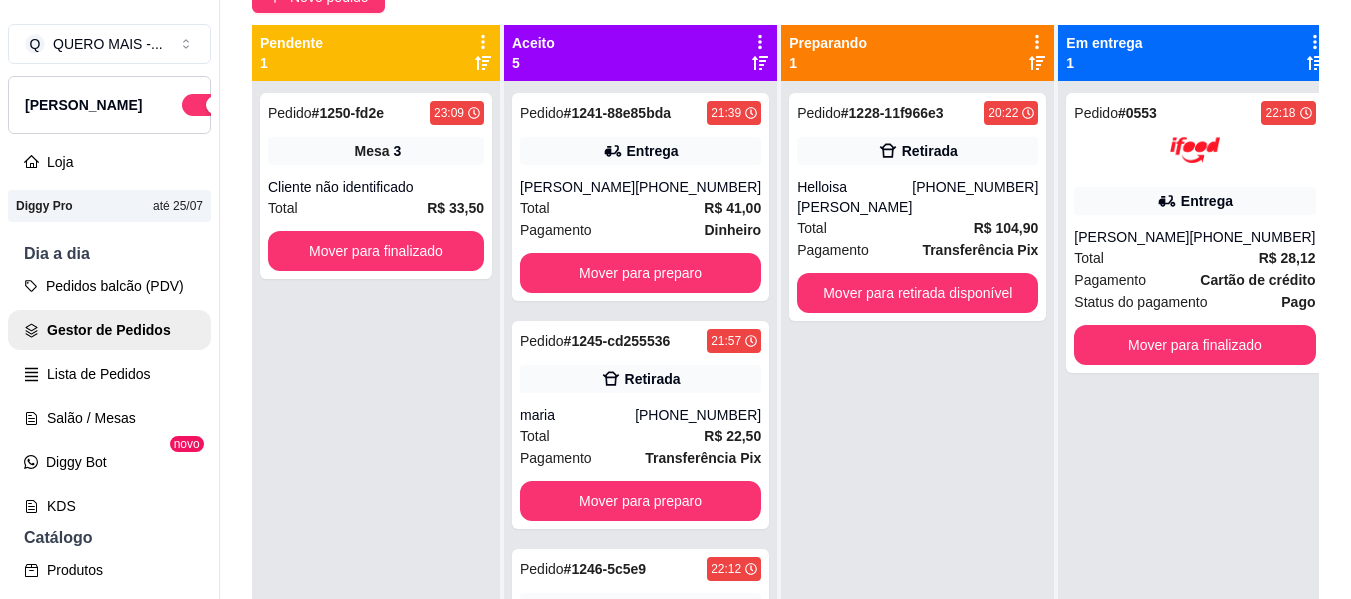 scroll, scrollTop: 200, scrollLeft: 0, axis: vertical 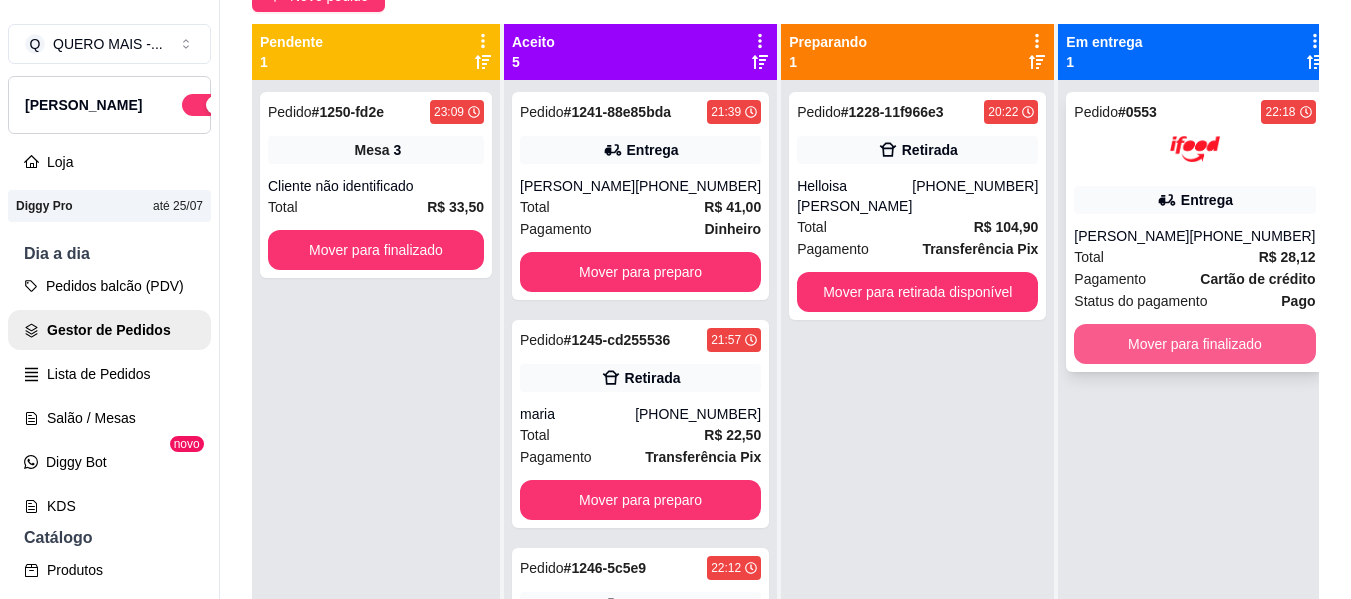 click on "Mover para finalizado" at bounding box center (1194, 344) 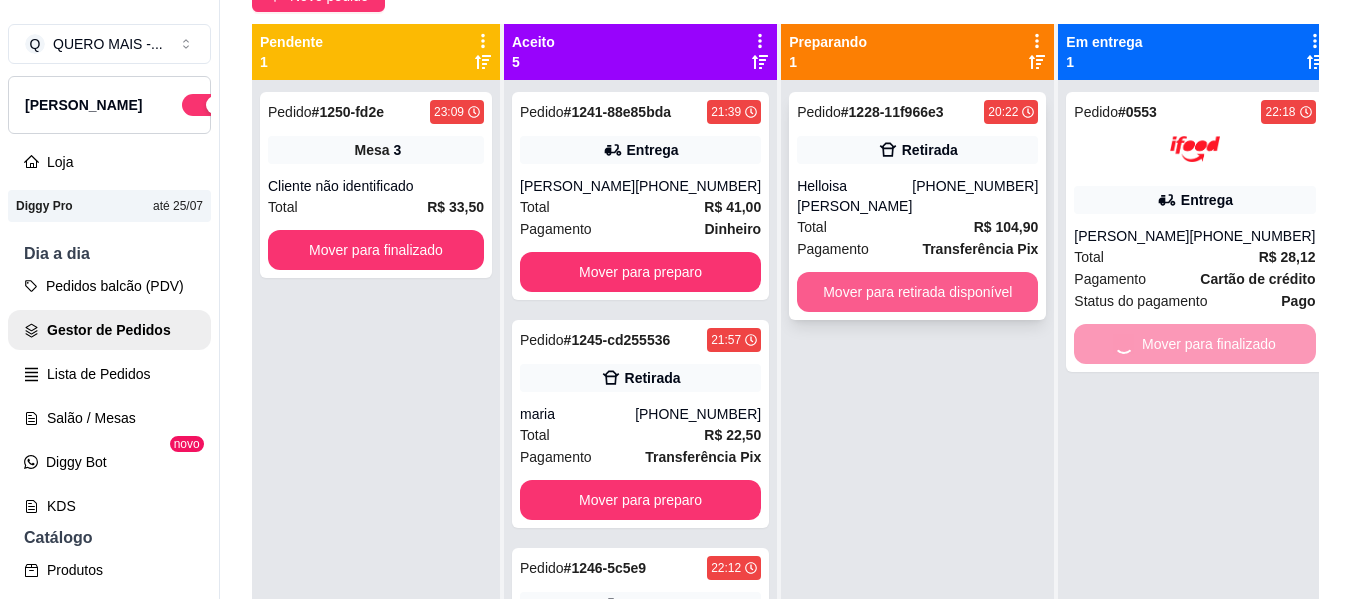 click on "Mover para retirada disponível" at bounding box center [917, 292] 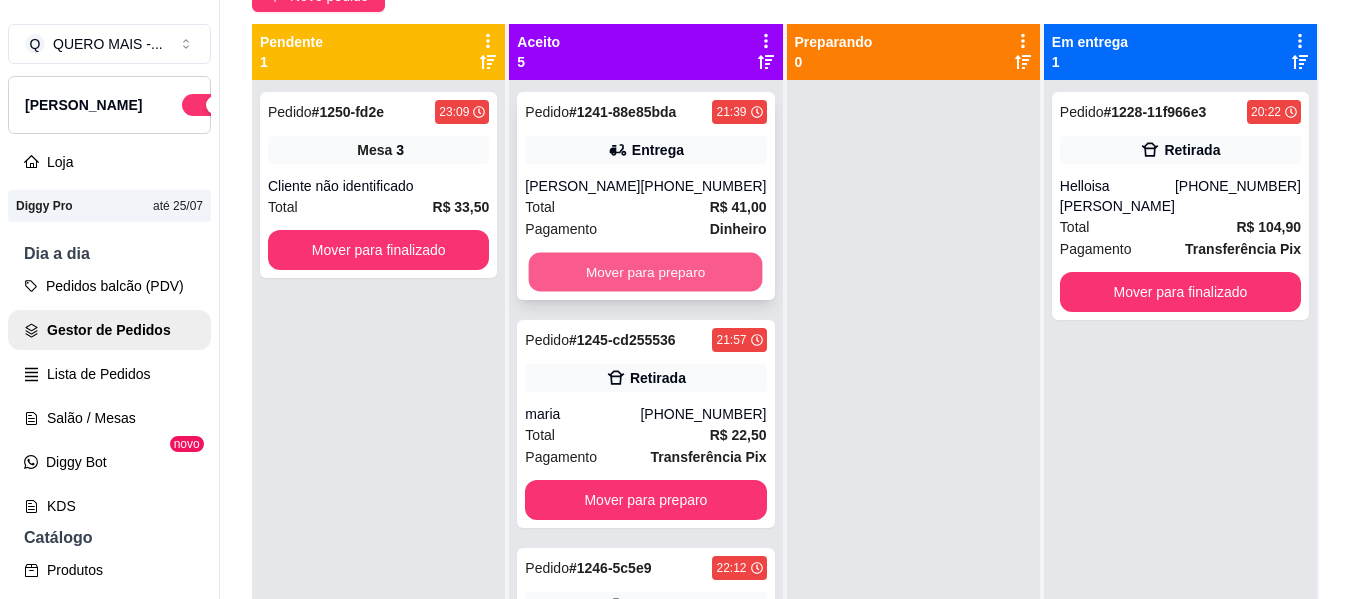 click on "Mover para preparo" at bounding box center [646, 272] 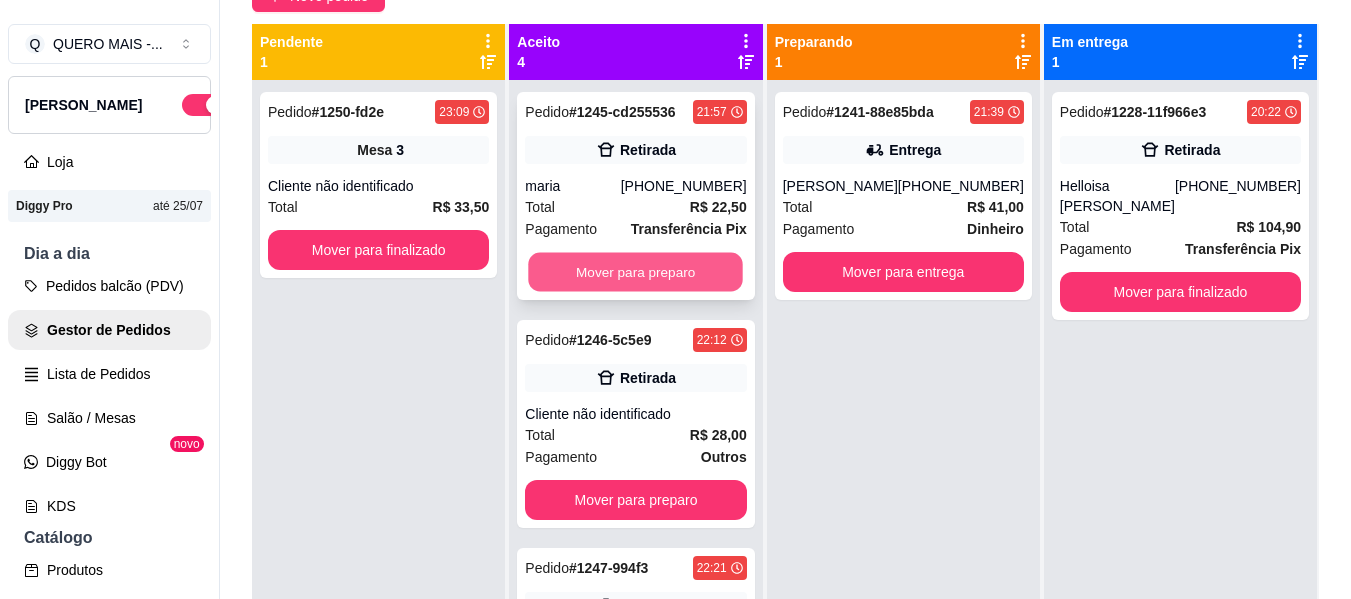 click on "Mover para preparo" at bounding box center (636, 272) 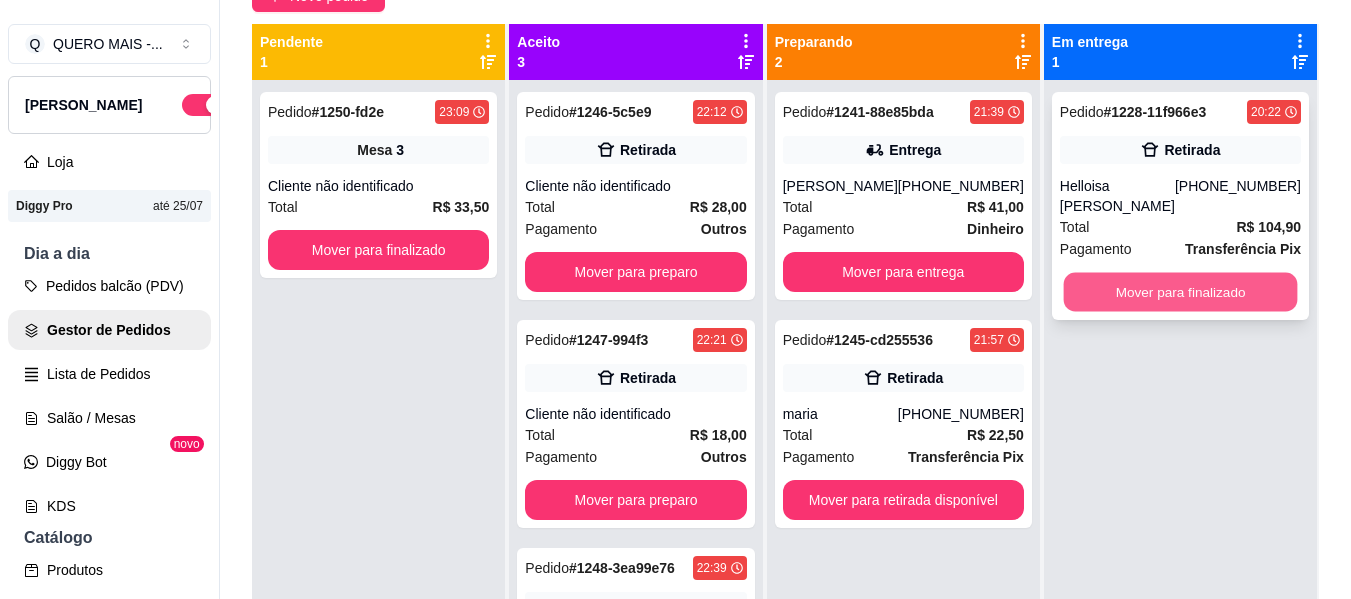 click on "Mover para finalizado" at bounding box center [1180, 292] 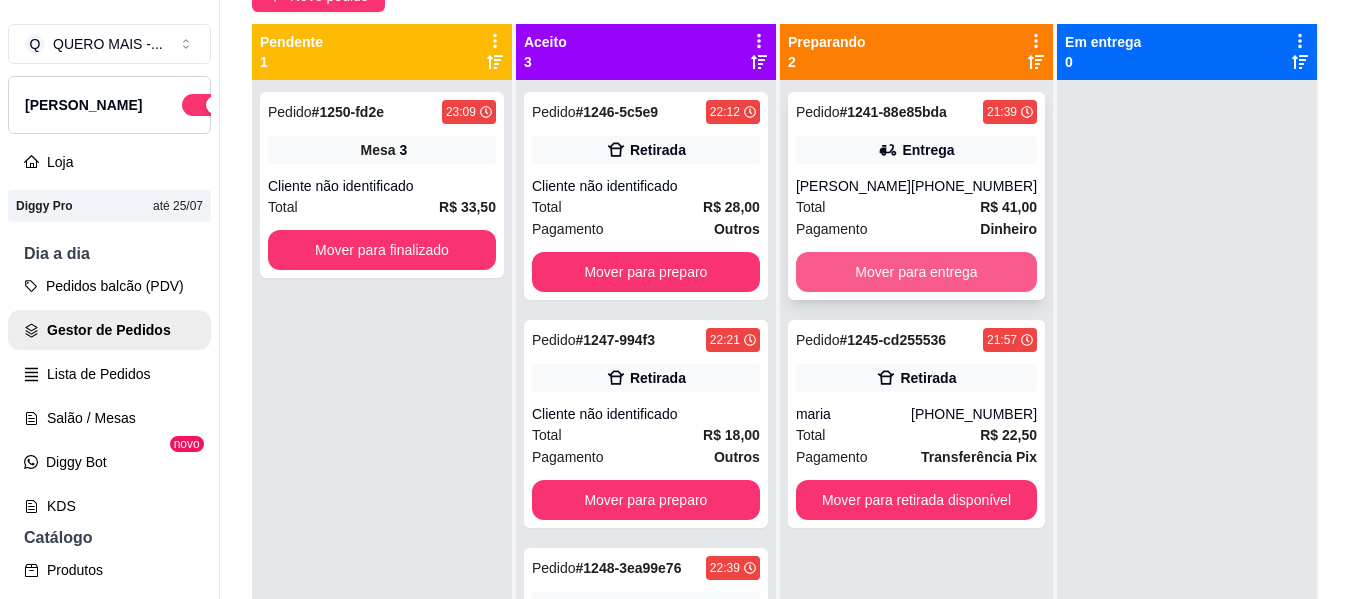 click on "Mover para entrega" at bounding box center (916, 272) 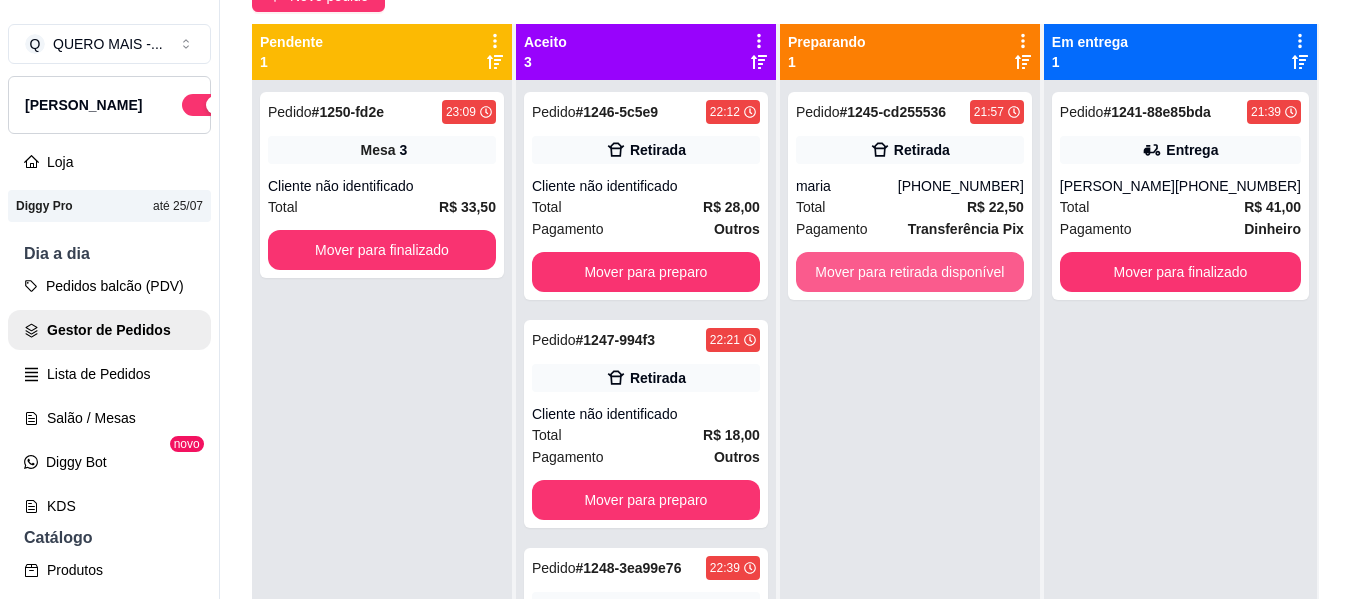click on "Mover para retirada disponível" at bounding box center [910, 272] 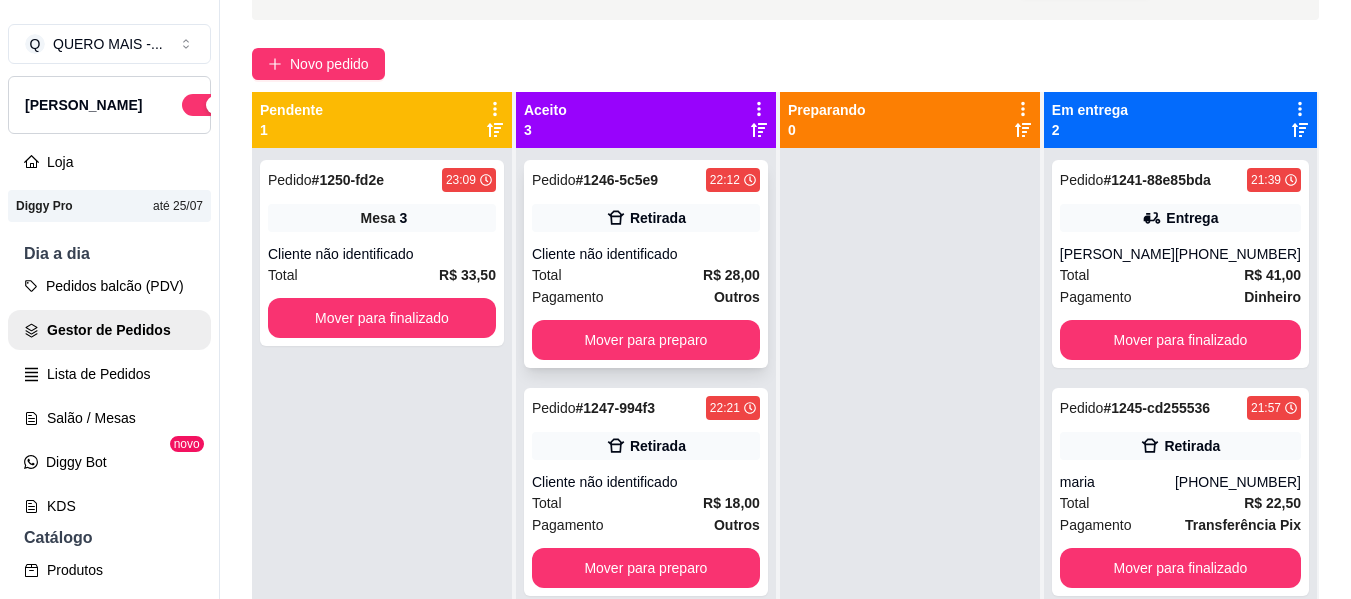 scroll, scrollTop: 100, scrollLeft: 0, axis: vertical 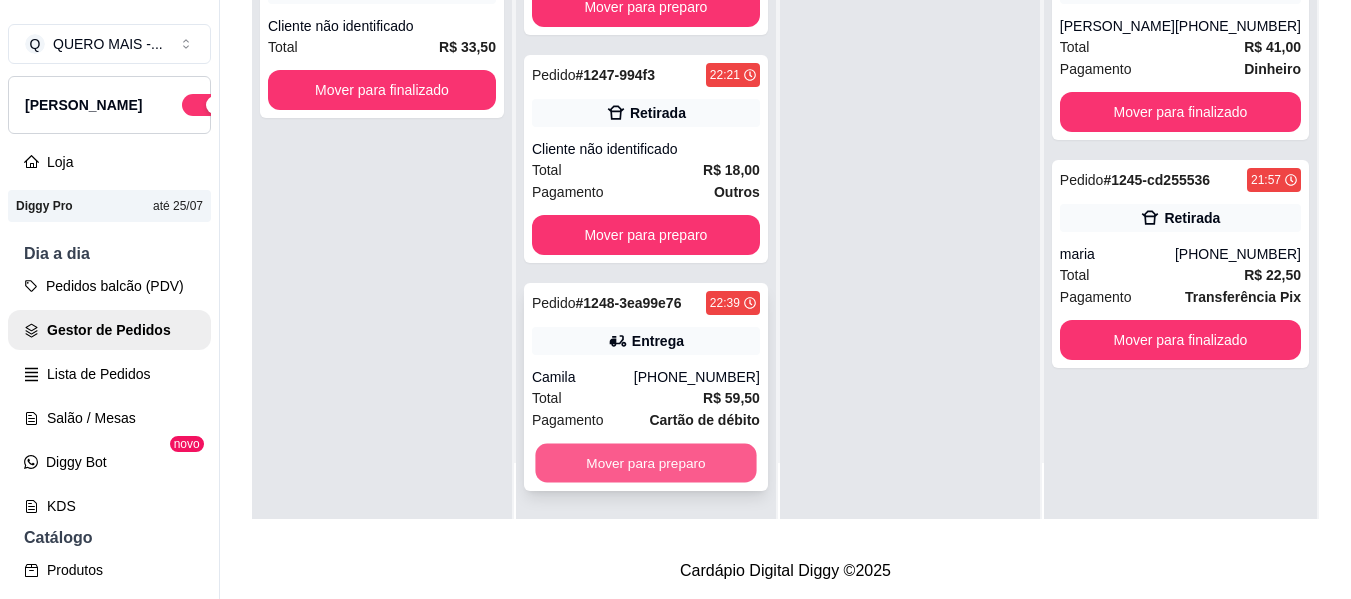 click on "Mover para preparo" at bounding box center (645, 463) 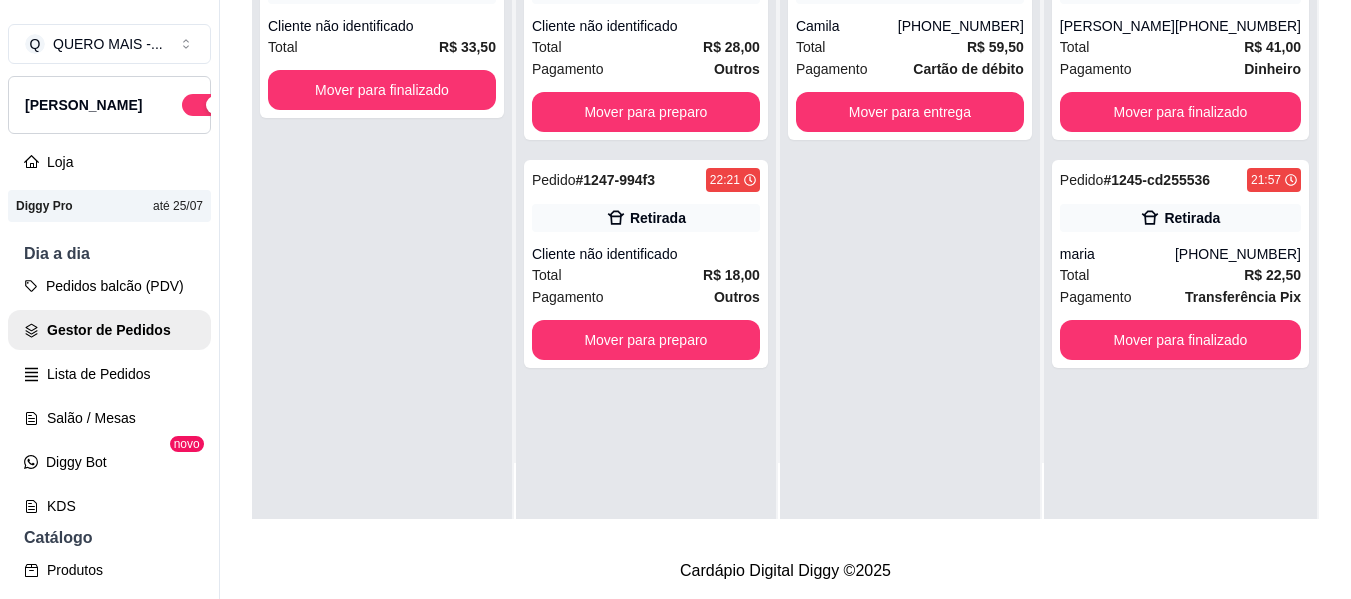 scroll, scrollTop: 0, scrollLeft: 0, axis: both 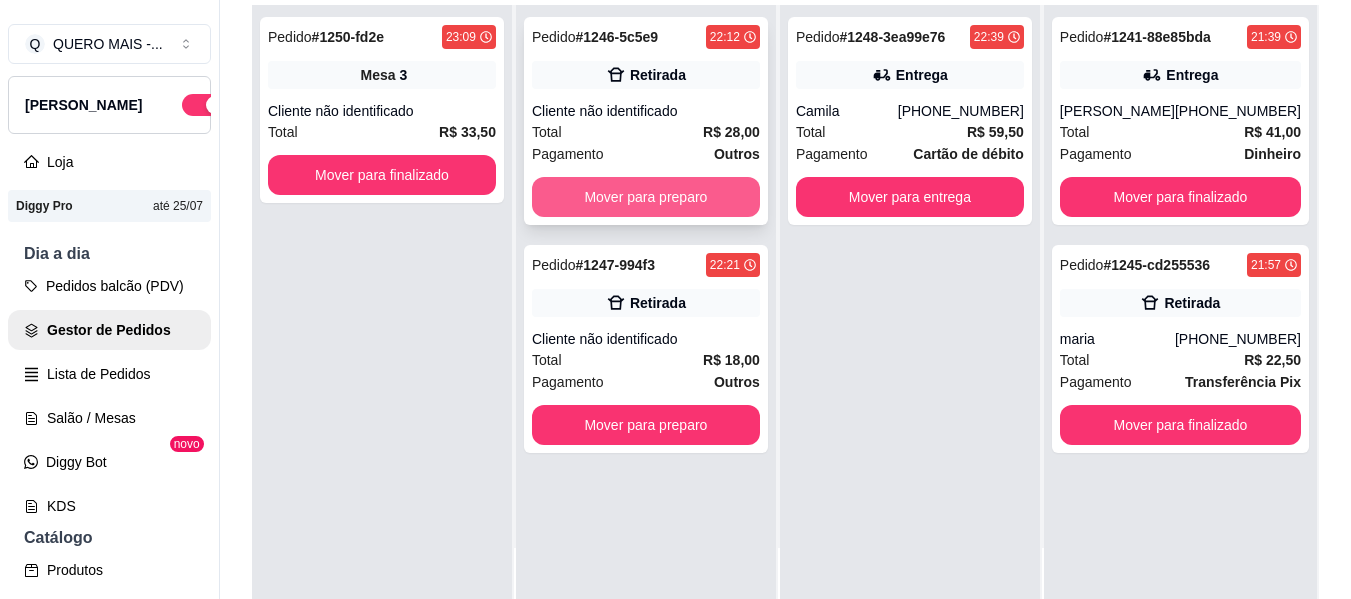 click on "Mover para preparo" at bounding box center [646, 197] 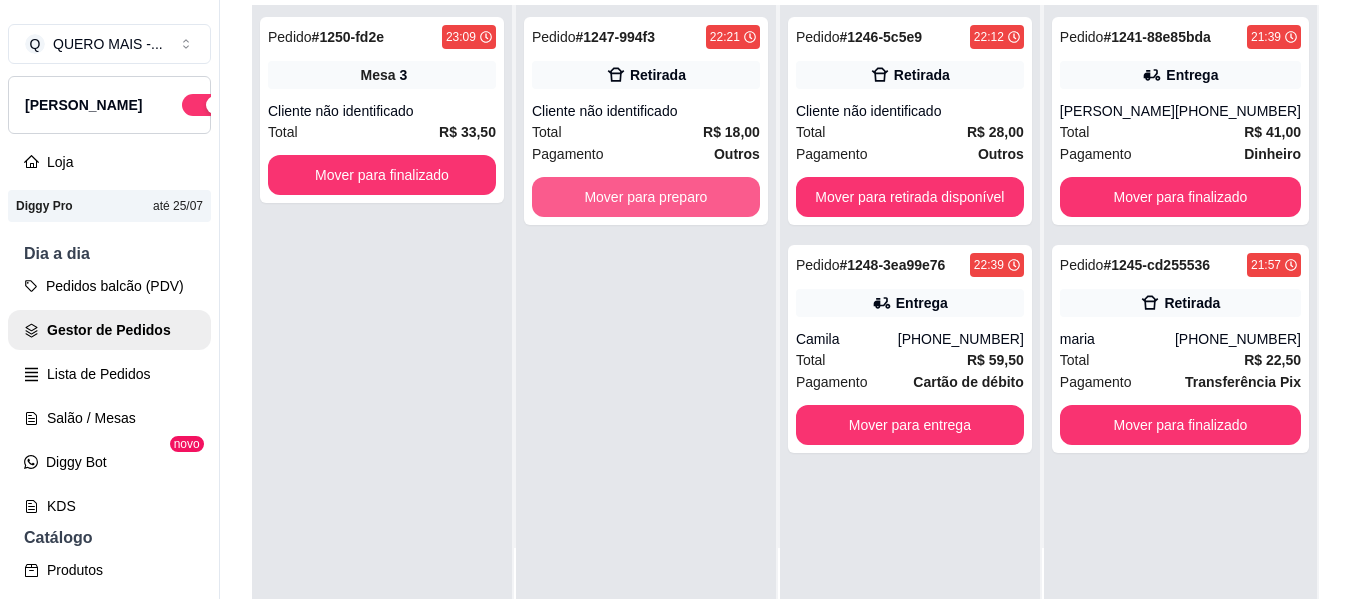 click on "Mover para preparo" at bounding box center [646, 197] 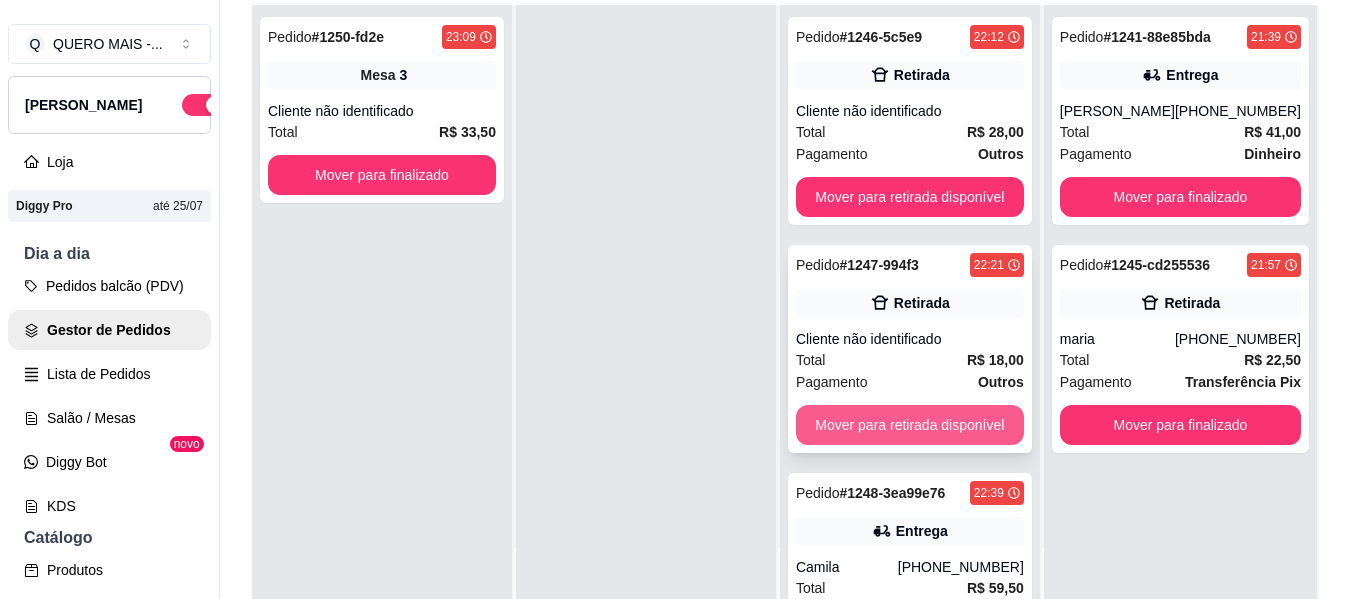 click on "Mover para retirada disponível" at bounding box center [910, 425] 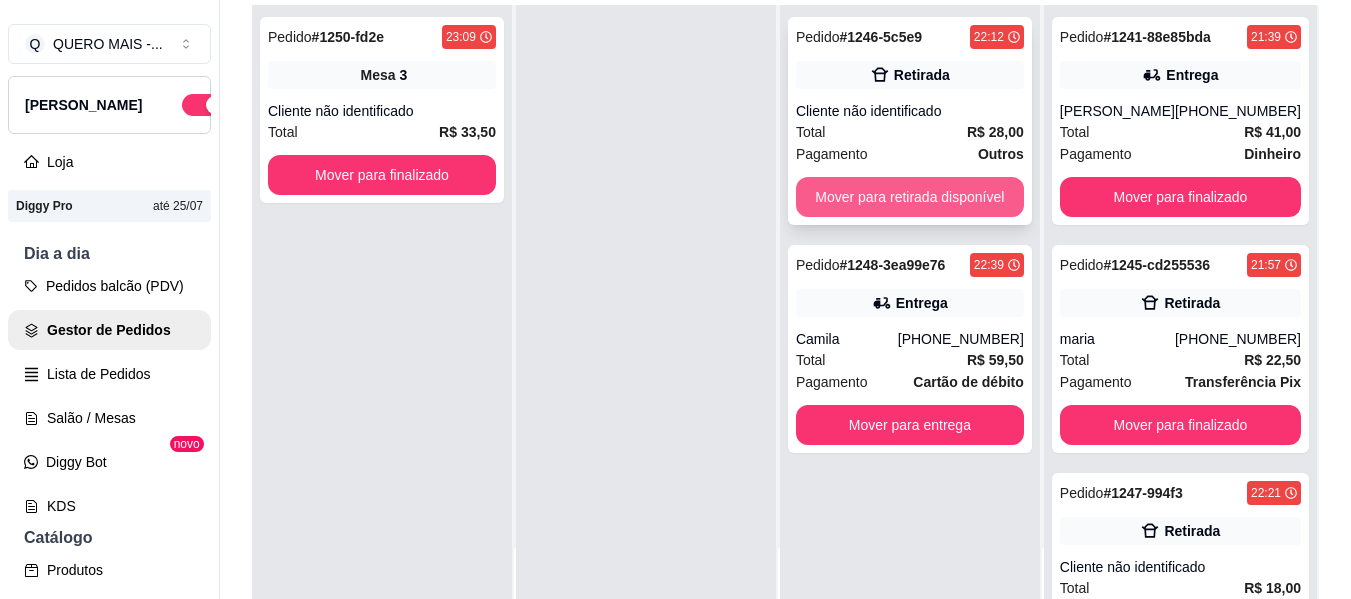 click on "Mover para retirada disponível" at bounding box center [910, 197] 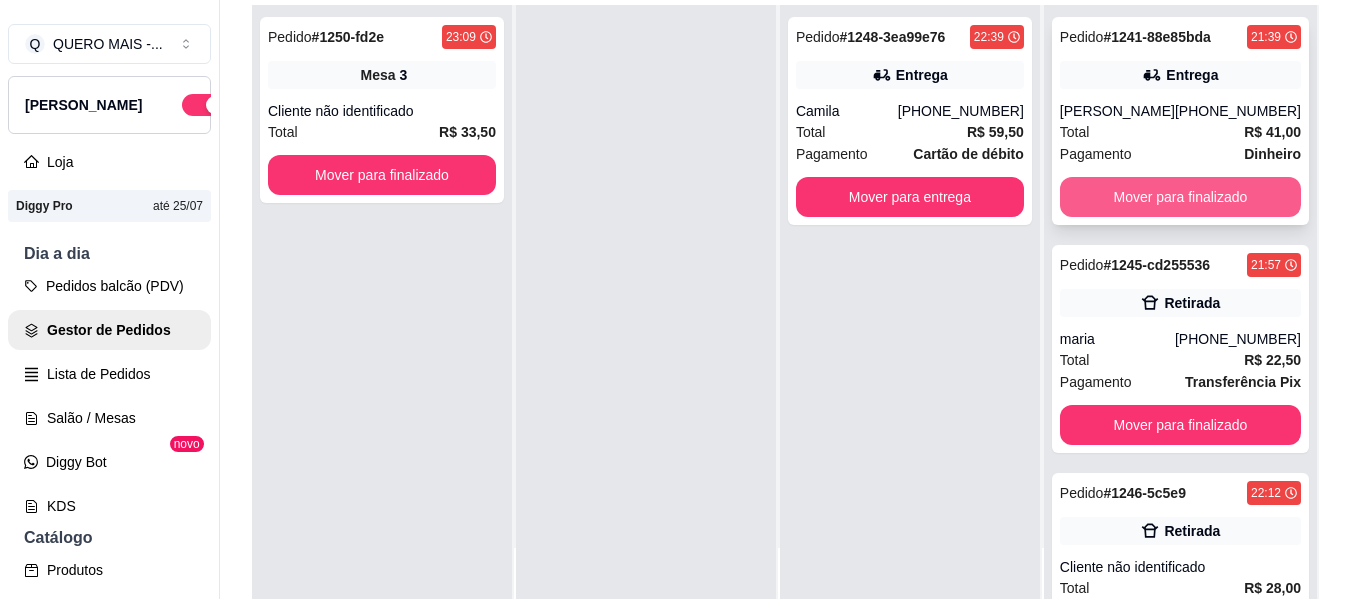 click on "Mover para finalizado" at bounding box center (1180, 197) 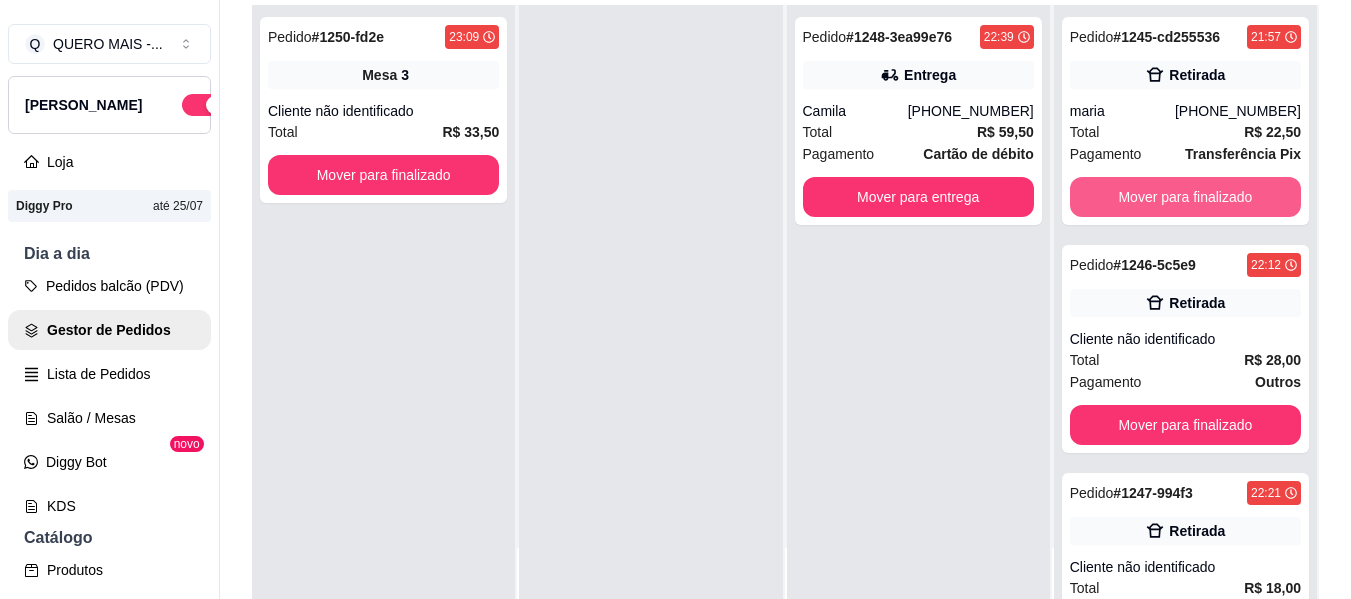 click on "Mover para finalizado" at bounding box center [1185, 197] 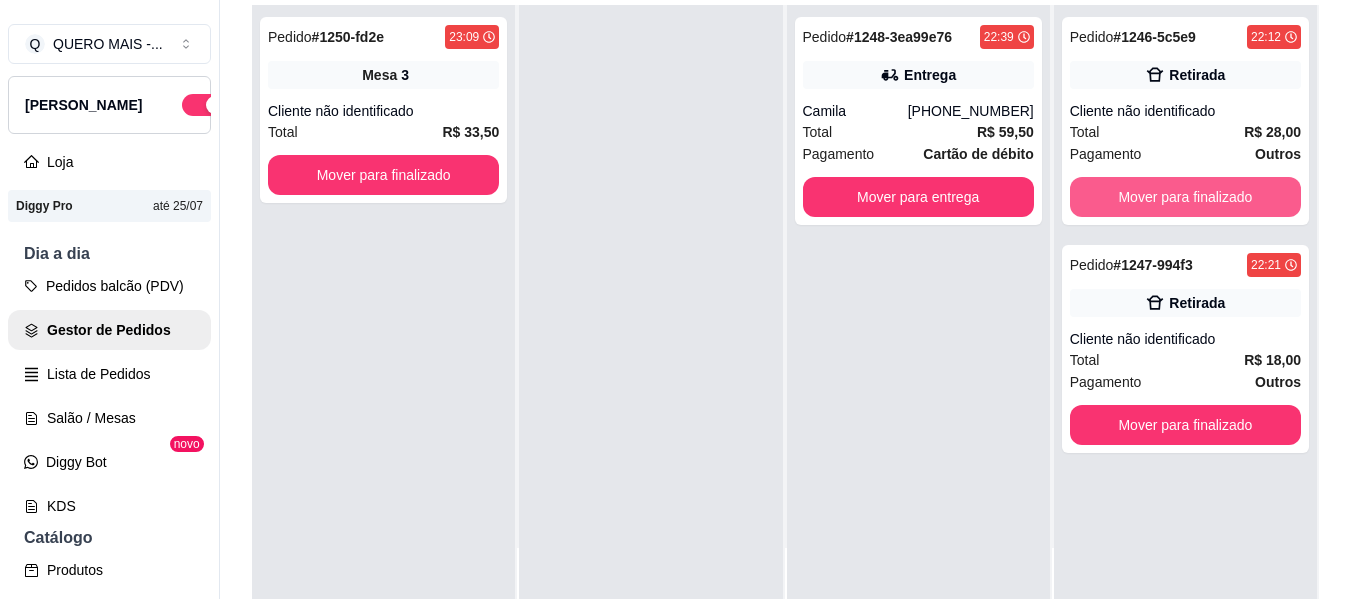 click on "Mover para finalizado" at bounding box center (1185, 197) 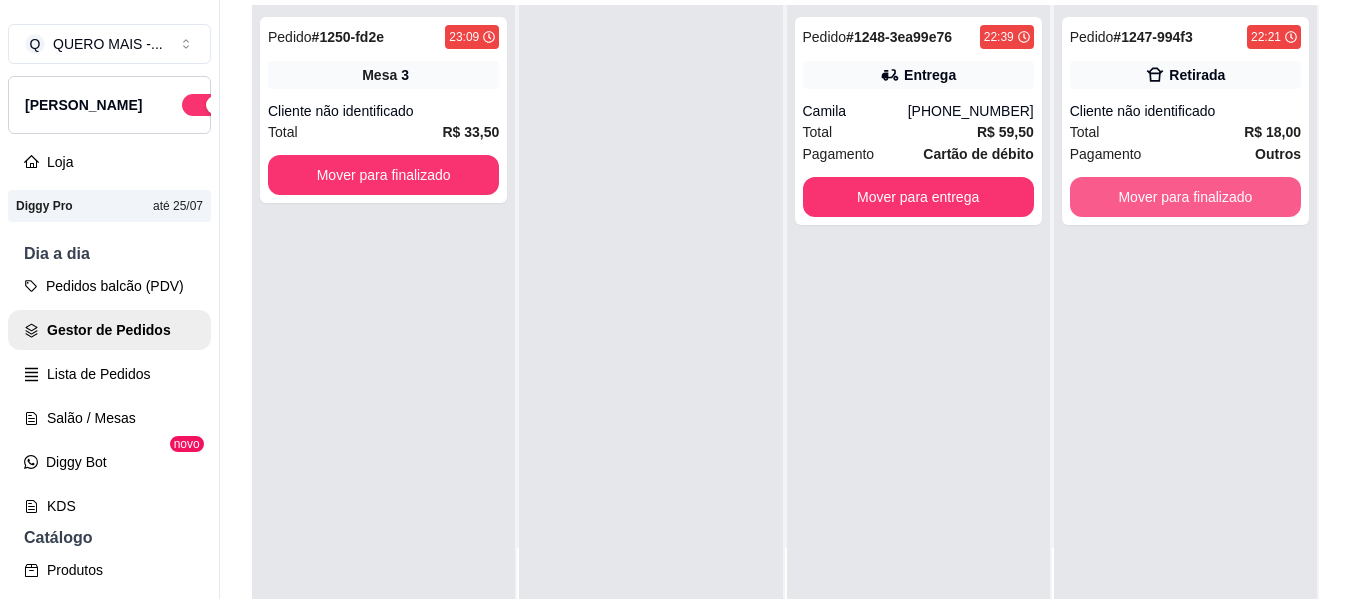 click on "Mover para finalizado" at bounding box center [1185, 197] 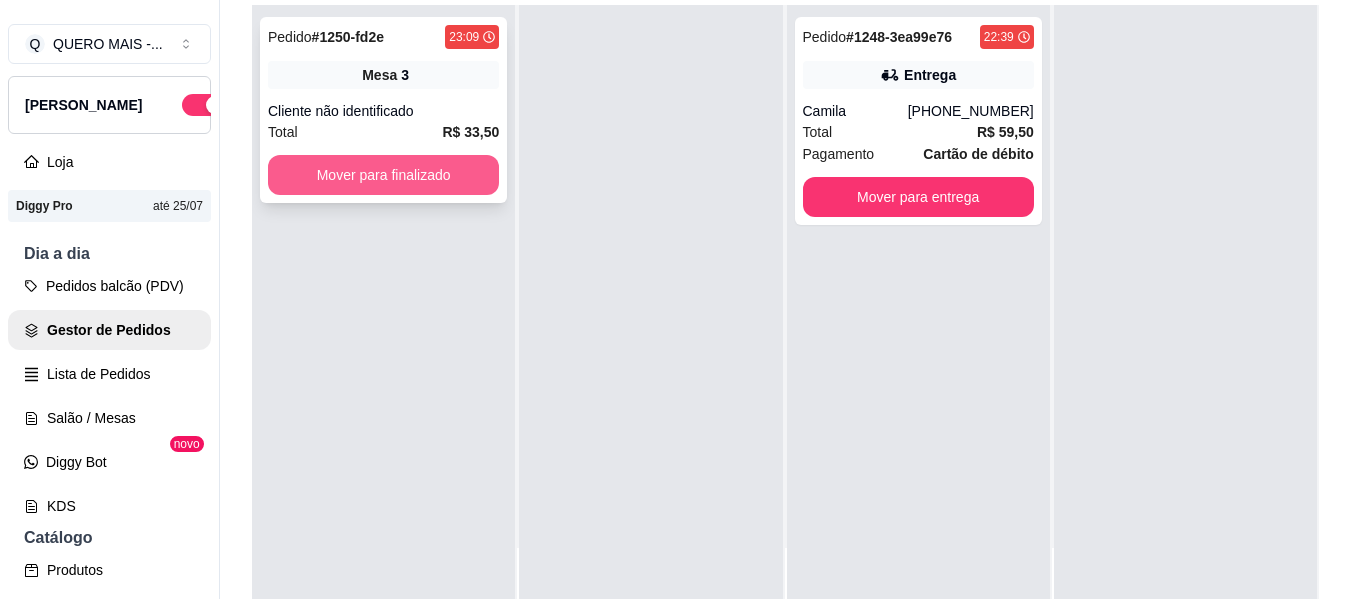 click on "Mover para finalizado" at bounding box center [383, 175] 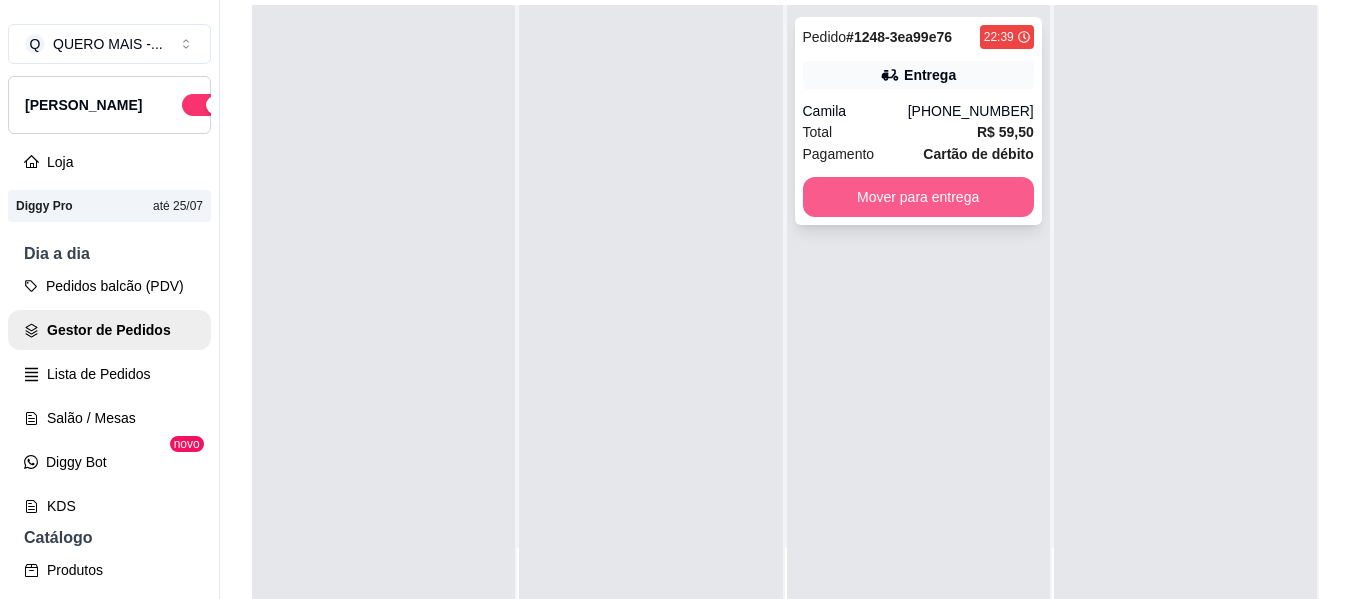 click on "Mover para entrega" at bounding box center [918, 197] 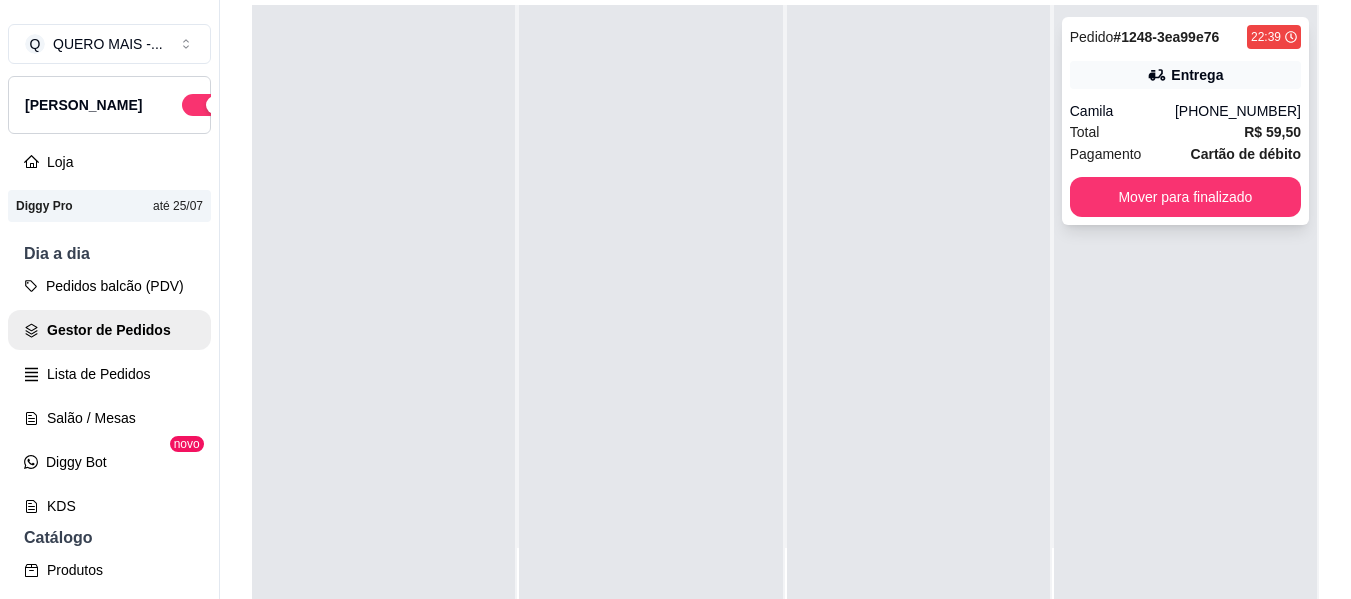click on "R$ 59,50" at bounding box center (1272, 132) 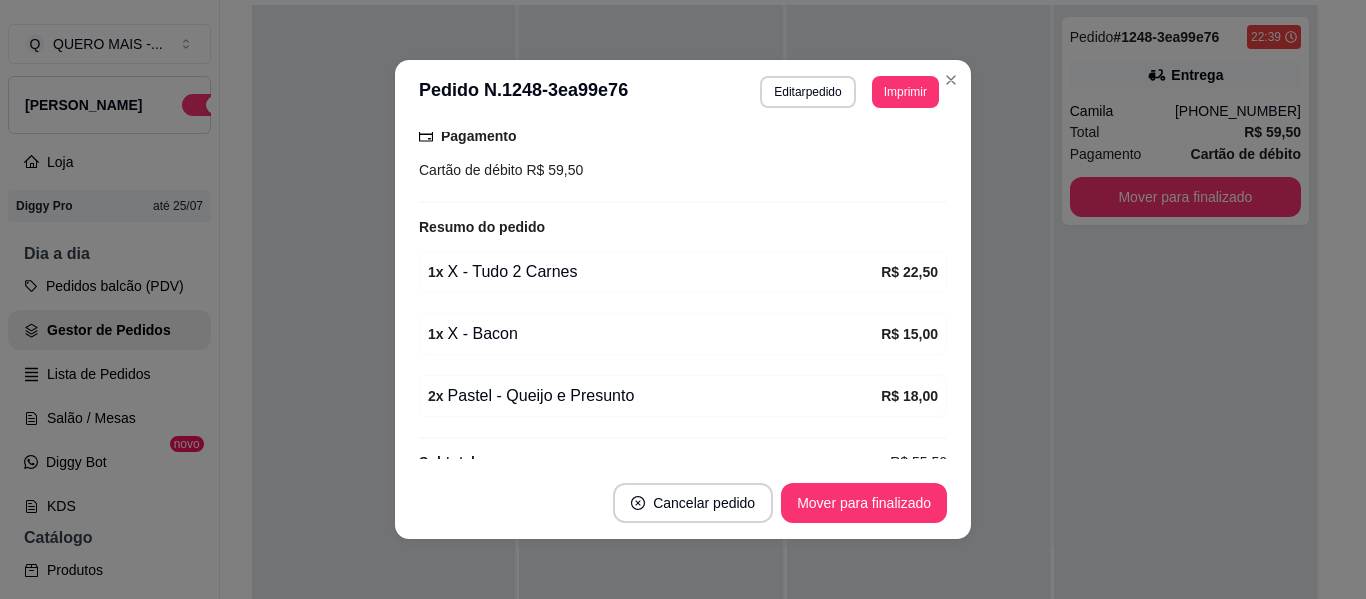 scroll, scrollTop: 574, scrollLeft: 0, axis: vertical 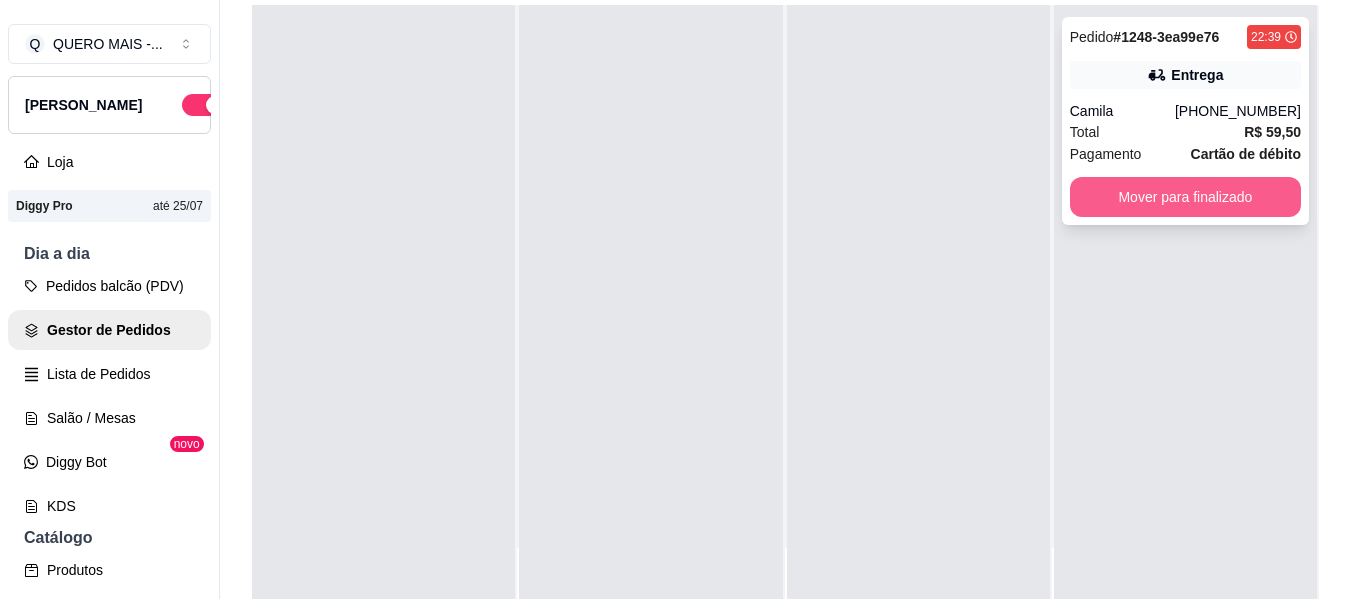 click on "Mover para finalizado" at bounding box center (1185, 197) 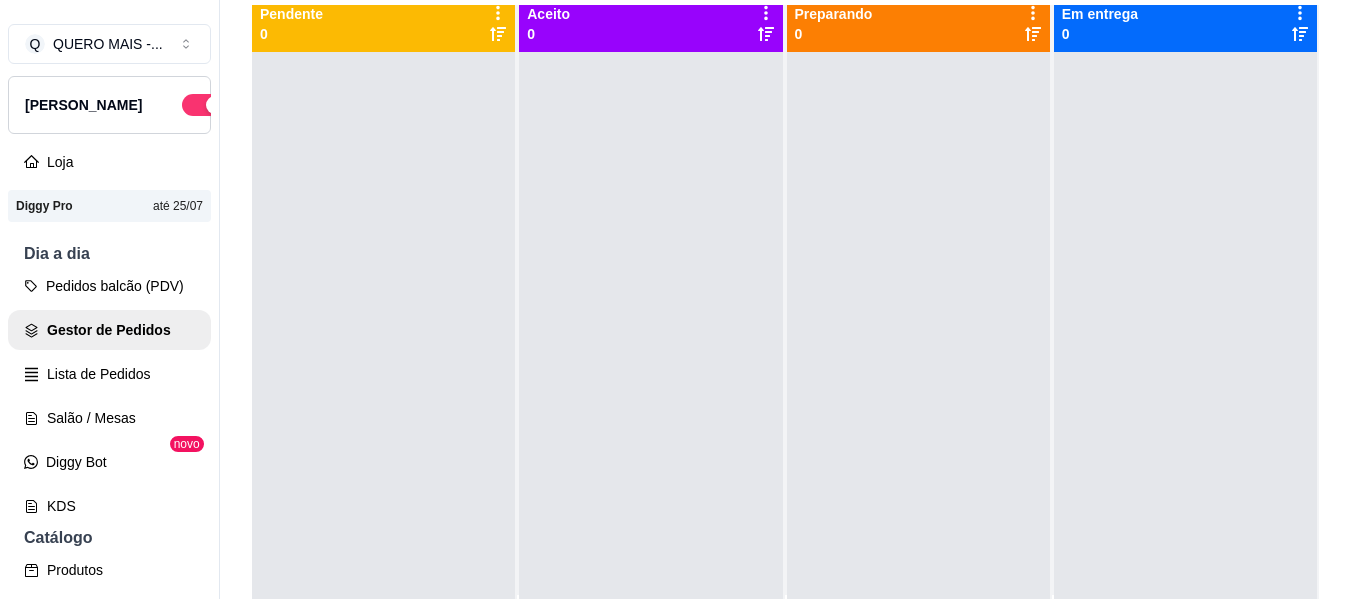 scroll, scrollTop: 0, scrollLeft: 0, axis: both 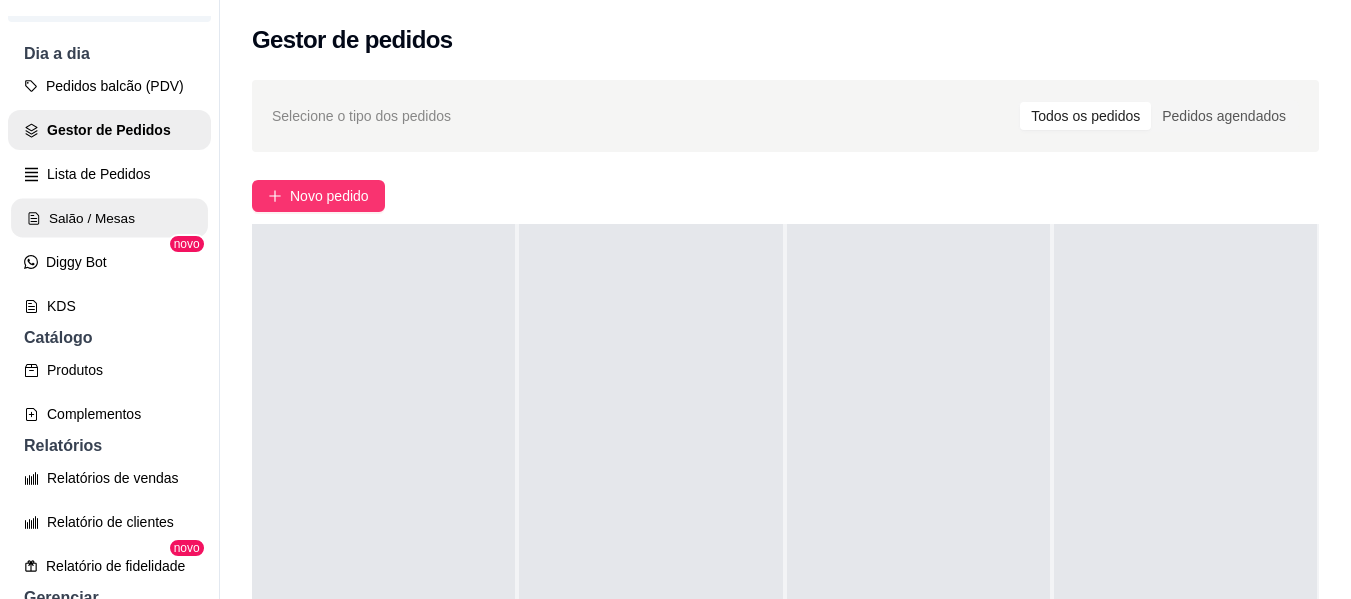 click on "Salão / Mesas" at bounding box center [109, 218] 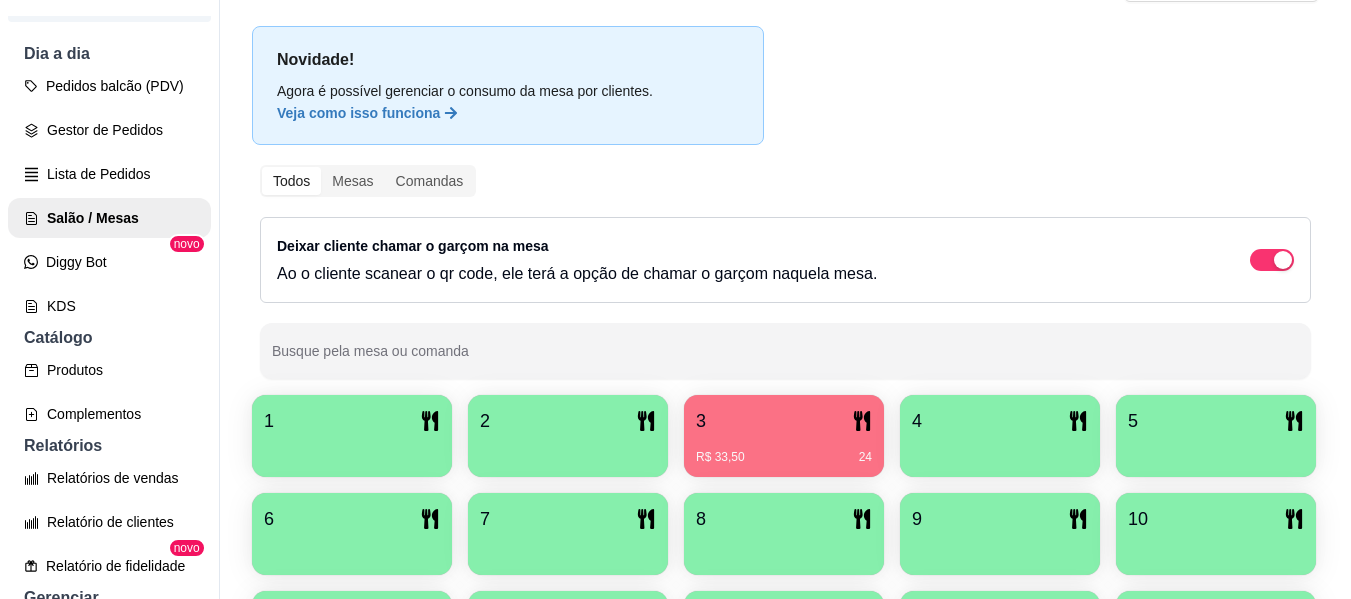 scroll, scrollTop: 300, scrollLeft: 0, axis: vertical 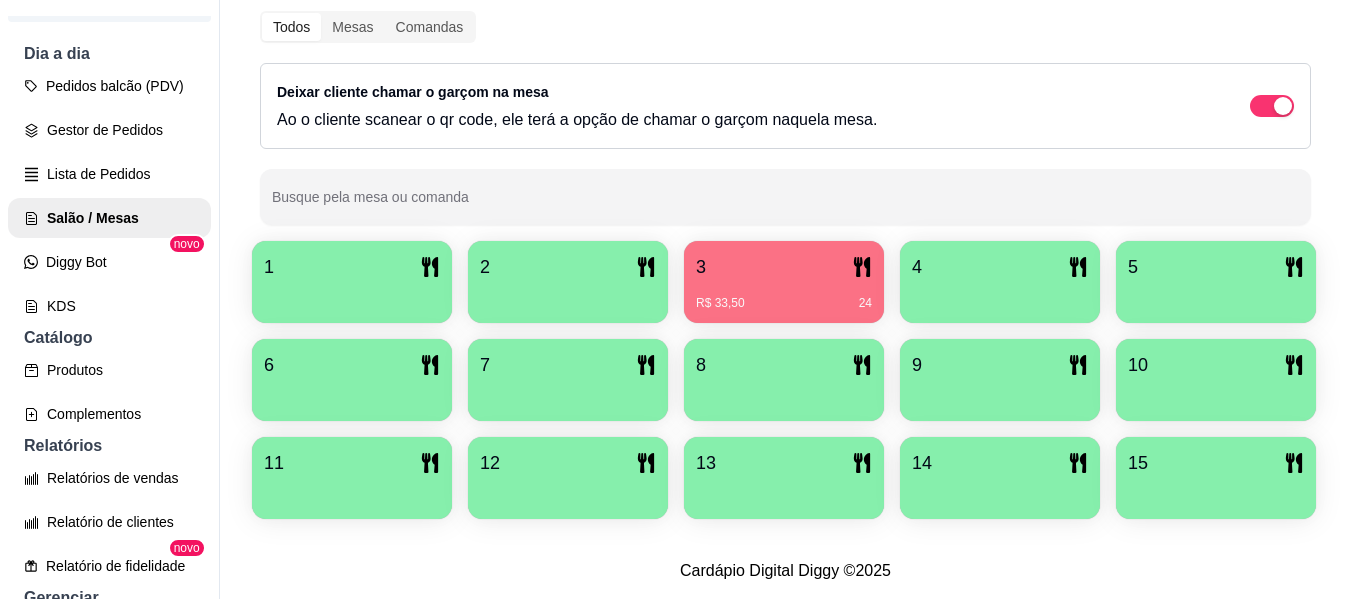click on "R$ 33,50 24" at bounding box center (784, 303) 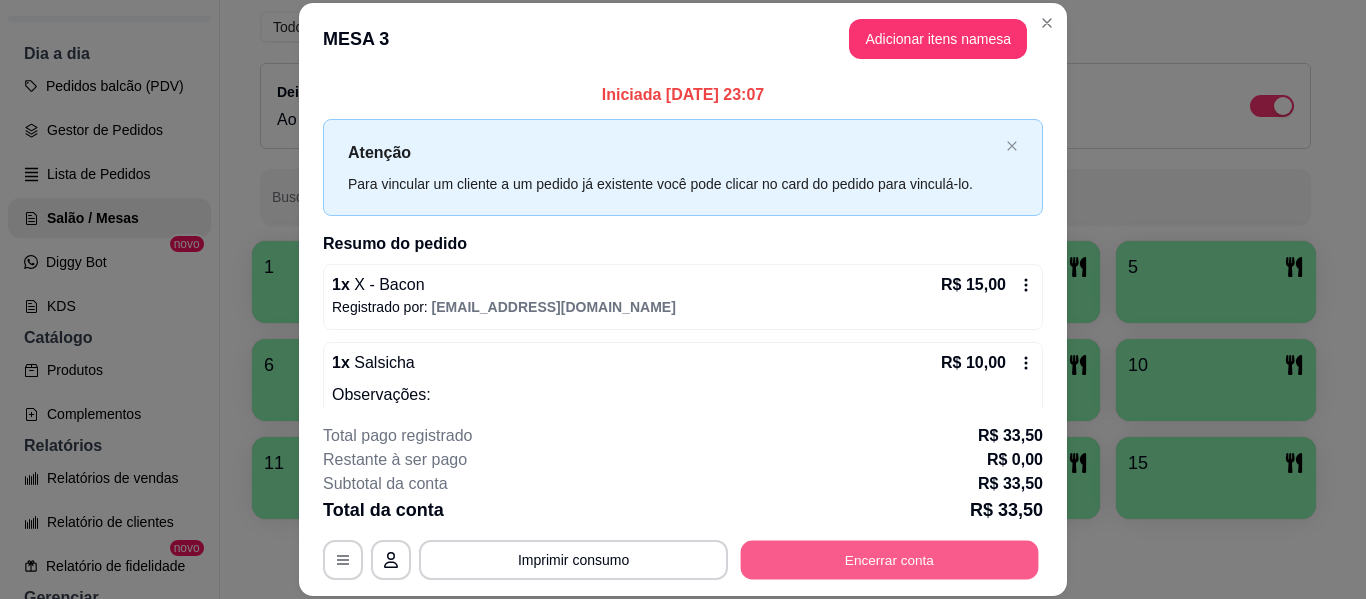 click on "Encerrar conta" at bounding box center [890, 560] 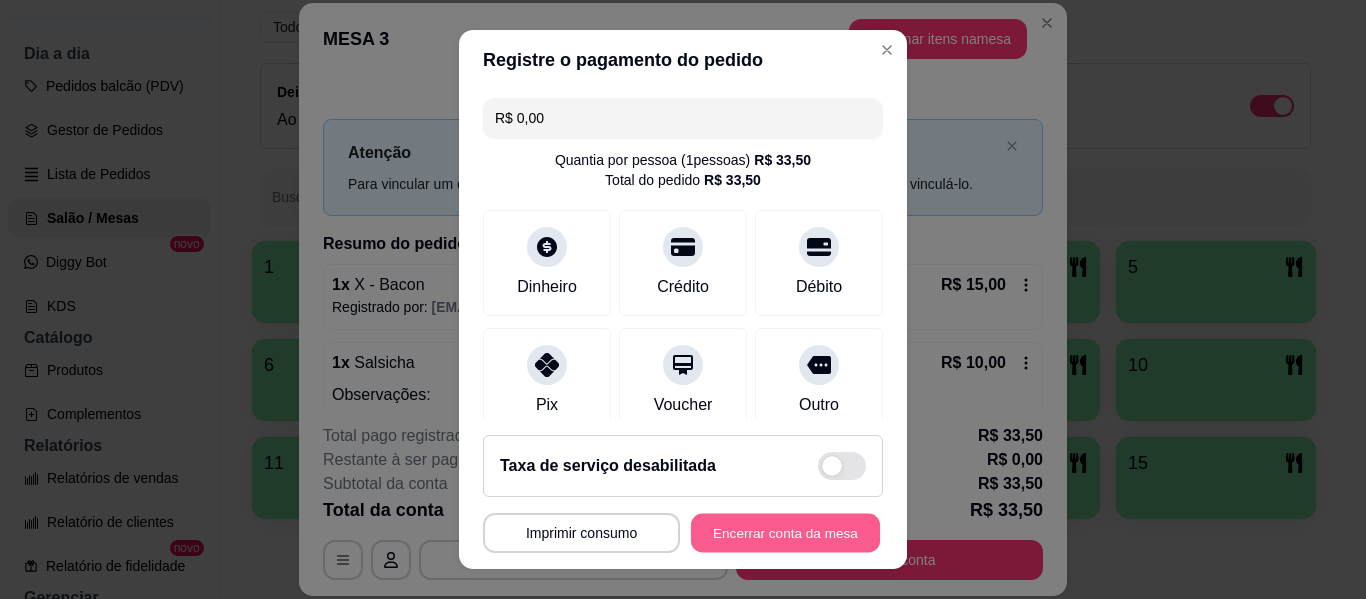 click on "Encerrar conta da mesa" at bounding box center (785, 533) 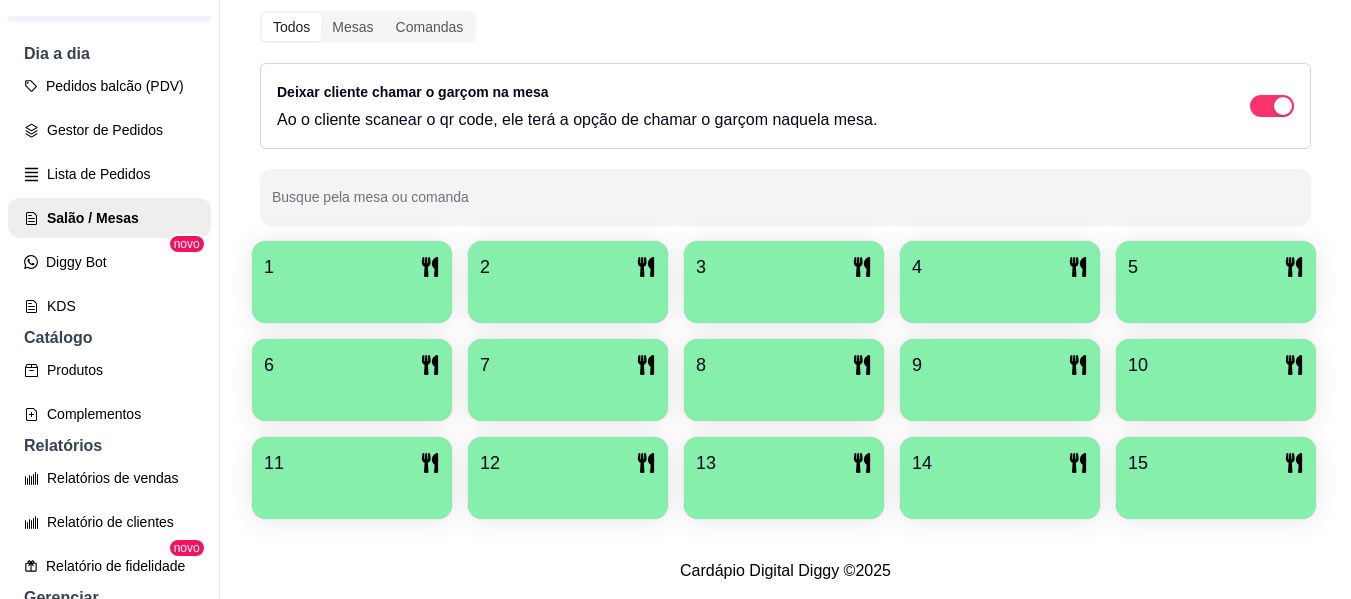 scroll, scrollTop: 0, scrollLeft: 0, axis: both 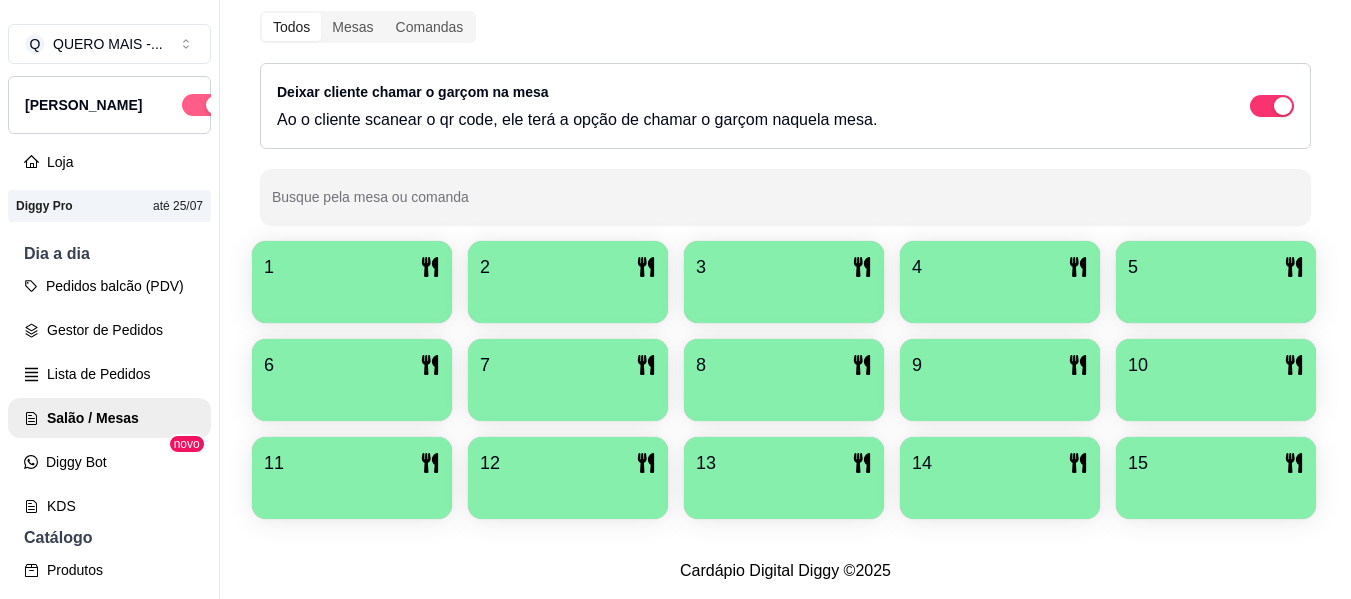 click at bounding box center (215, 105) 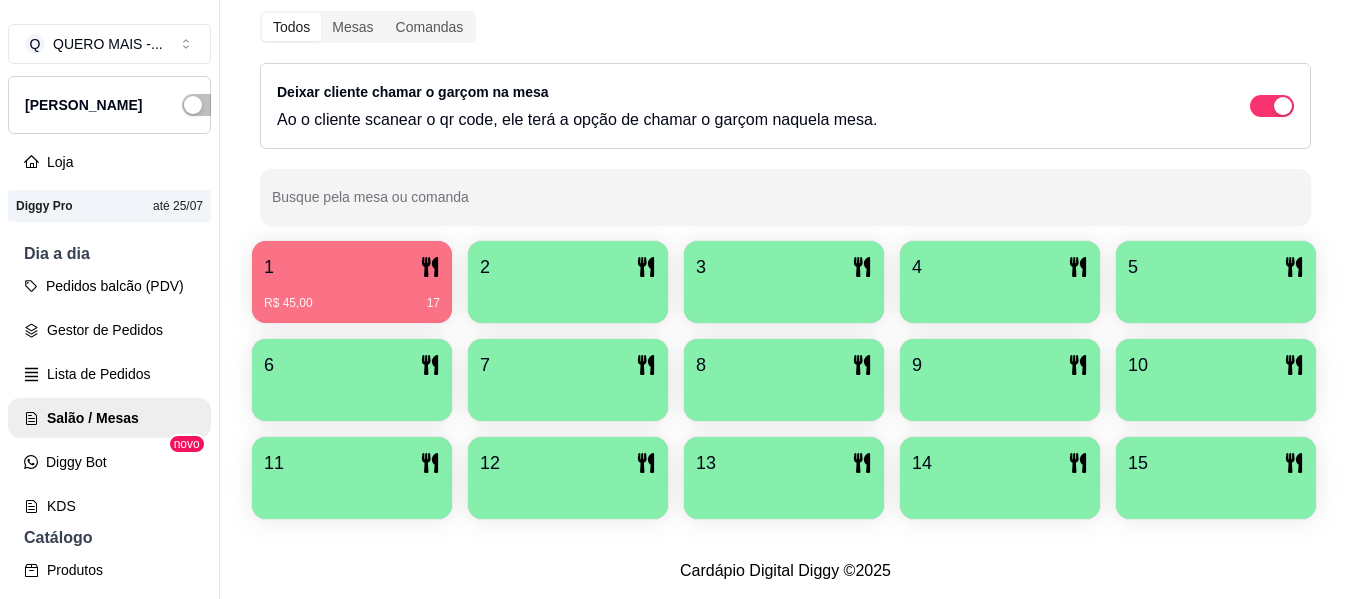 click on "1 R$ 45,00 17" at bounding box center [352, 282] 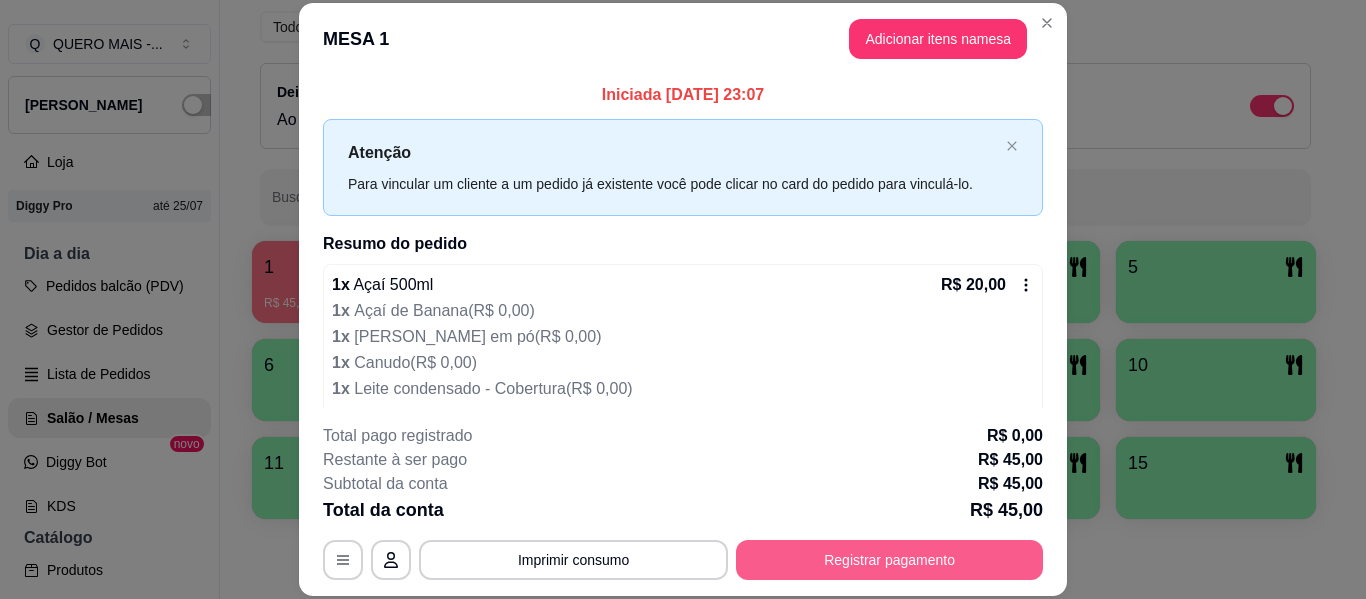 click on "Registrar pagamento" at bounding box center [889, 560] 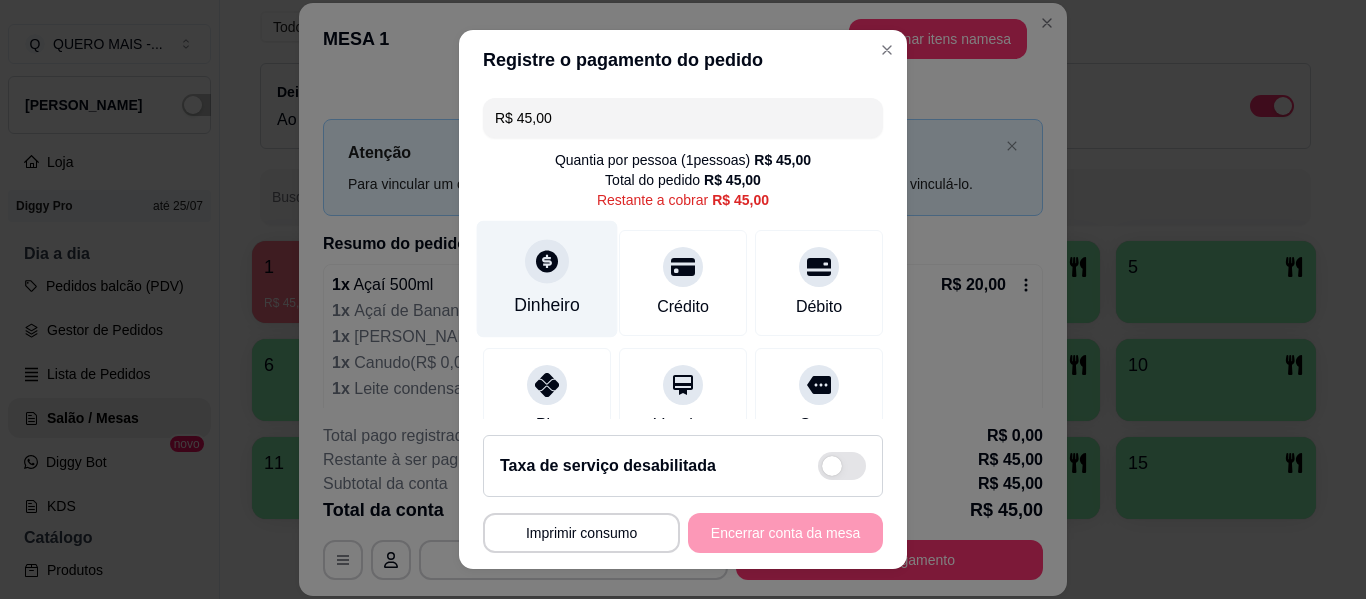 click on "Dinheiro" at bounding box center [547, 279] 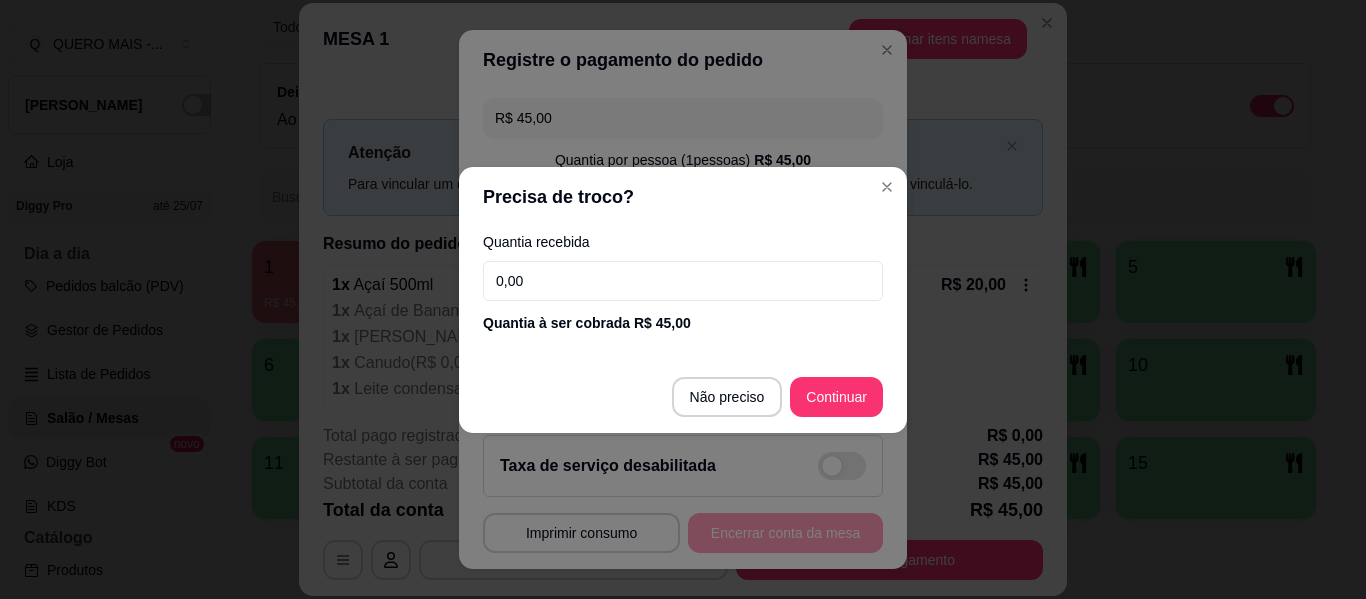 click on "0,00" at bounding box center (683, 281) 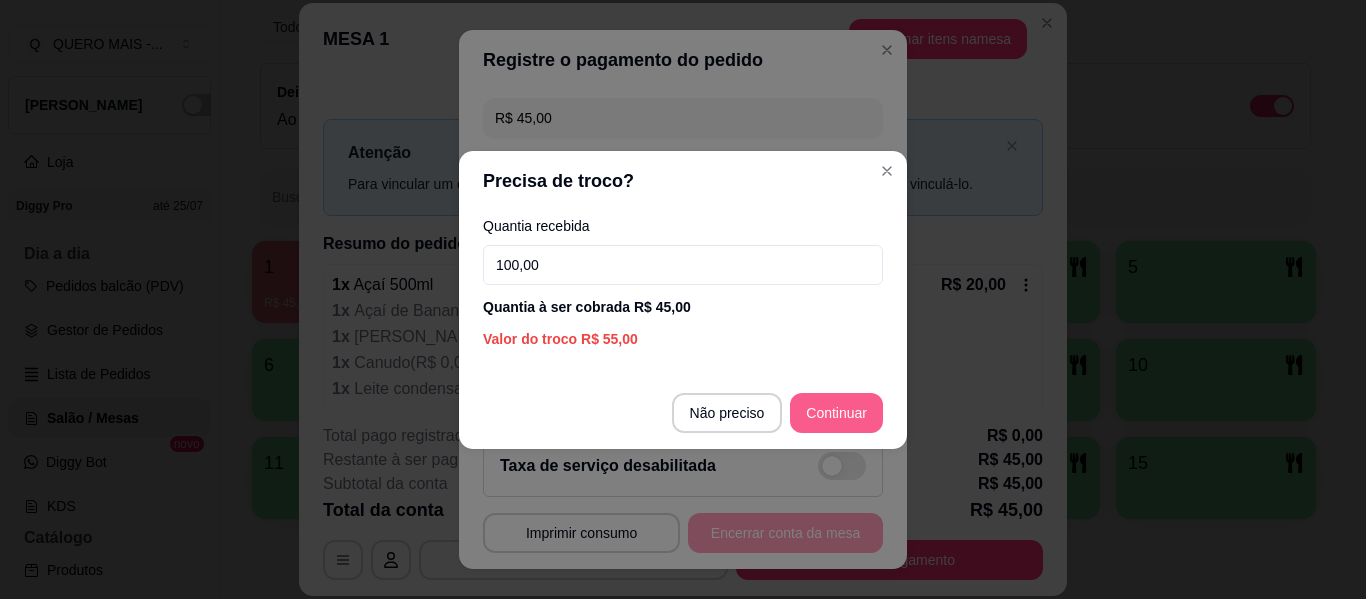 type on "100,00" 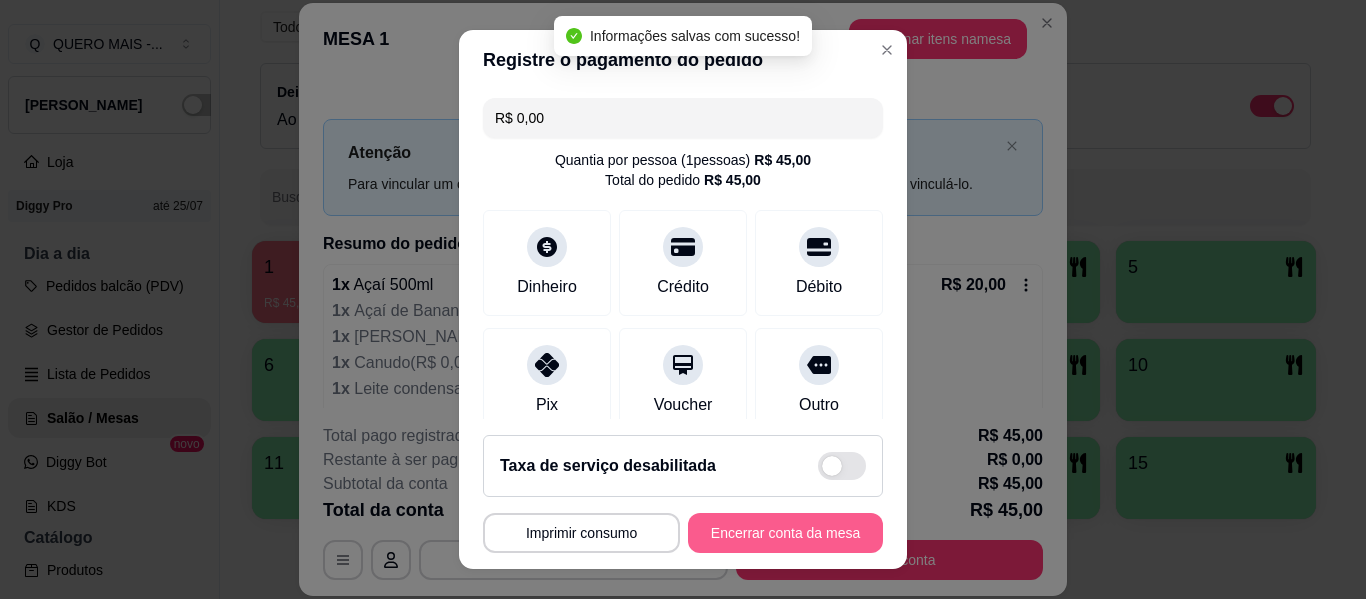 type on "R$ 0,00" 